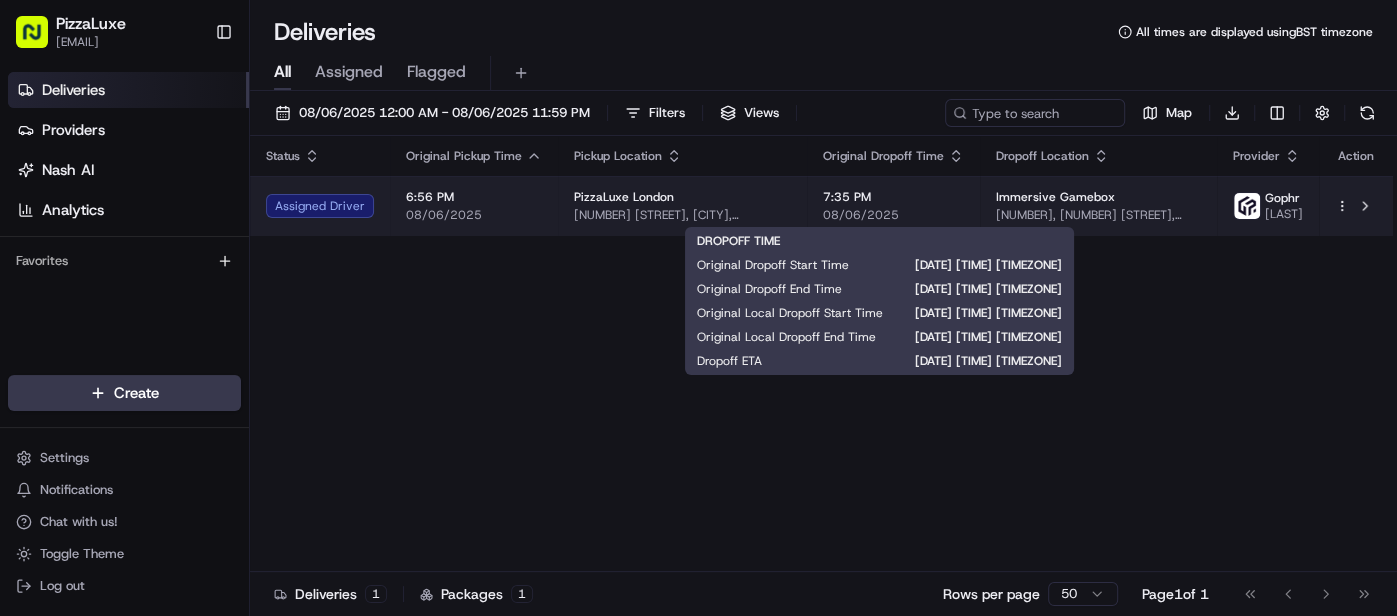 scroll, scrollTop: 0, scrollLeft: 0, axis: both 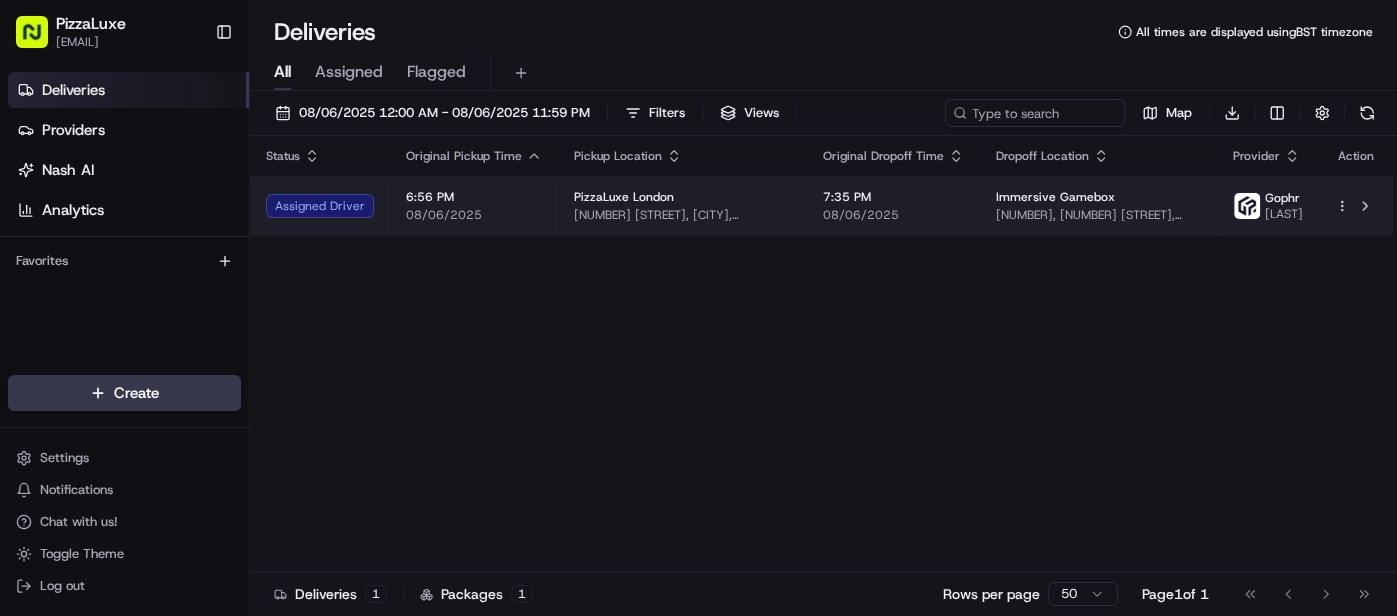 click on "[TIME] [DATE]" at bounding box center [474, 206] 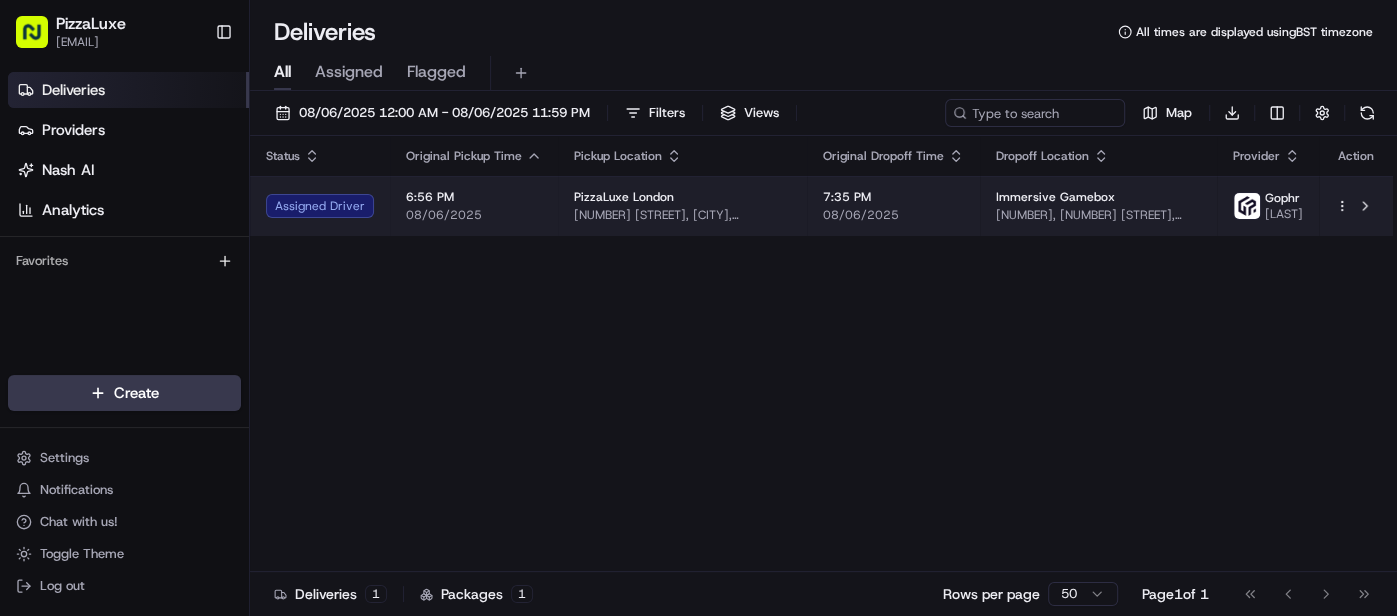 click on "PizzaLuxe London" at bounding box center (682, 197) 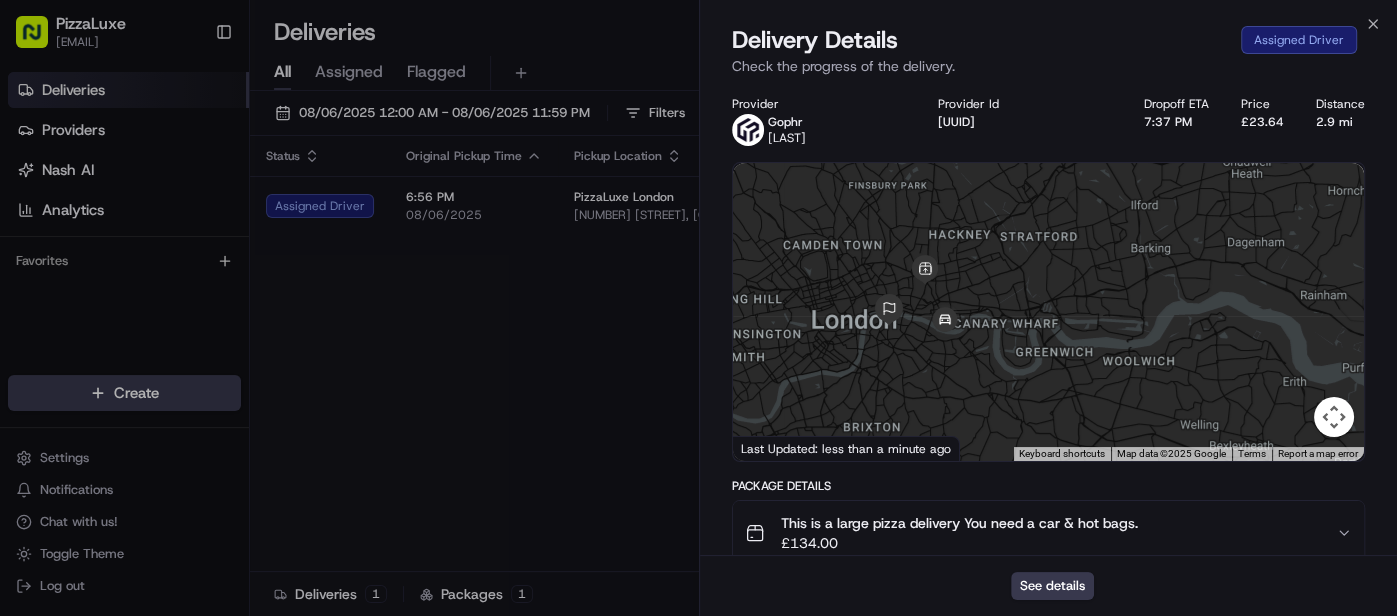 scroll, scrollTop: 433, scrollLeft: 0, axis: vertical 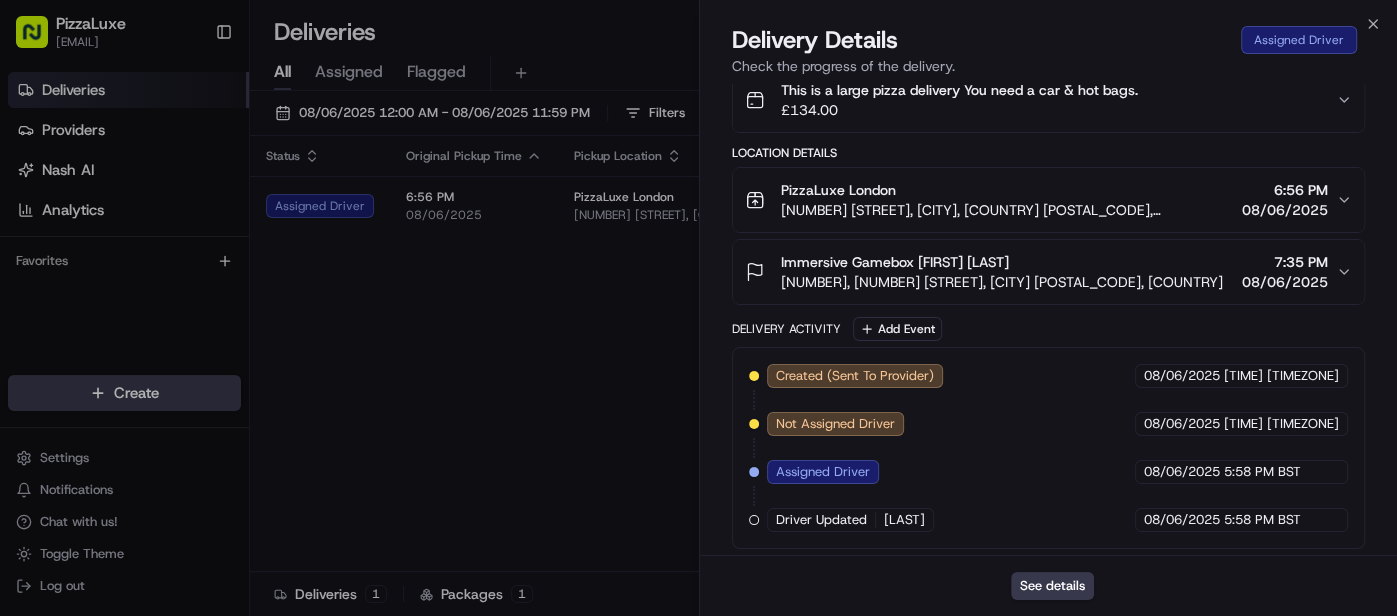 click on "PizzaLuxe London" at bounding box center (1008, 190) 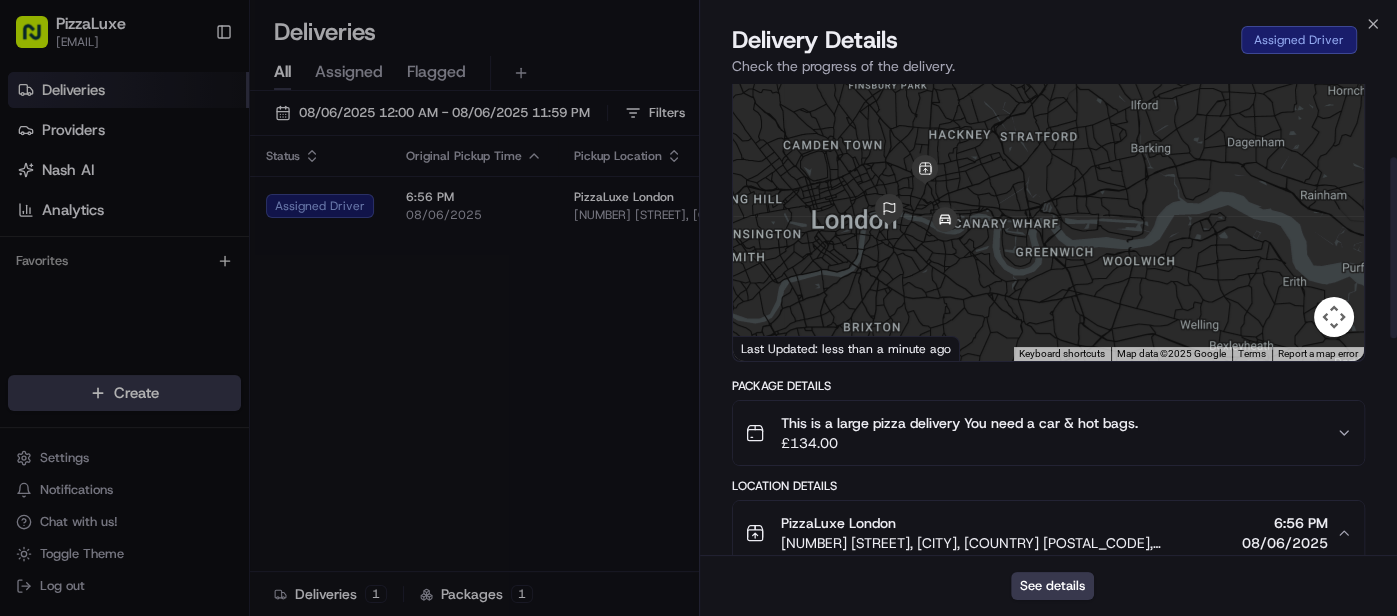 scroll, scrollTop: 0, scrollLeft: 0, axis: both 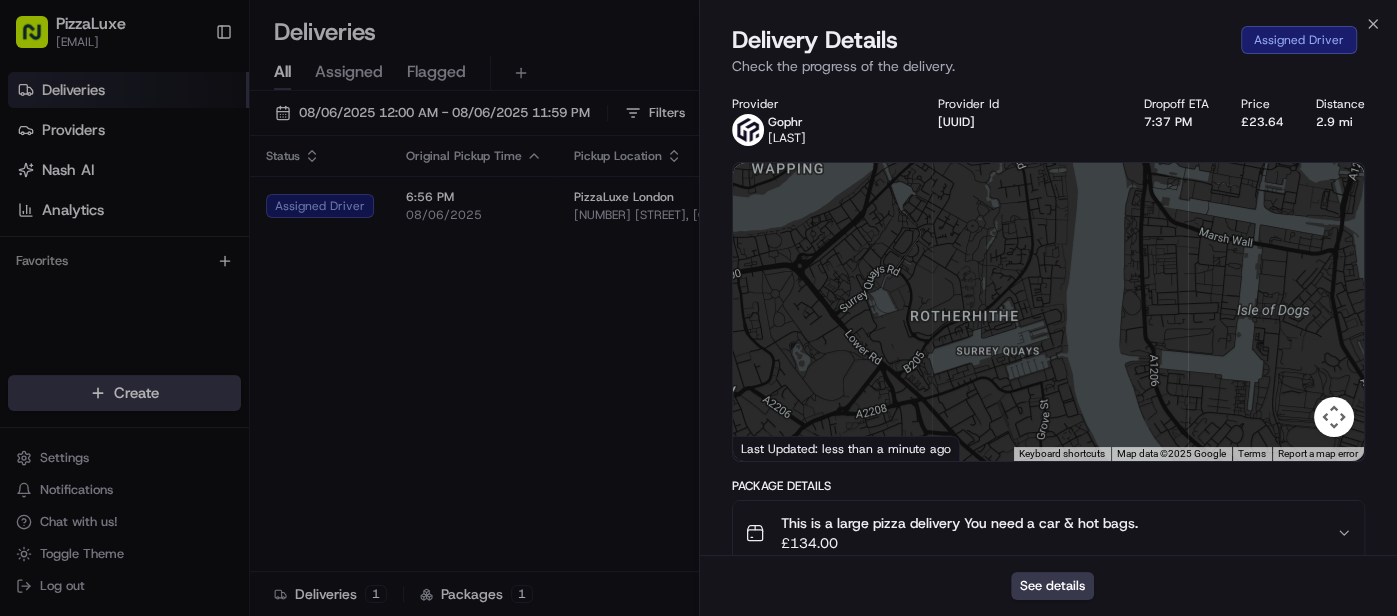 drag, startPoint x: 957, startPoint y: 336, endPoint x: 1067, endPoint y: 365, distance: 113.758514 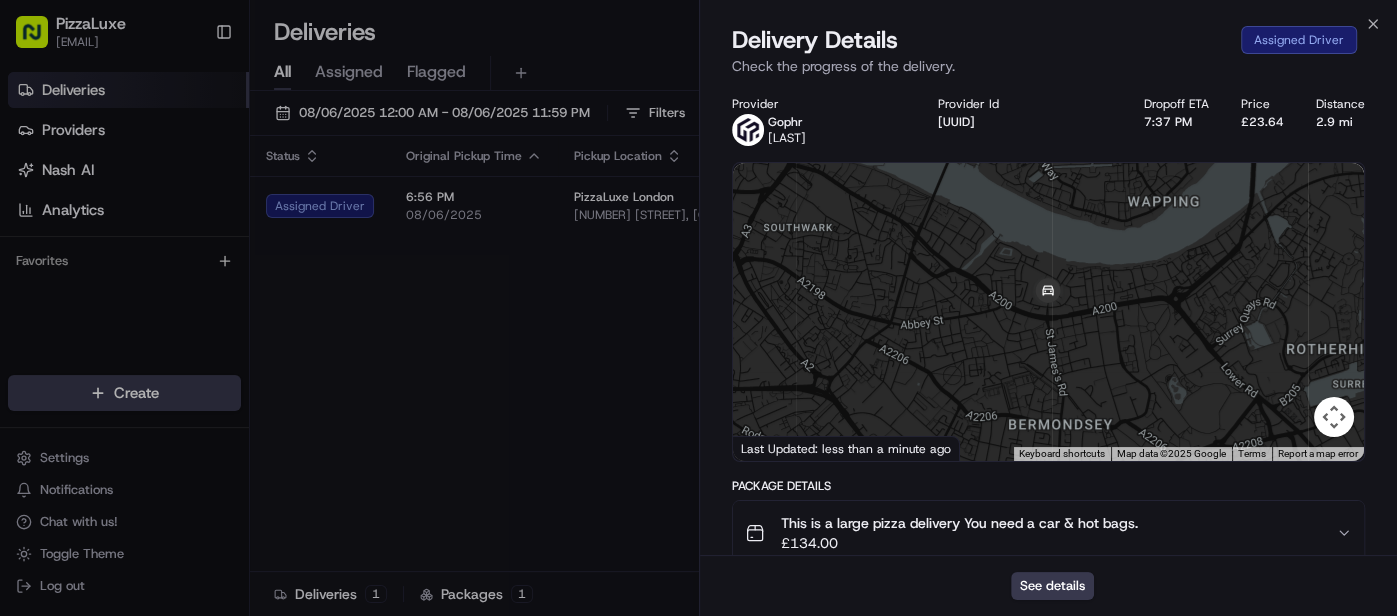 click at bounding box center (1334, 417) 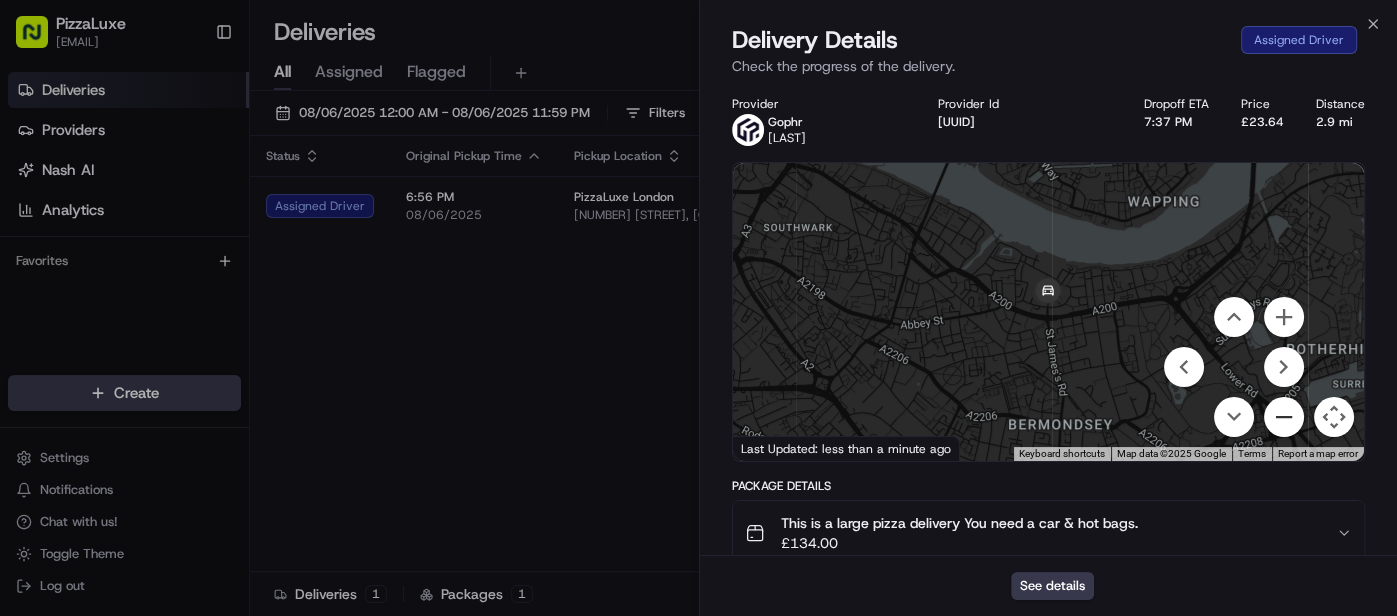 click at bounding box center [1284, 417] 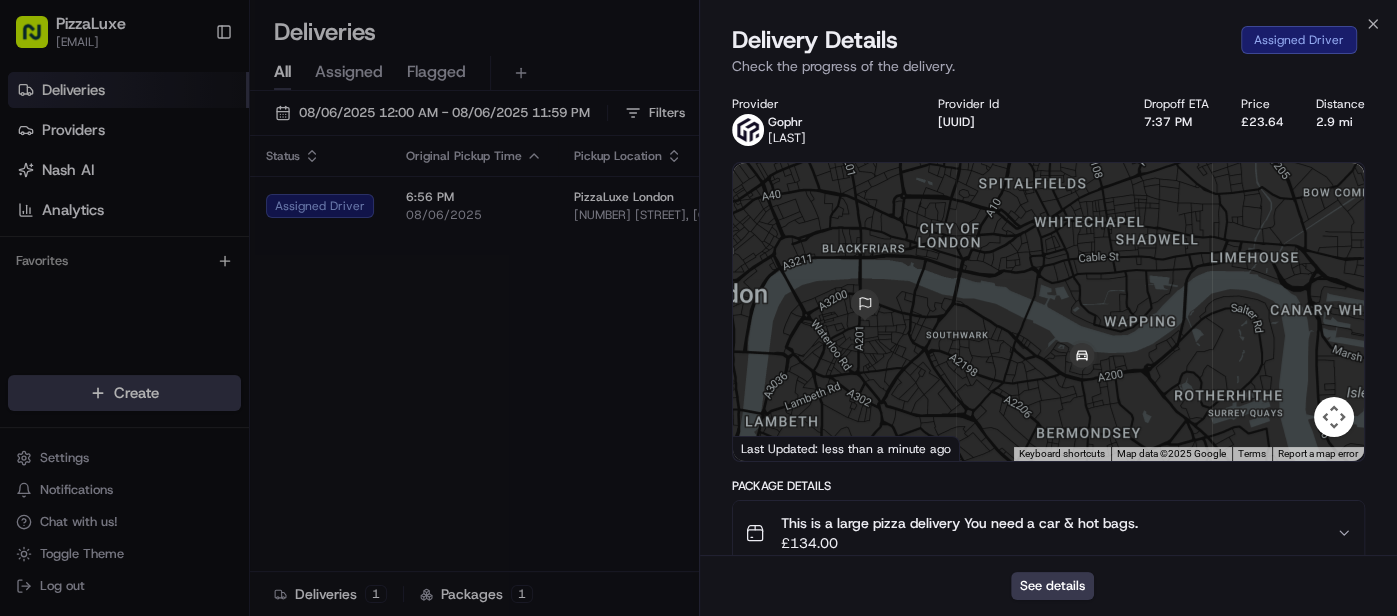 drag, startPoint x: 1073, startPoint y: 292, endPoint x: 1110, endPoint y: 366, distance: 82.73451 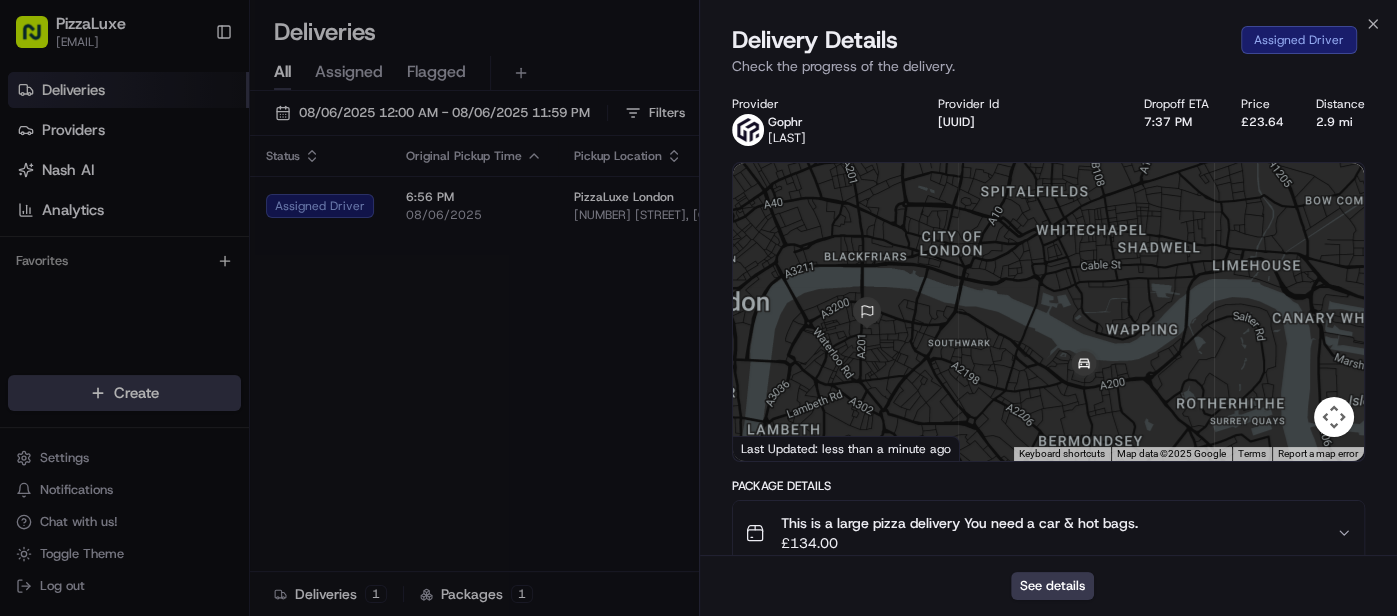 click at bounding box center (1334, 417) 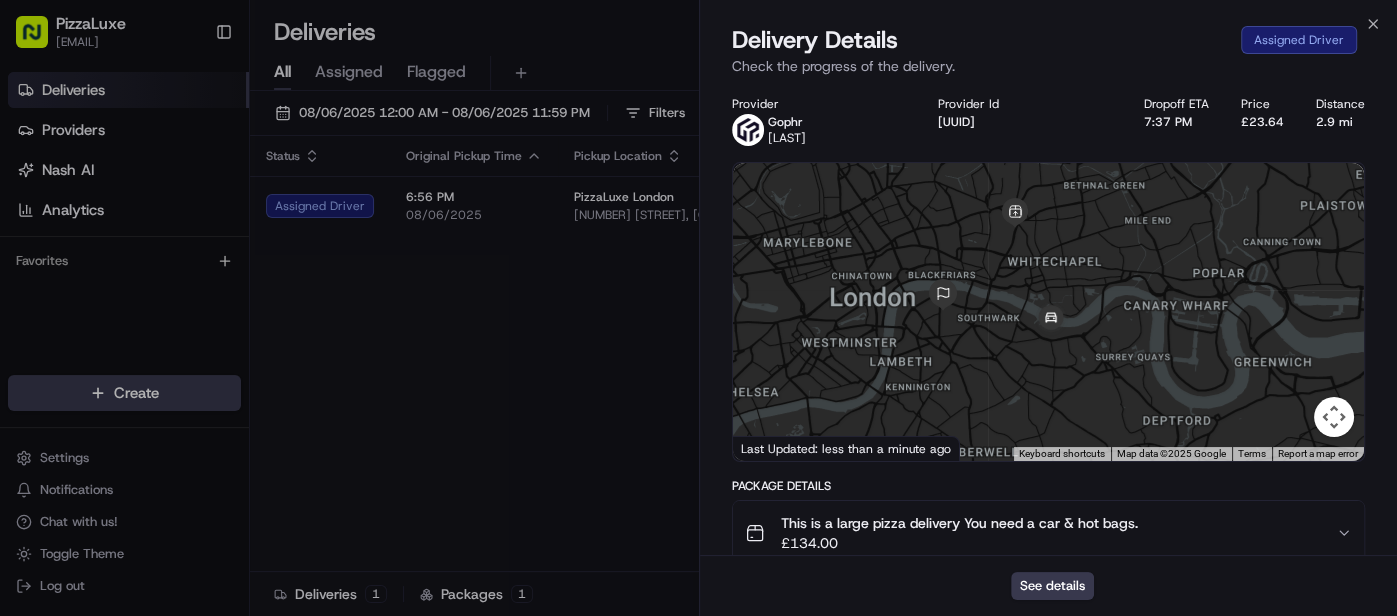 drag, startPoint x: 1045, startPoint y: 225, endPoint x: 1062, endPoint y: 278, distance: 55.65968 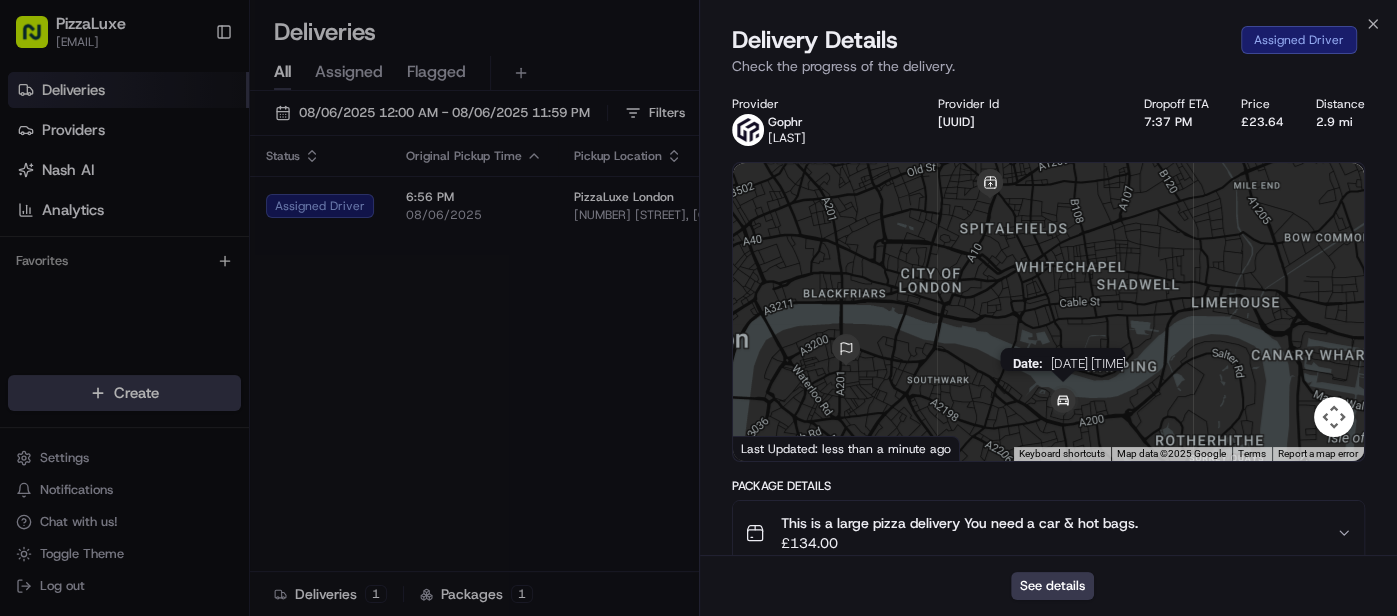 click at bounding box center (1063, 402) 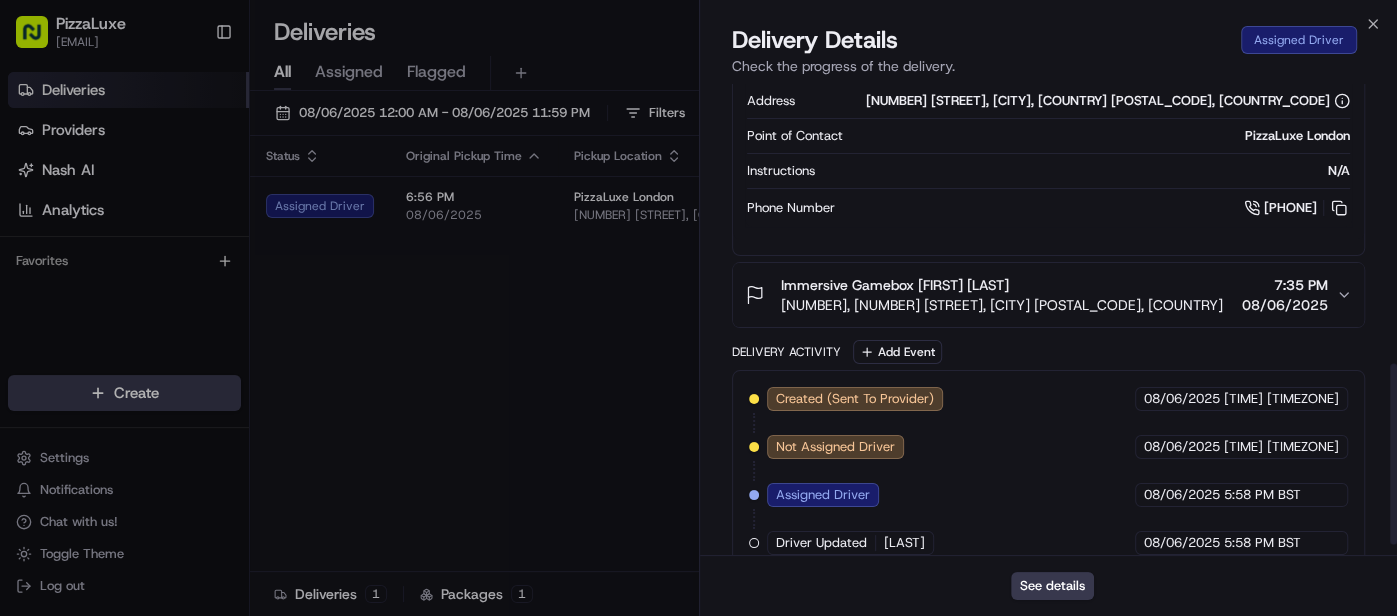 scroll, scrollTop: 761, scrollLeft: 0, axis: vertical 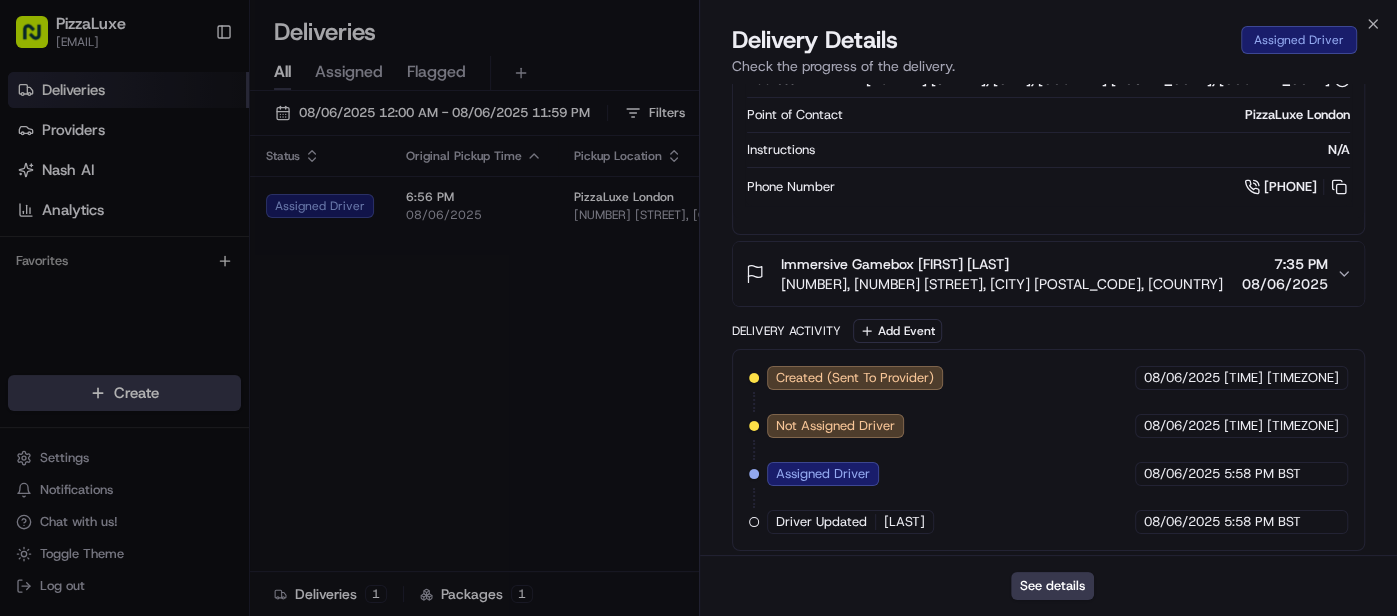 click on "Immersive Gamebox Kieran Brocklehurst" at bounding box center [895, 264] 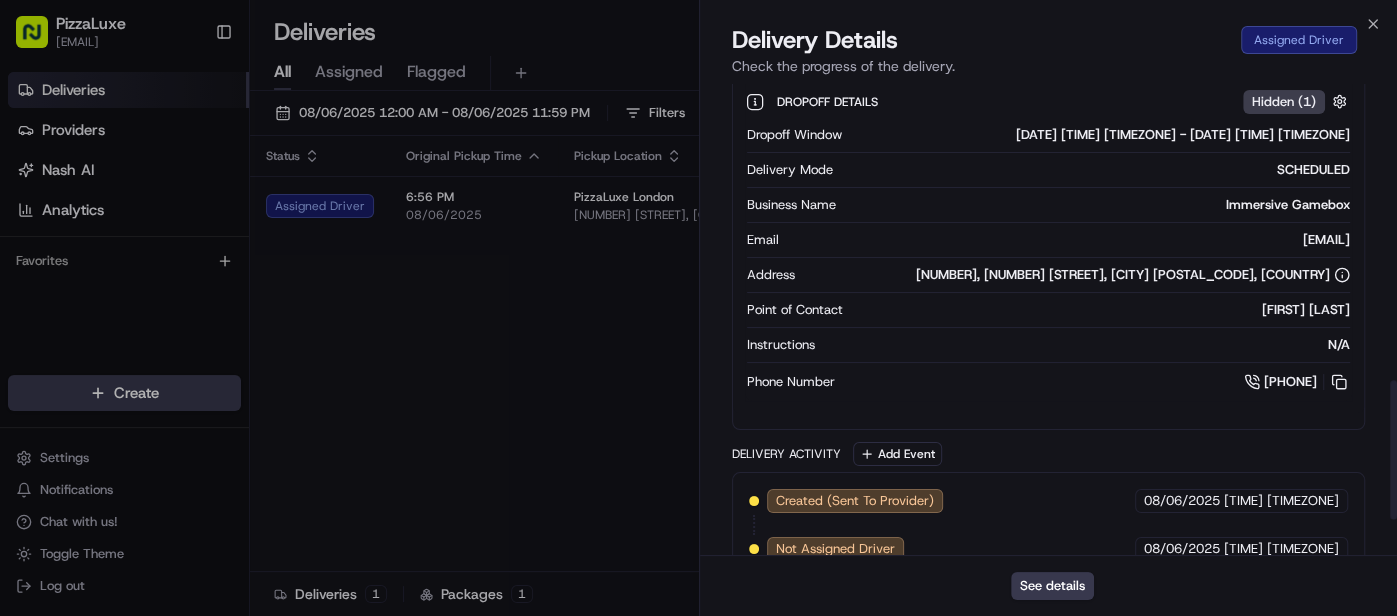scroll, scrollTop: 1125, scrollLeft: 0, axis: vertical 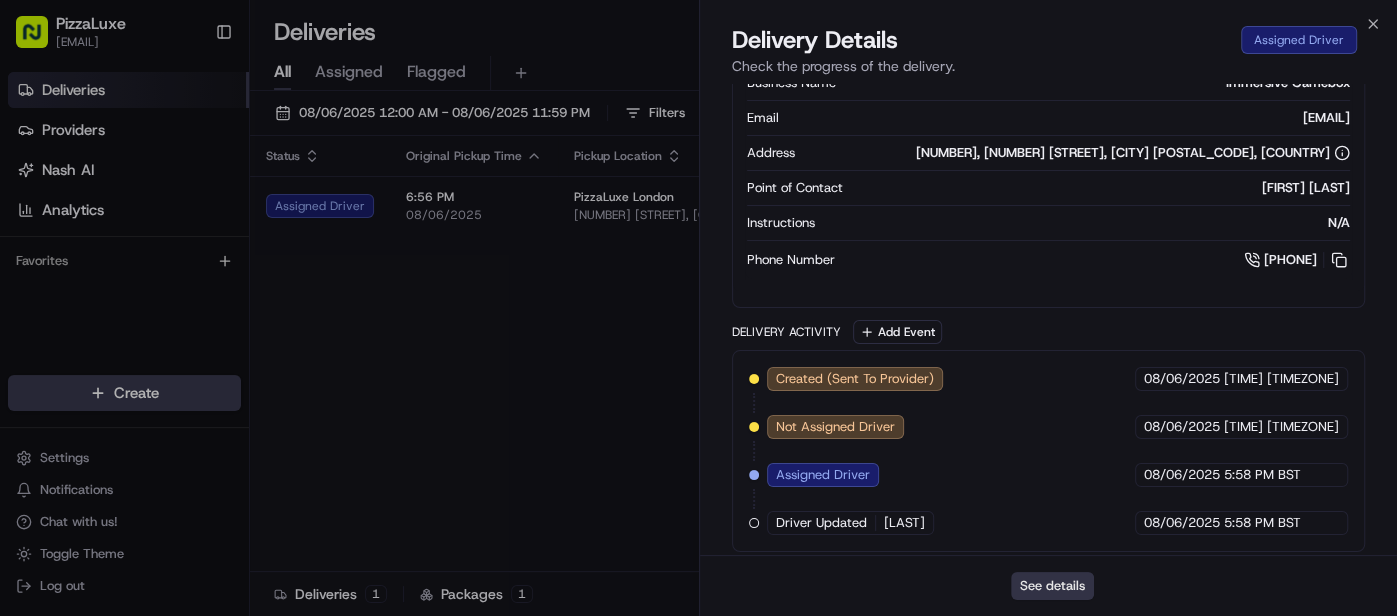 click on "See details" at bounding box center [1052, 586] 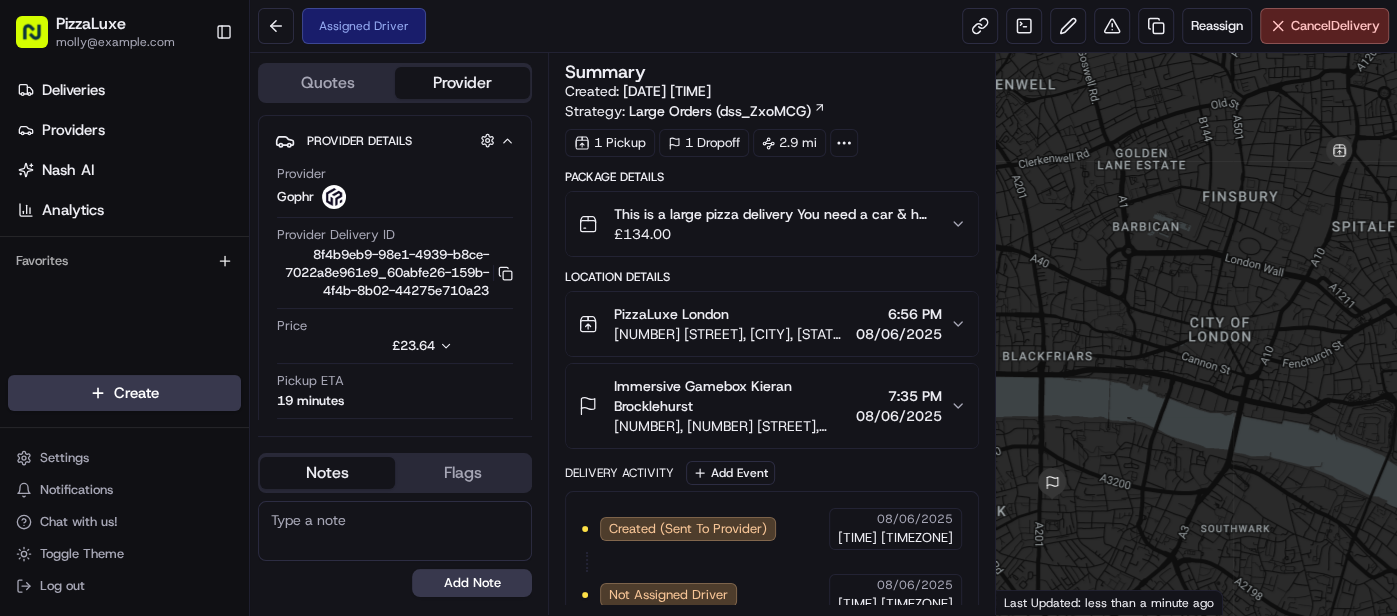 scroll, scrollTop: 0, scrollLeft: 0, axis: both 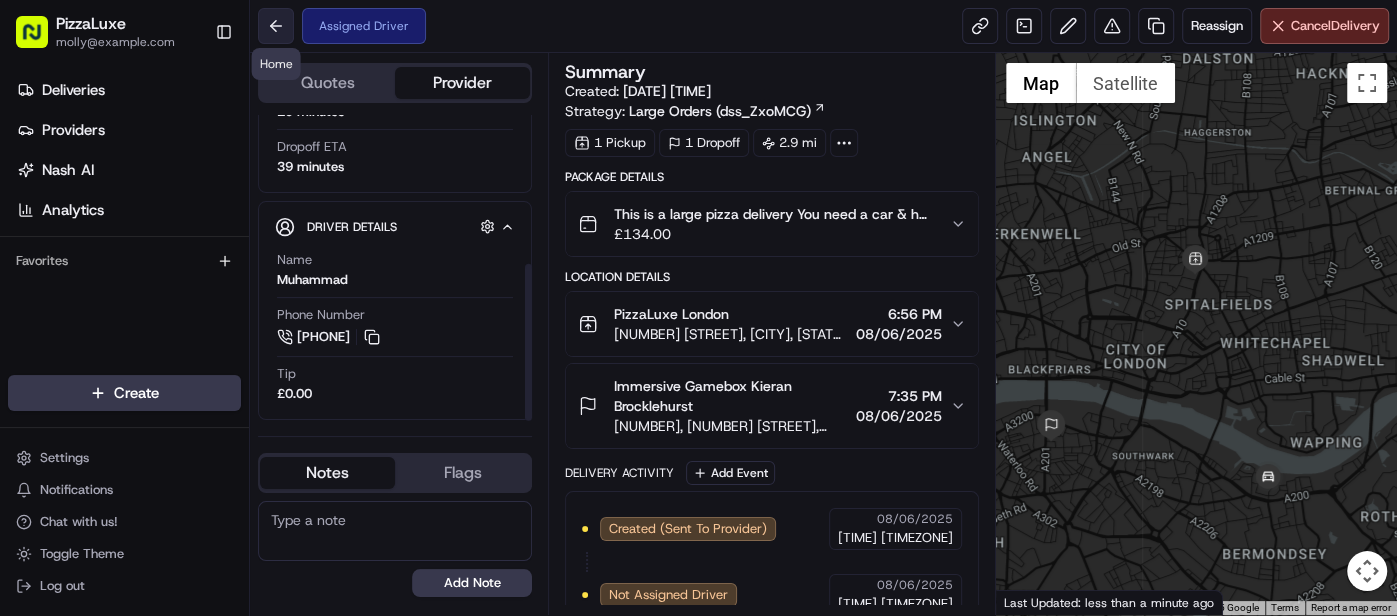 click at bounding box center [276, 26] 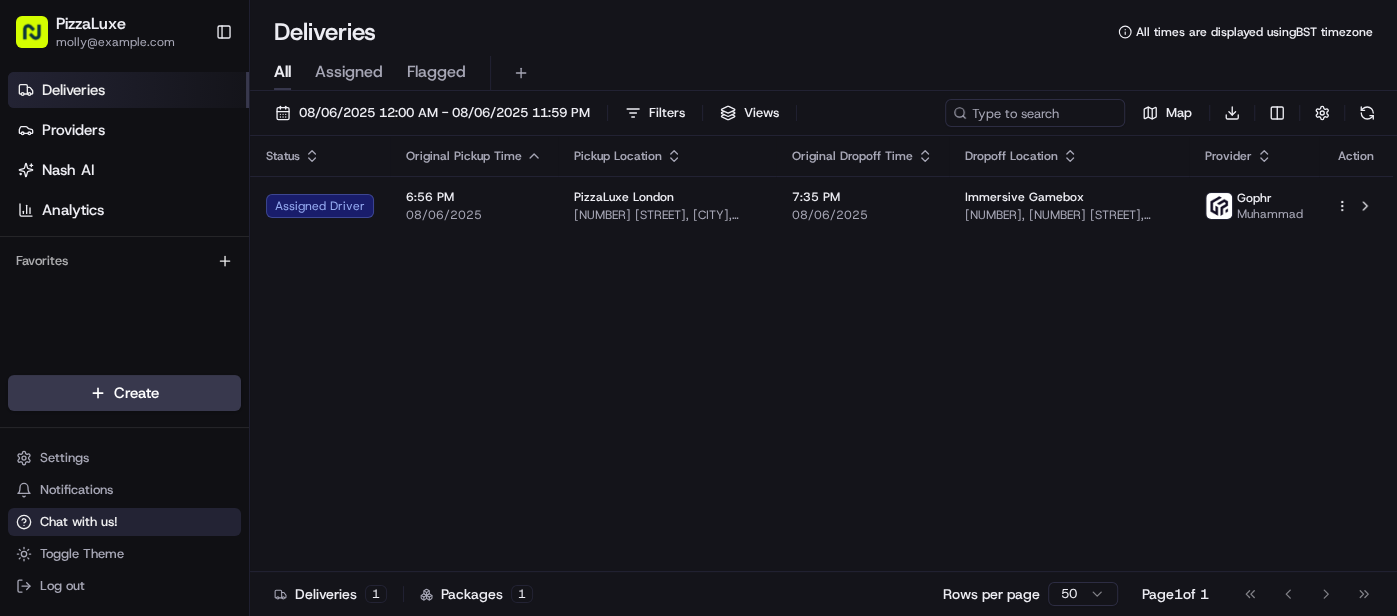 click on "Chat with us!" at bounding box center [124, 522] 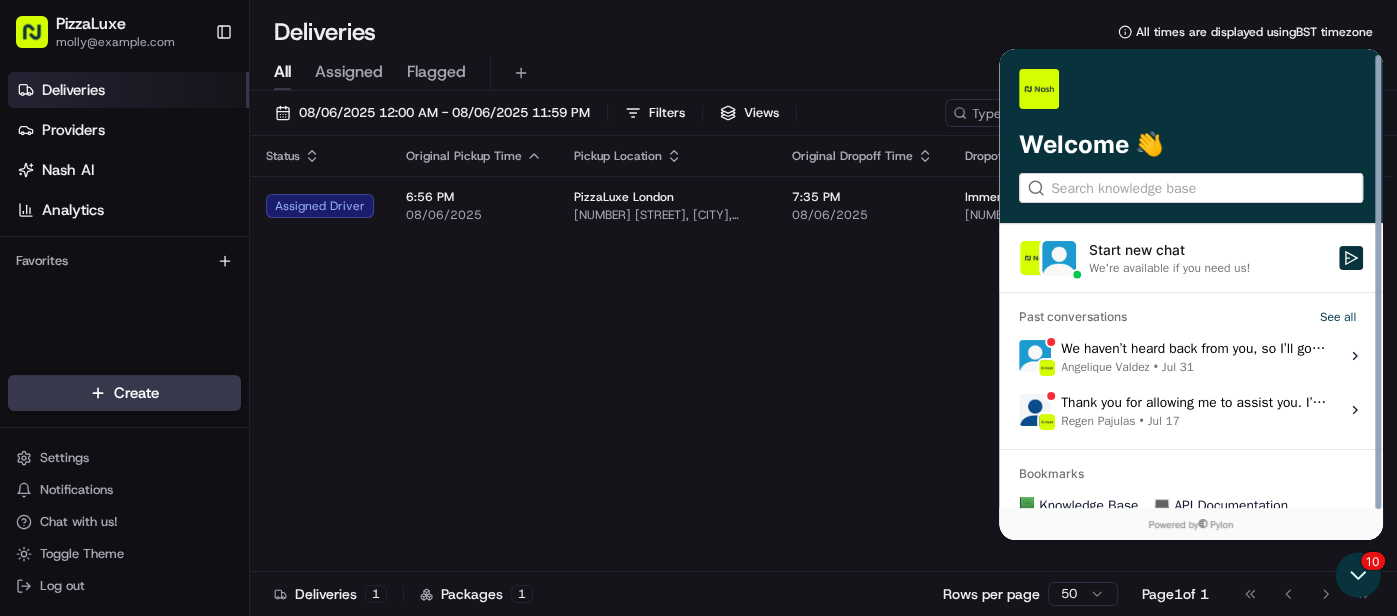 click on "We're available if you need us!" at bounding box center [1208, 268] 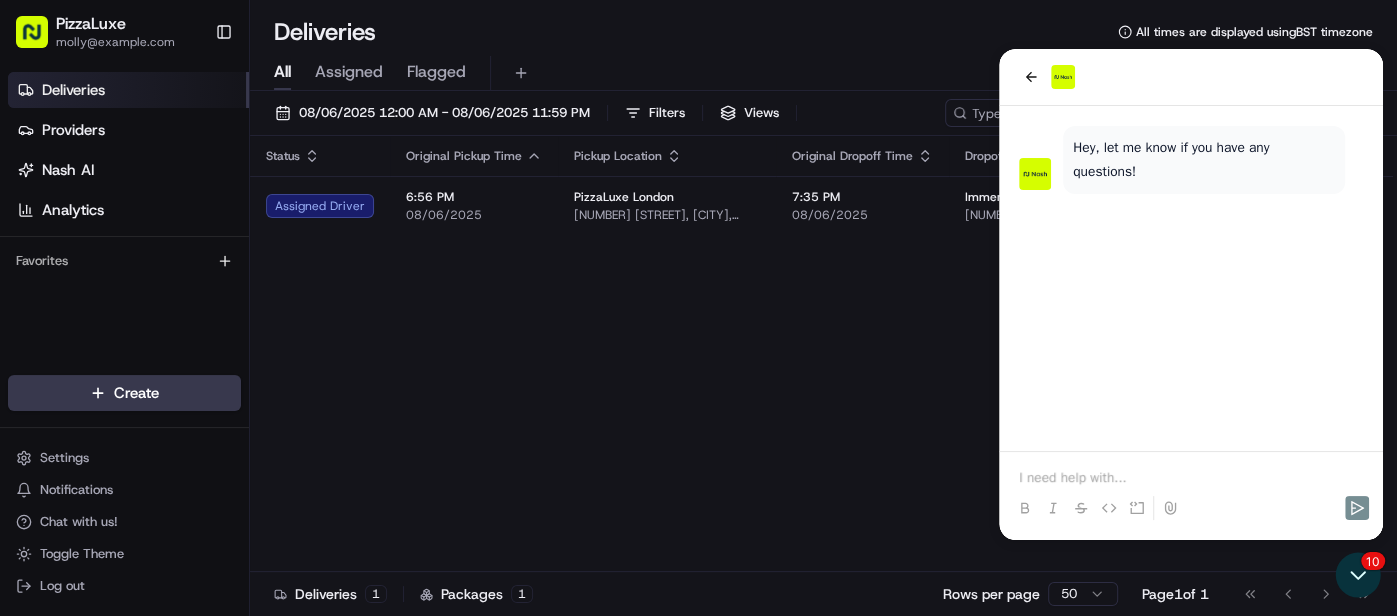 click 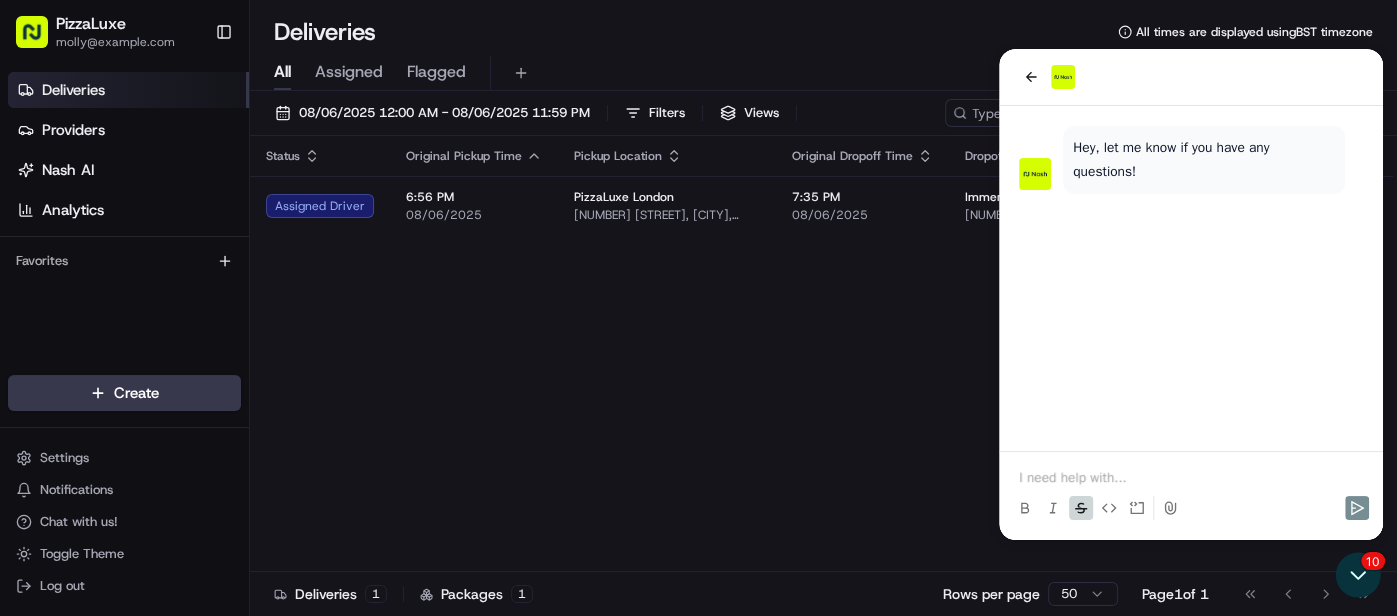 click at bounding box center [1191, 478] 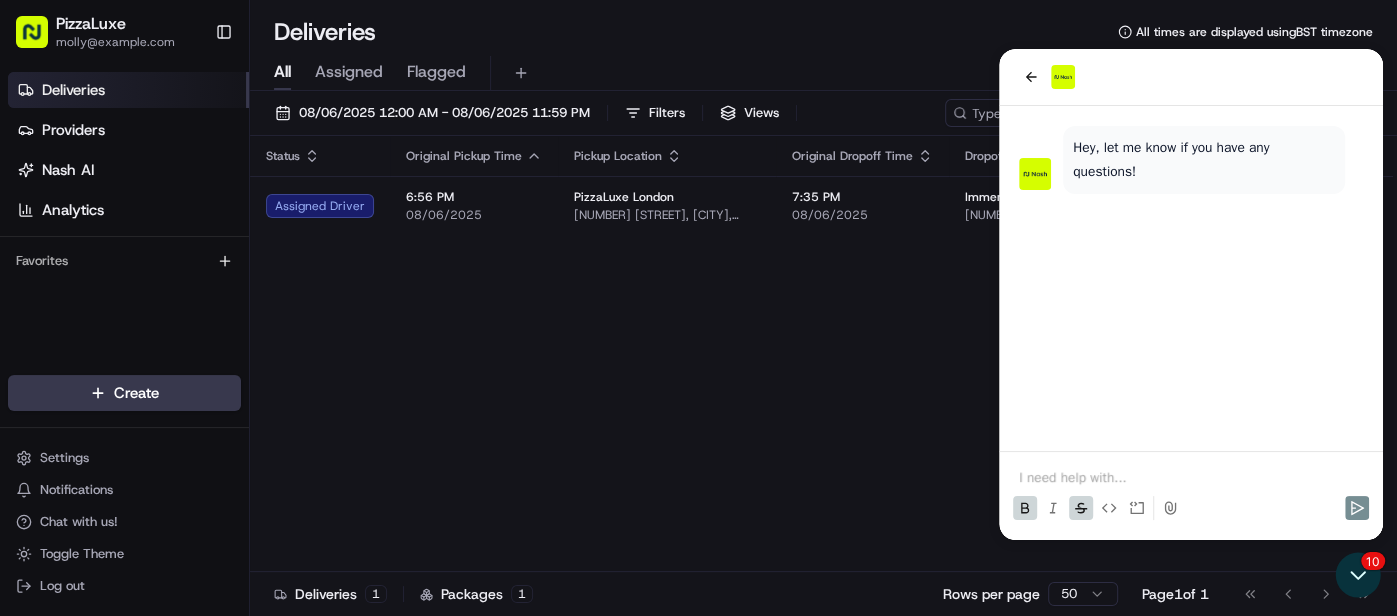 click at bounding box center [1191, 478] 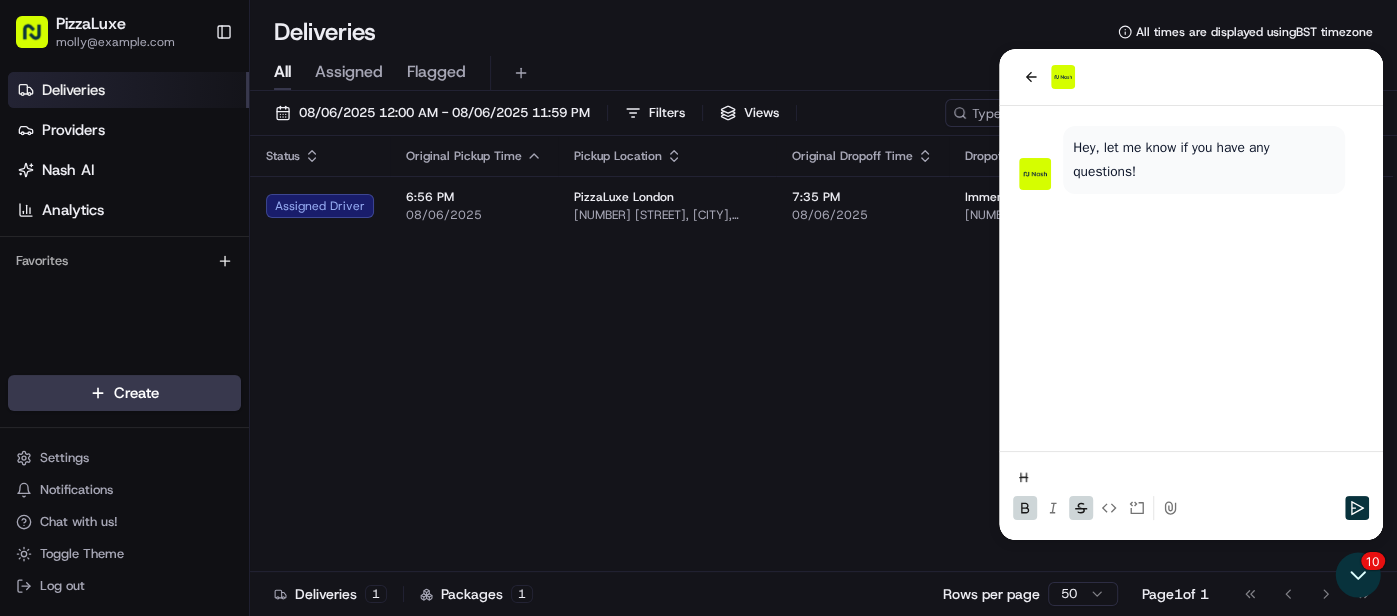 click 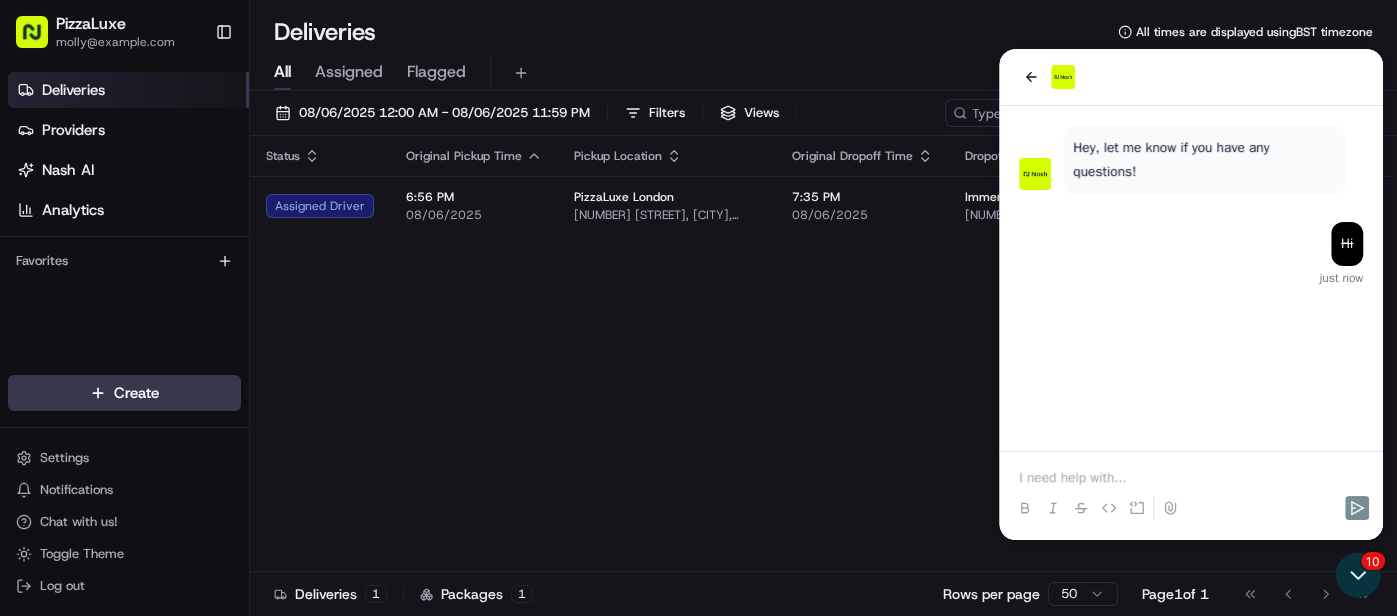 click 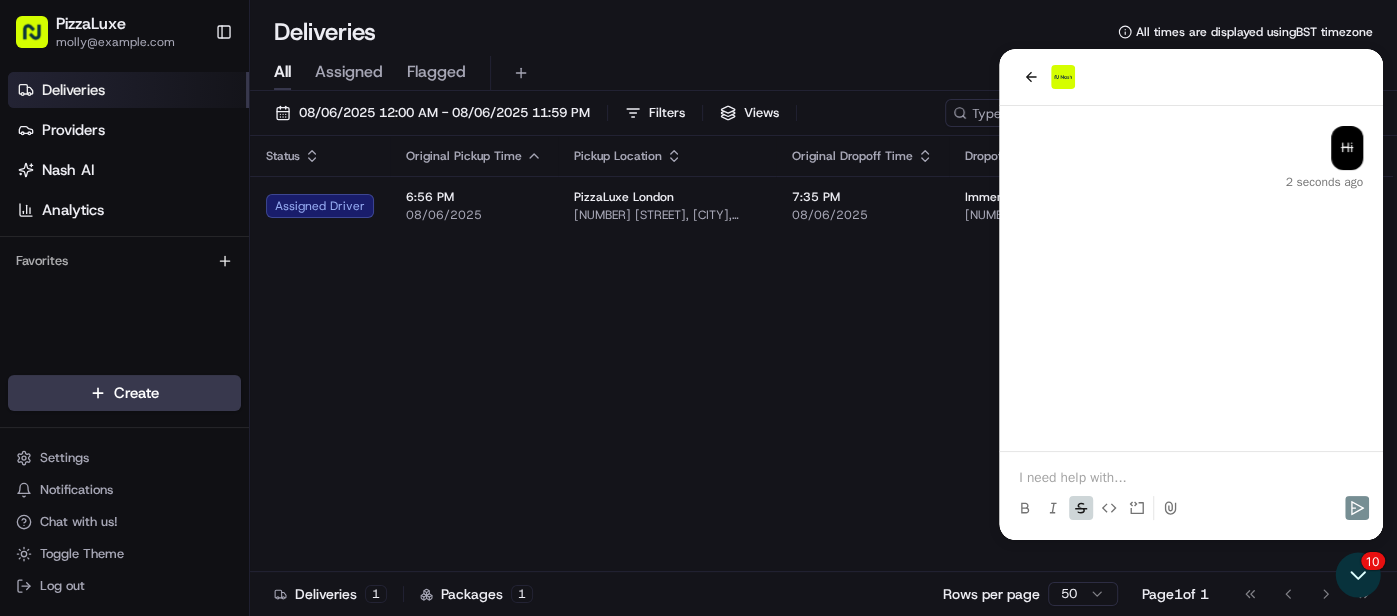 click 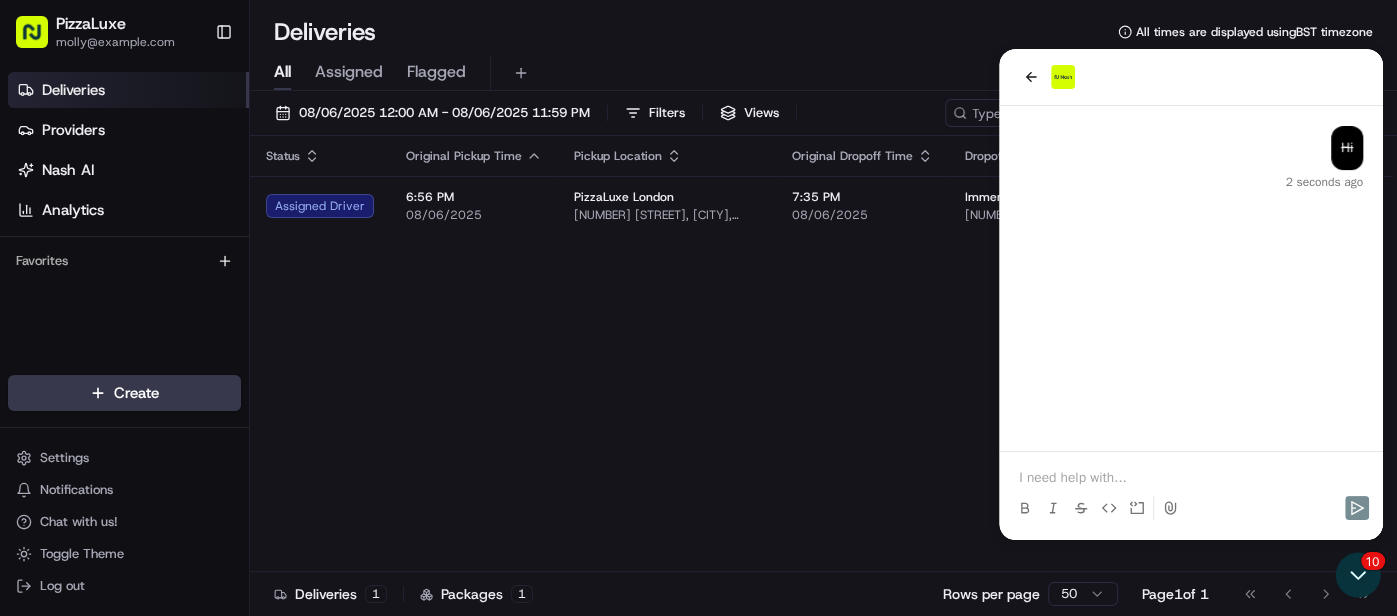 click at bounding box center (1191, 490) 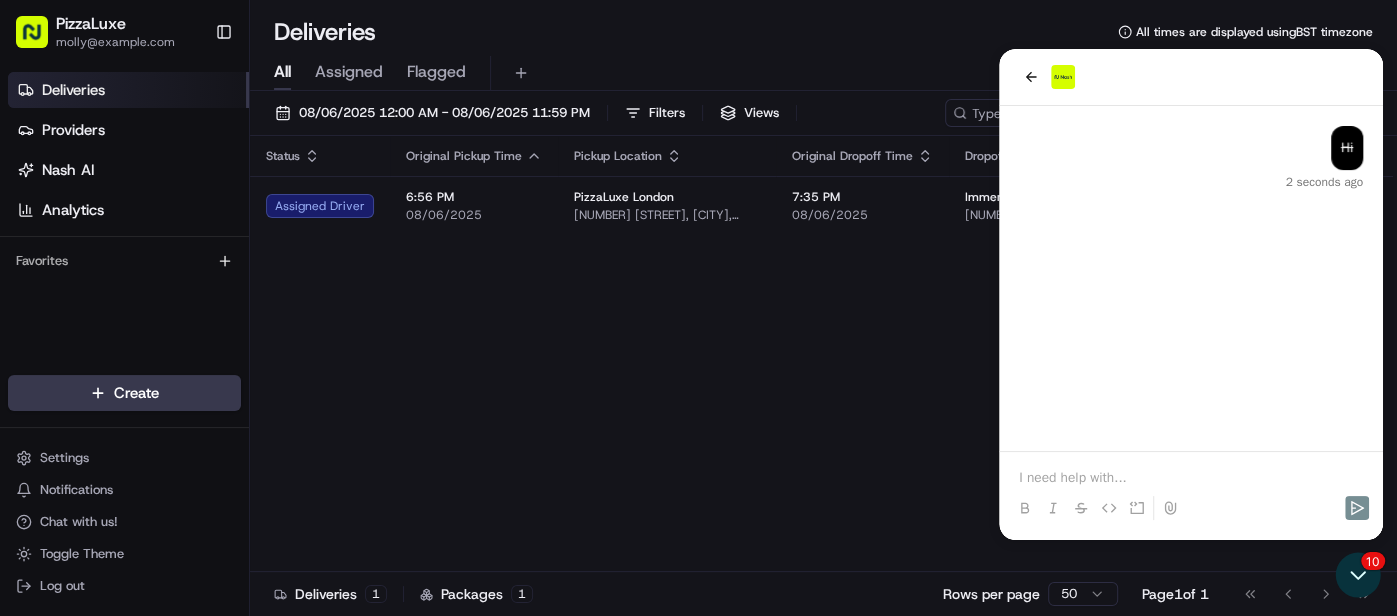 click at bounding box center [1191, 478] 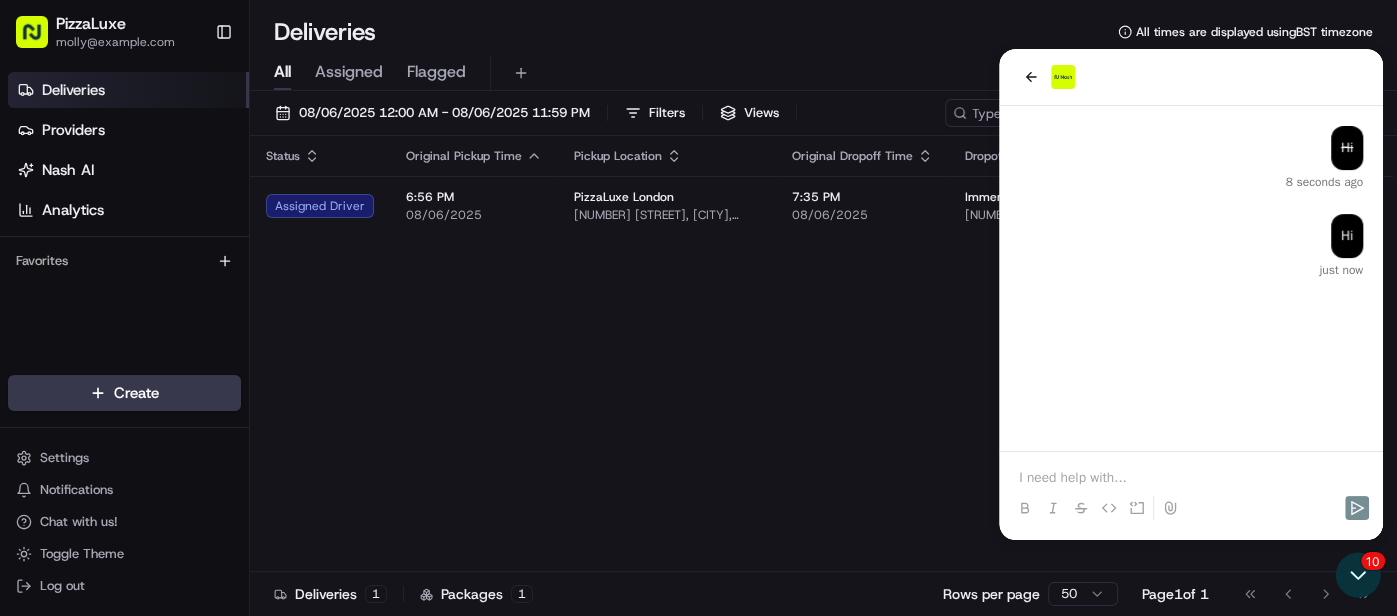 click at bounding box center (1191, 478) 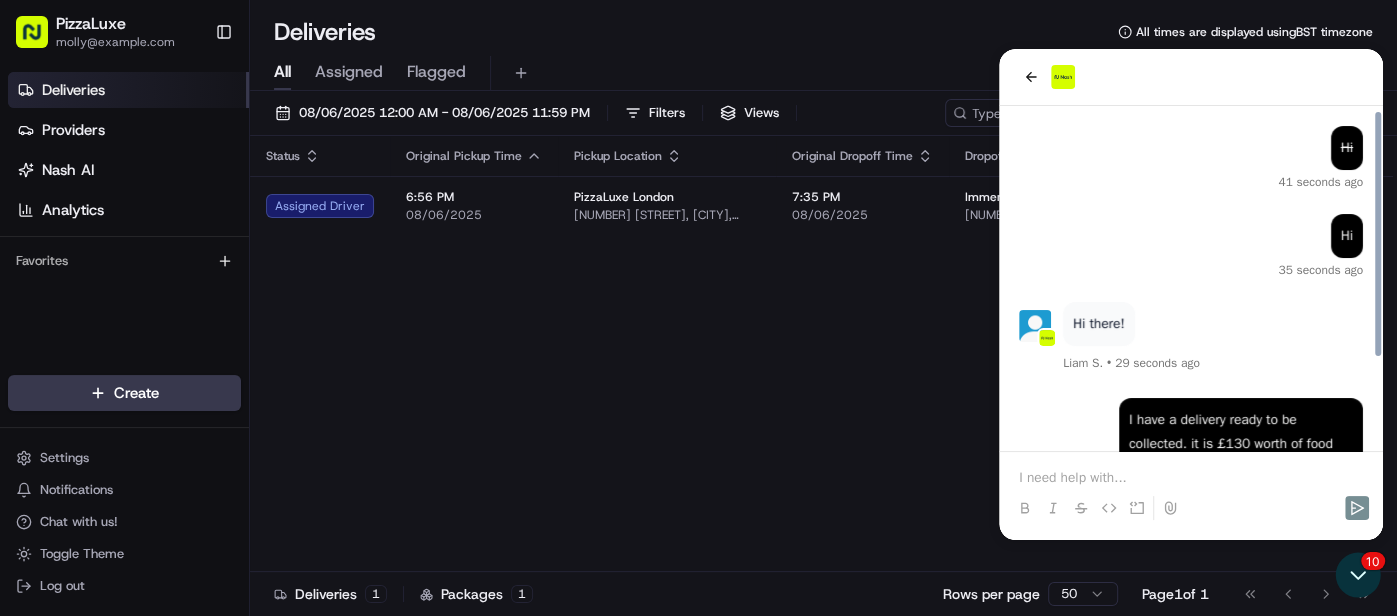 scroll, scrollTop: 126, scrollLeft: 0, axis: vertical 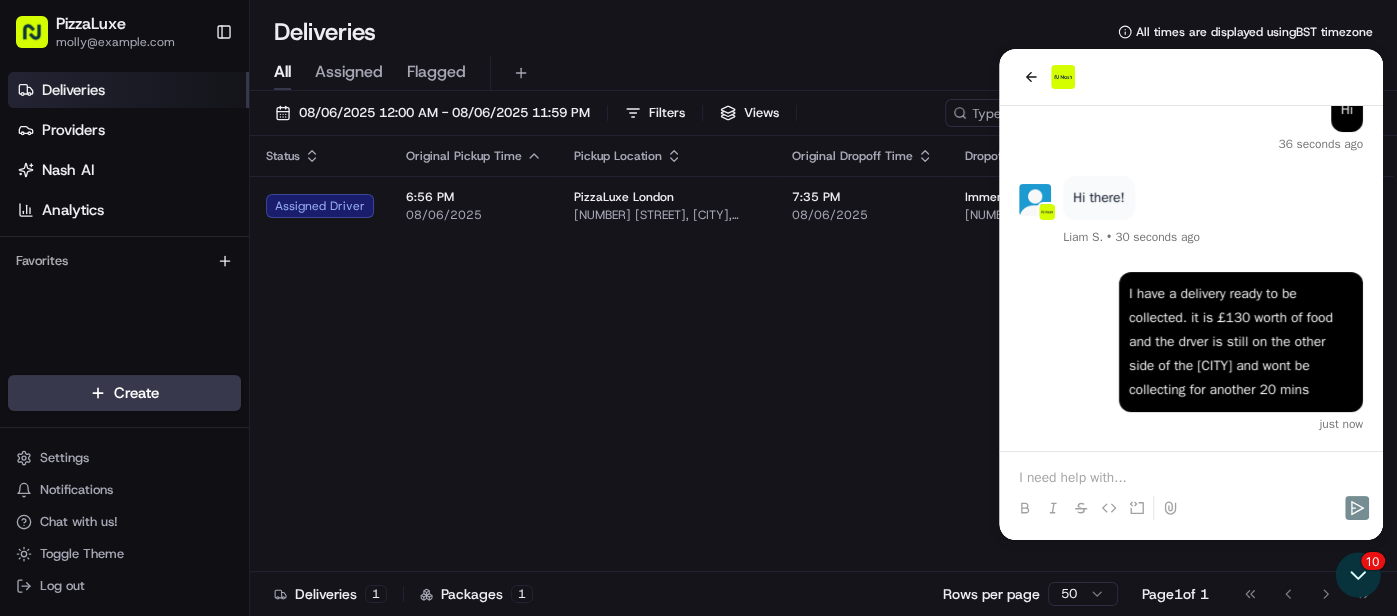 click at bounding box center [1191, 508] 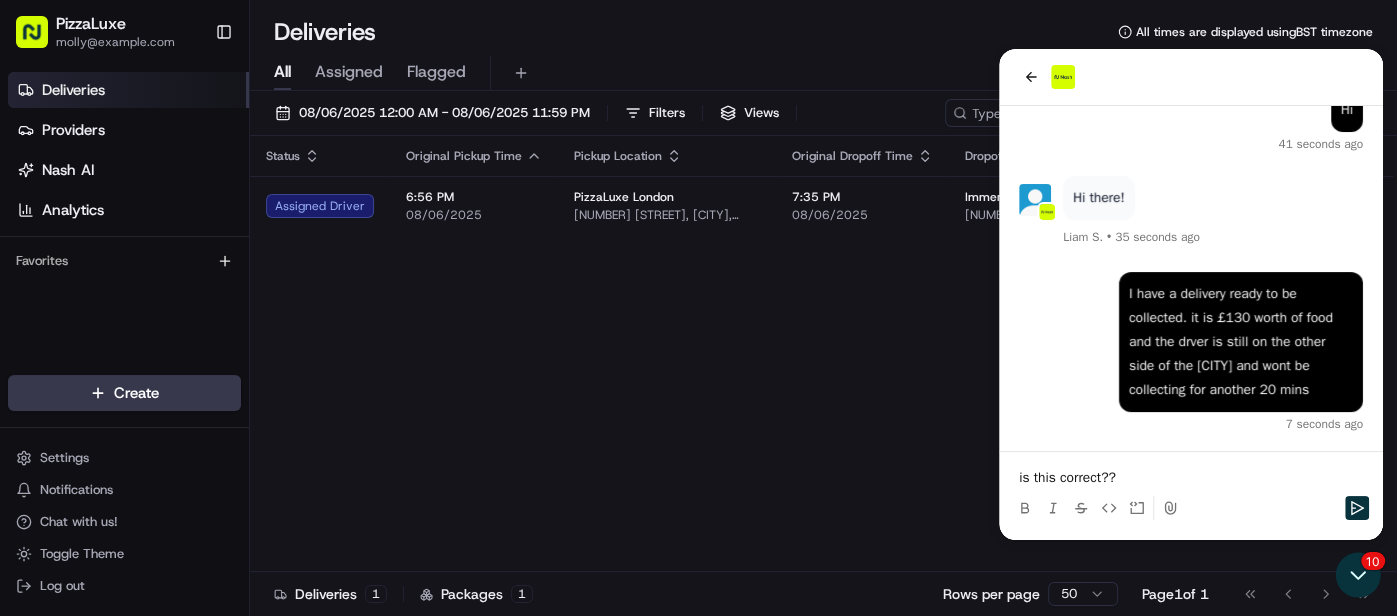 scroll, scrollTop: 214, scrollLeft: 0, axis: vertical 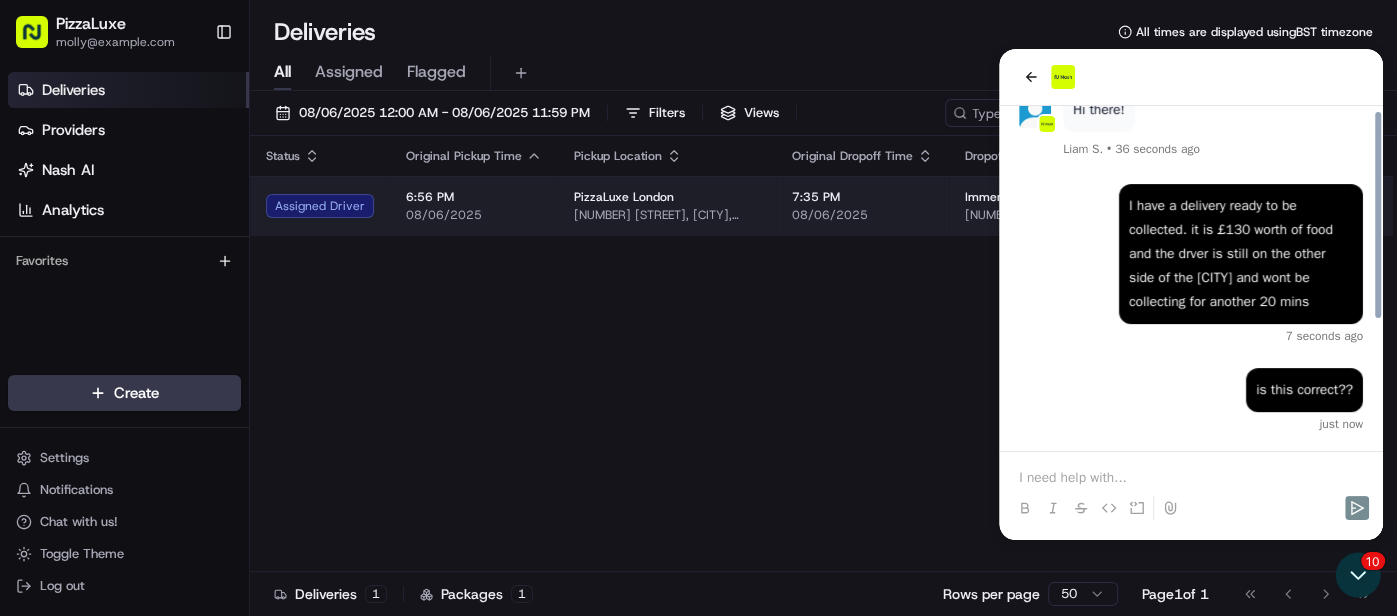 click on "08/06/2025" at bounding box center [474, 215] 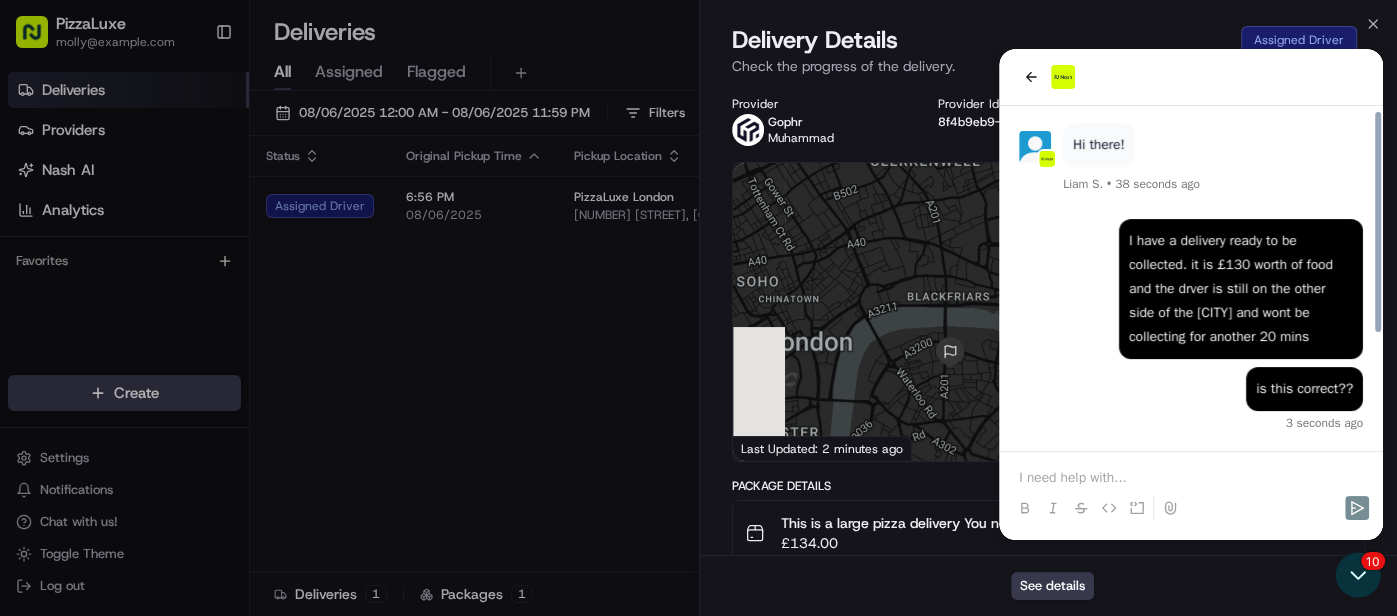 scroll, scrollTop: 178, scrollLeft: 0, axis: vertical 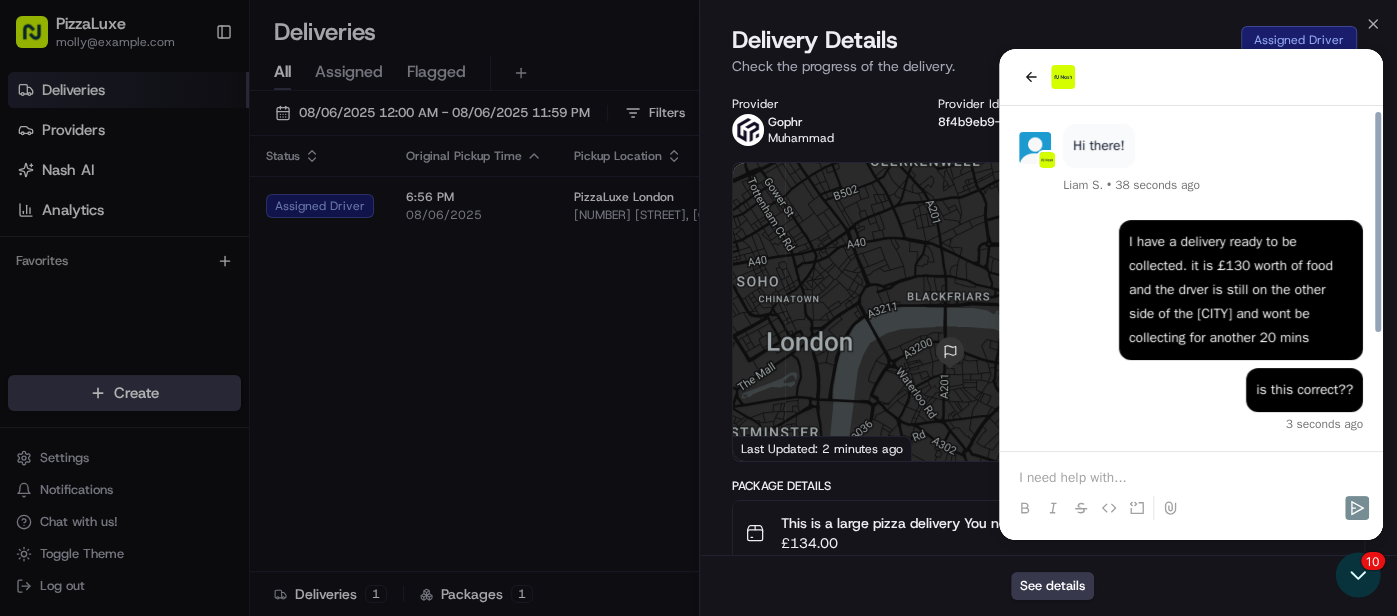 click on "Delivery Details Assigned Driver Check the progress of the delivery." at bounding box center (1049, 54) 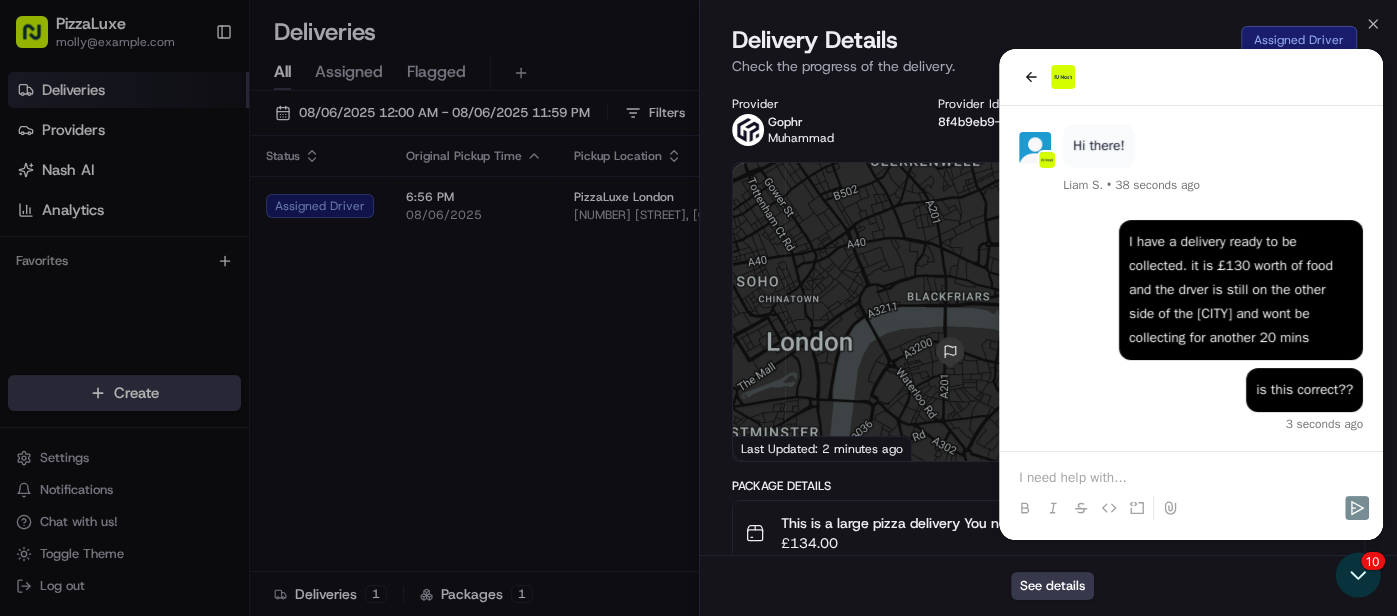 click on "Delivery Details Assigned Driver Check the progress of the delivery." at bounding box center [1049, 54] 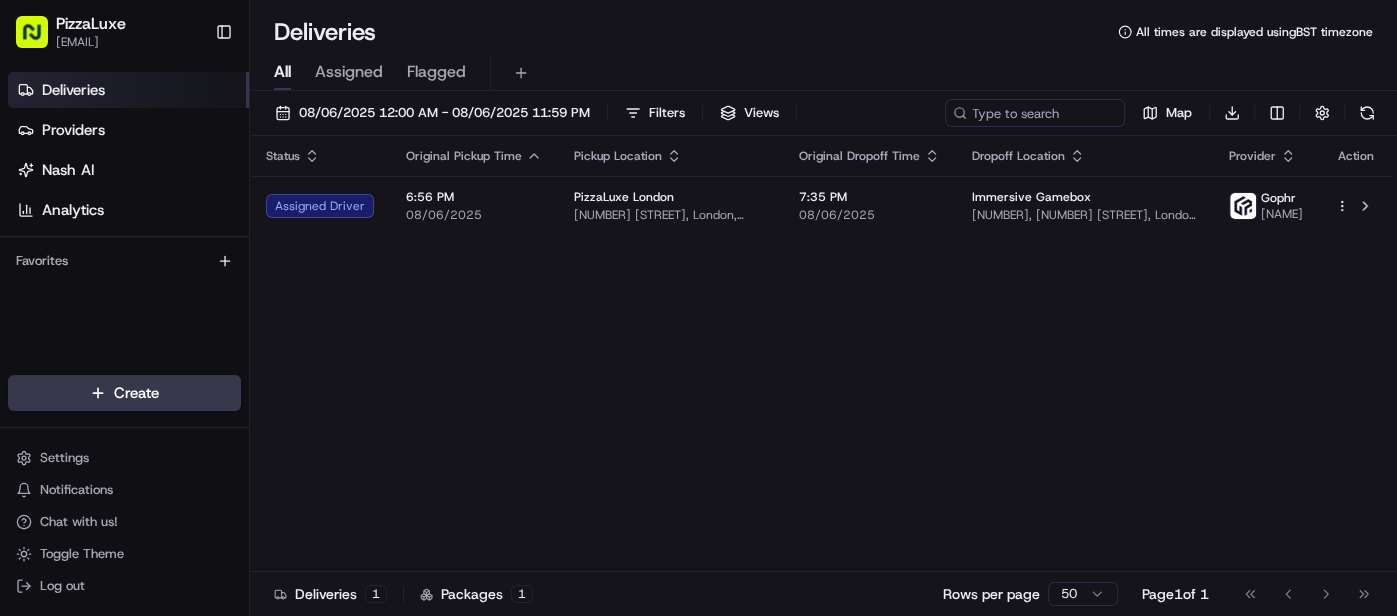 scroll, scrollTop: 0, scrollLeft: 0, axis: both 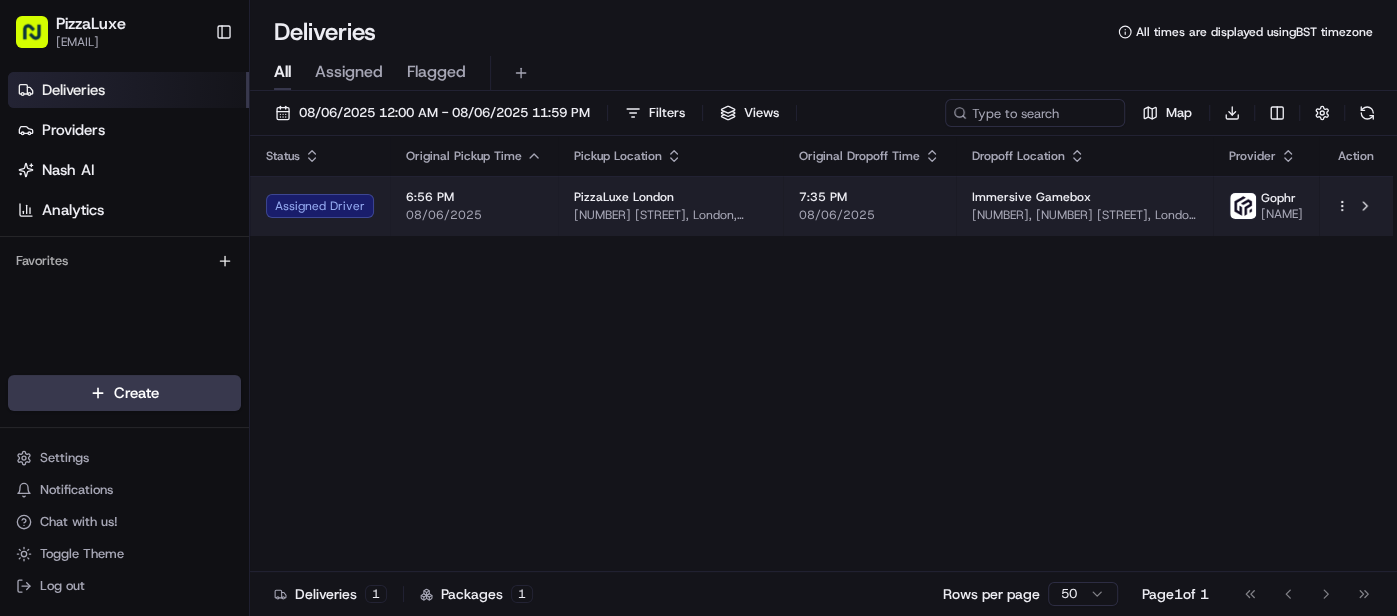 click on "PizzaLuxe London 2 Principal Pl, London, England EC2A 2BA, GB" at bounding box center [670, 206] 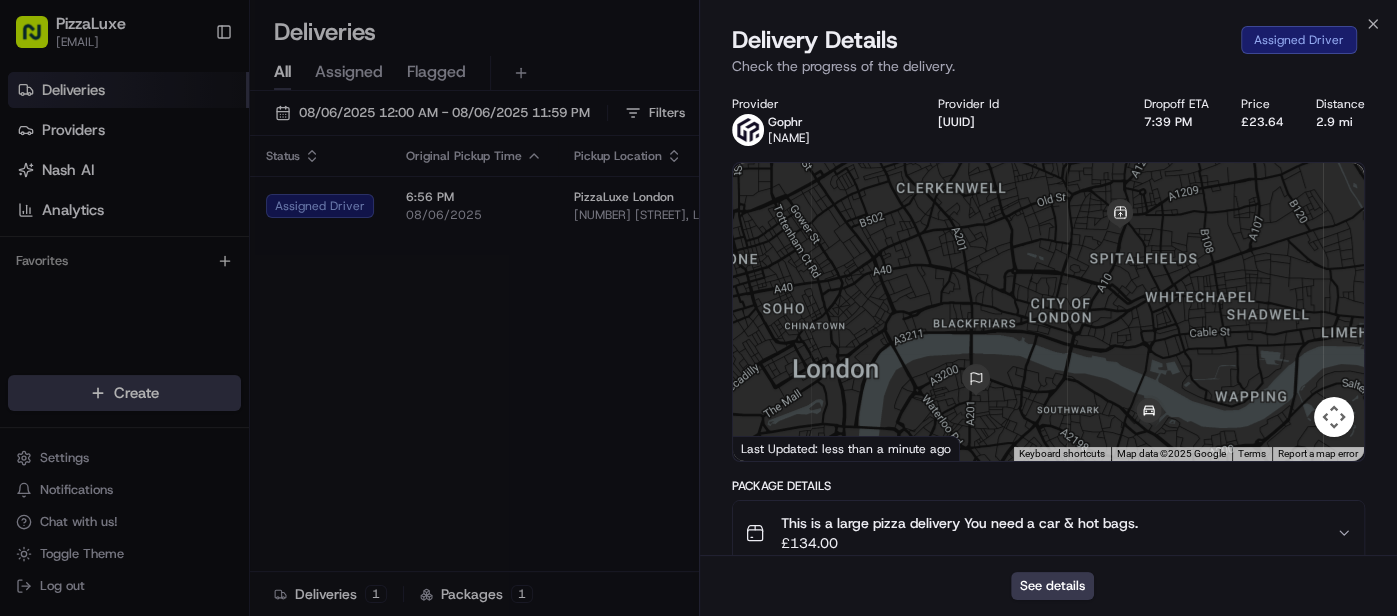 click on "Chat with us!" at bounding box center (79, 522) 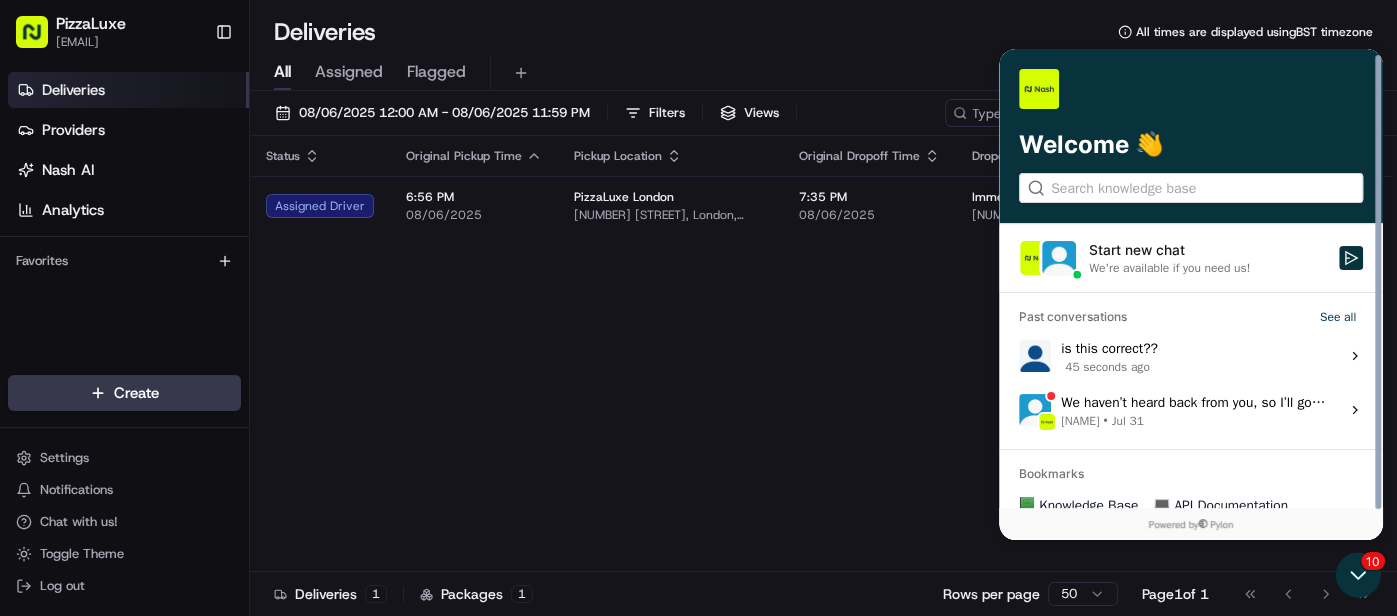 click on "45 seconds ago" at bounding box center (1107, 367) 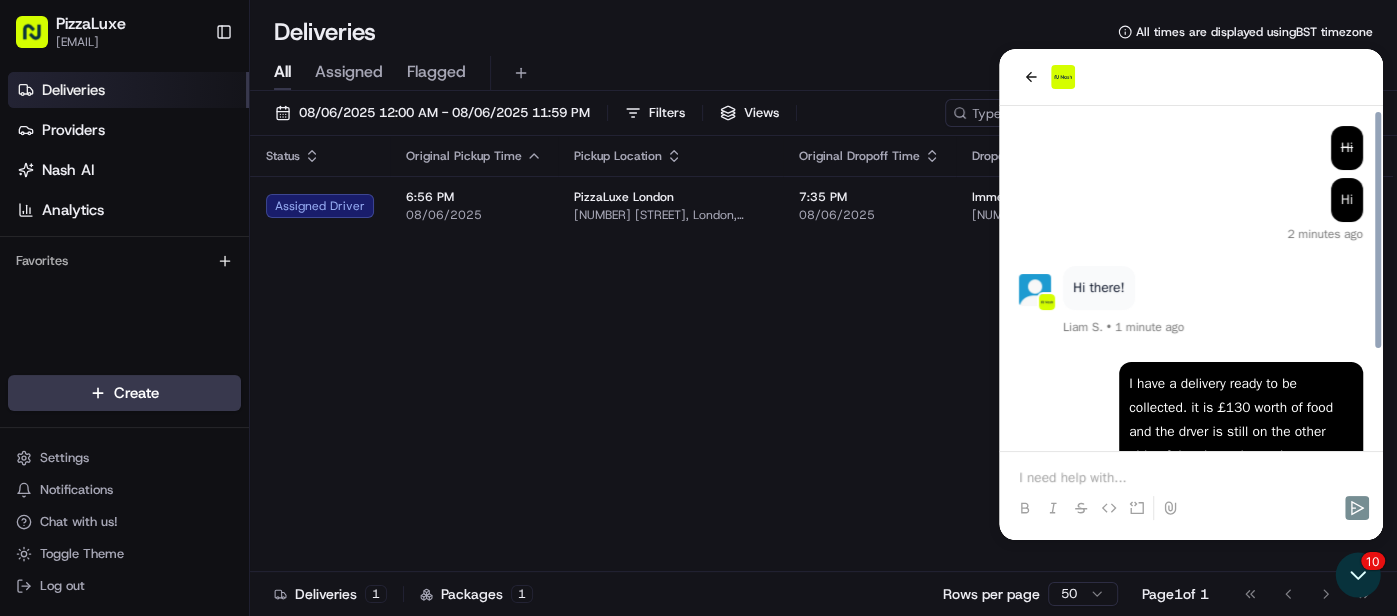 scroll, scrollTop: 142, scrollLeft: 0, axis: vertical 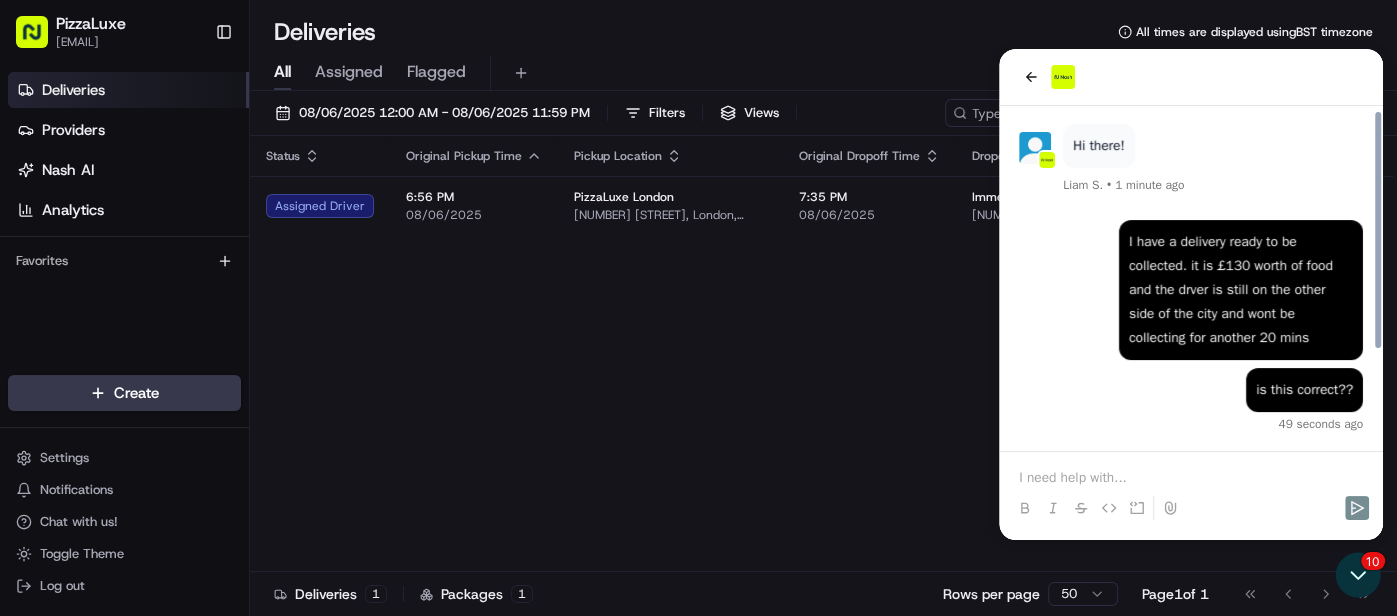 click at bounding box center (1191, 478) 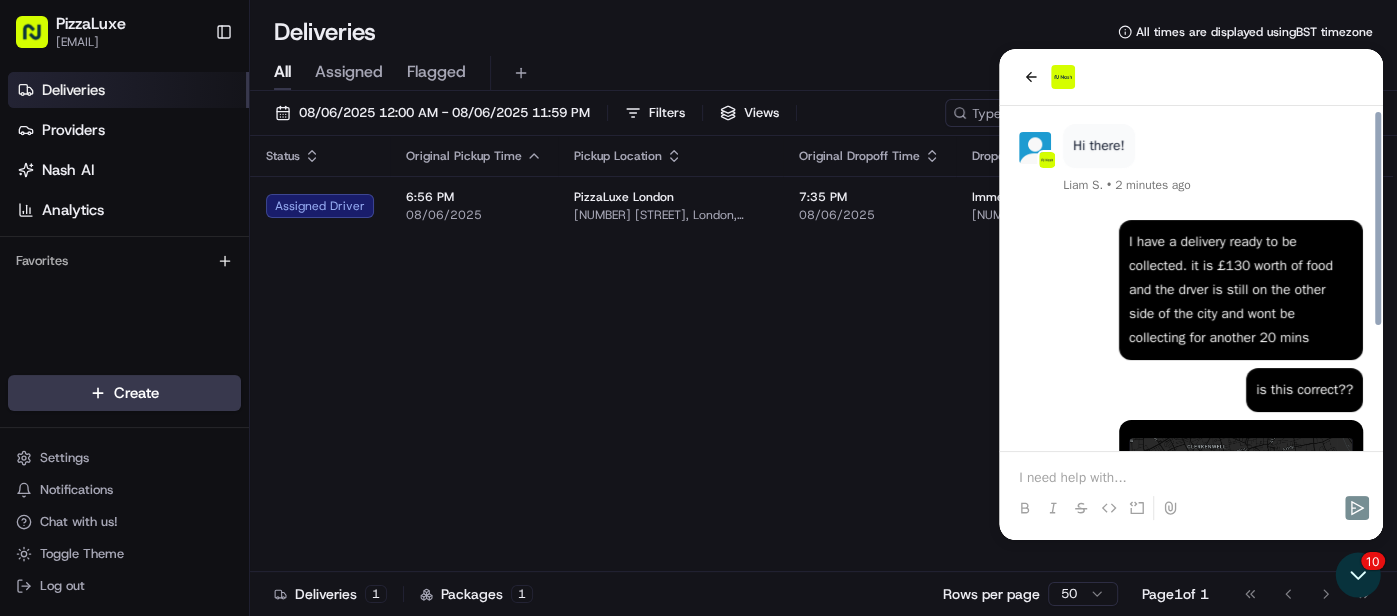 scroll, scrollTop: 194, scrollLeft: 0, axis: vertical 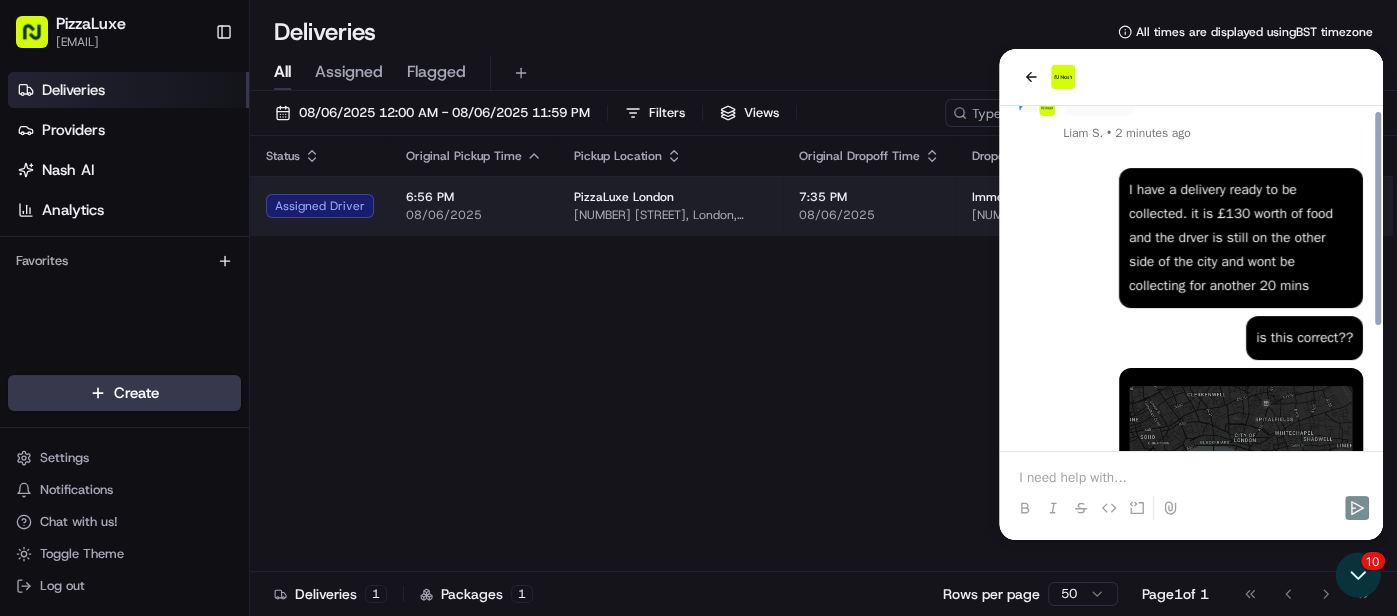 click on "[TIME] [DATE]" at bounding box center [474, 206] 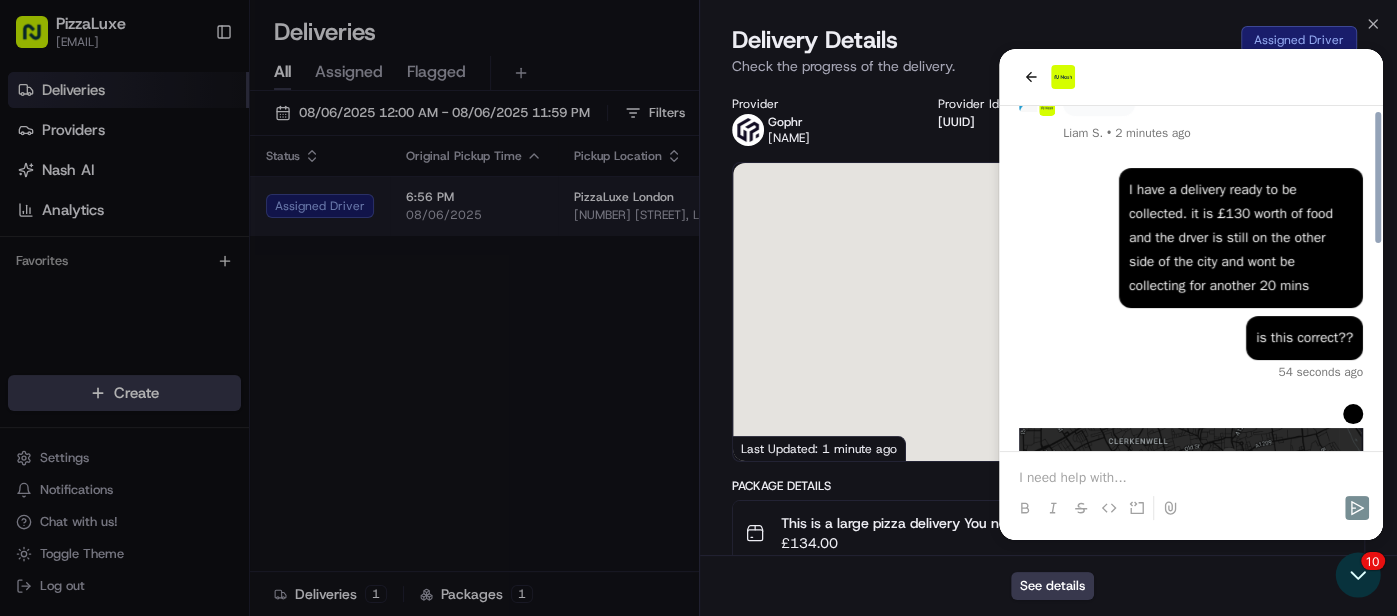scroll, scrollTop: 531, scrollLeft: 0, axis: vertical 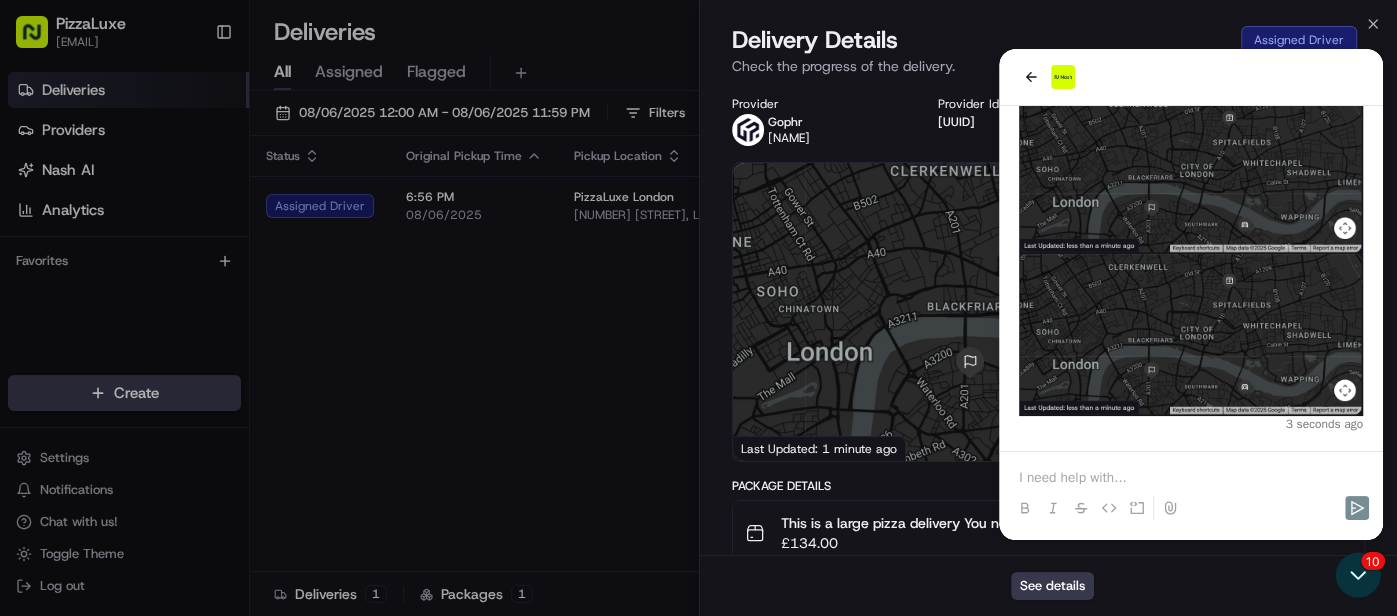 click on "Delivery Details Assigned Driver Check the progress of the delivery." at bounding box center [1049, 54] 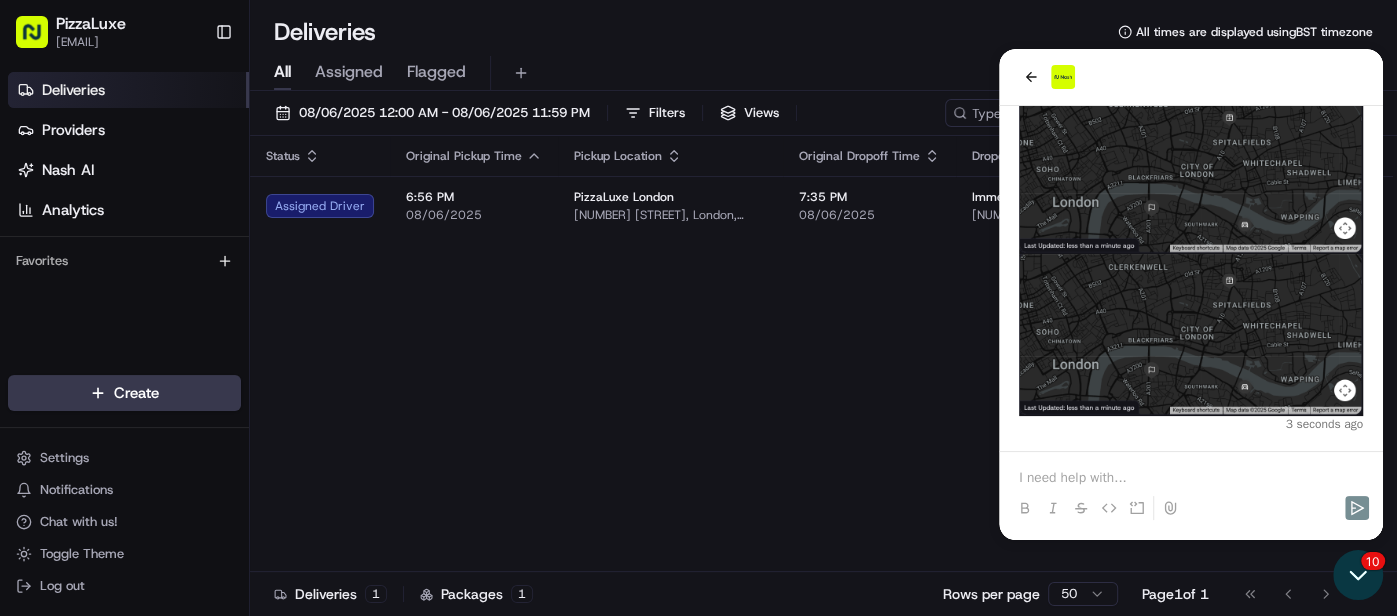click 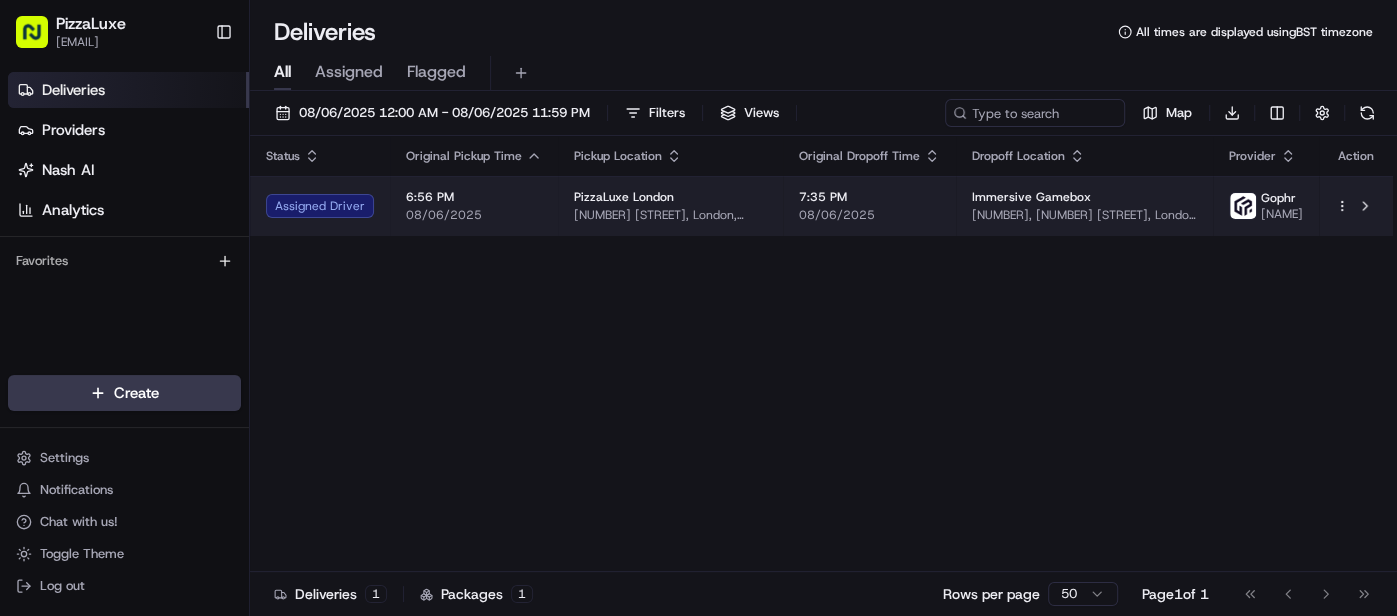 click on "08/06/2025" at bounding box center [869, 215] 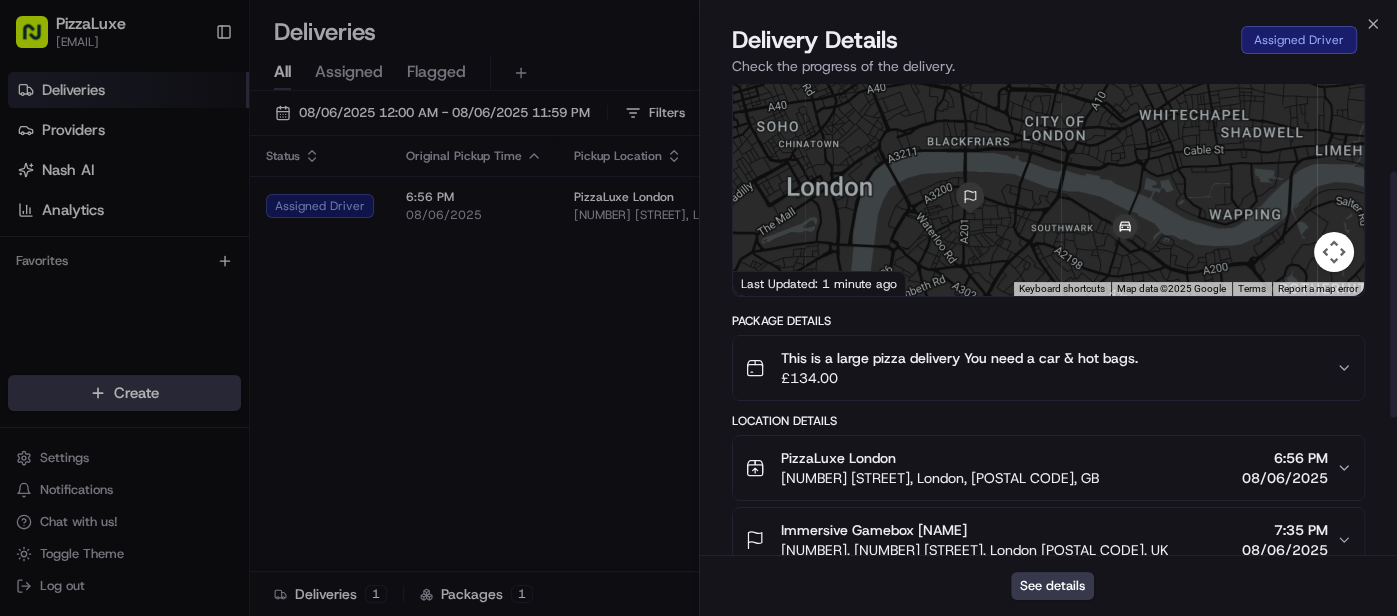 scroll, scrollTop: 170, scrollLeft: 0, axis: vertical 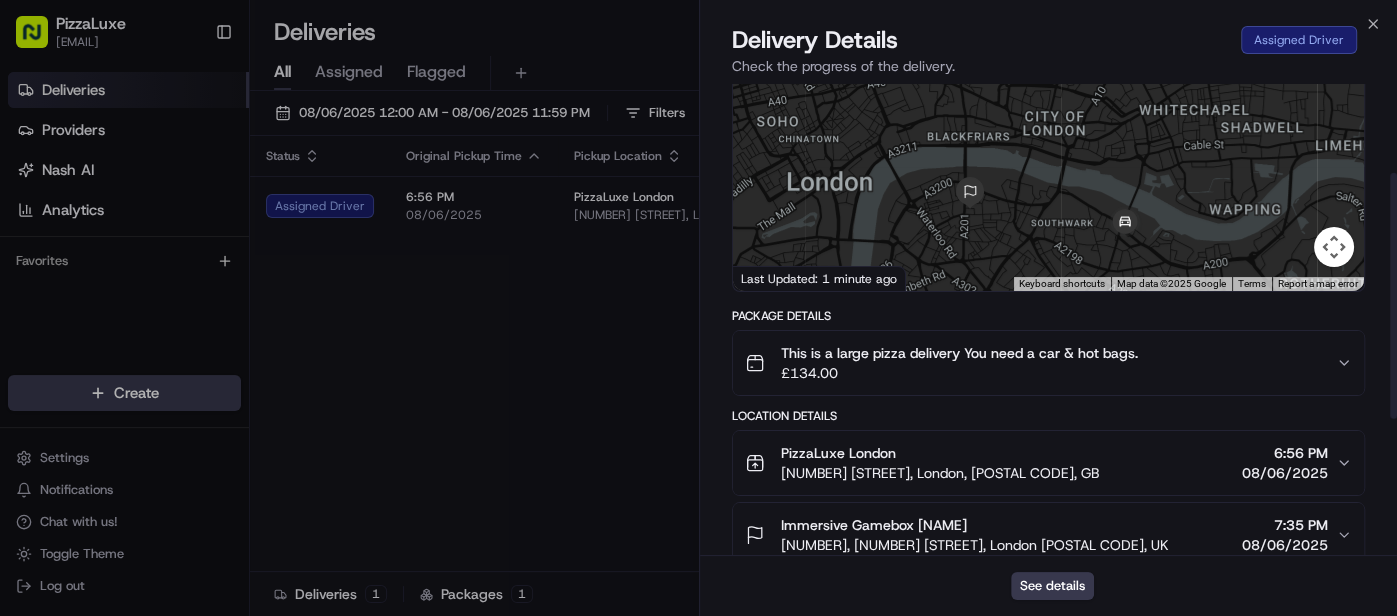 click on "[NUMBER] [STREET], [CITY], [STATE] [POSTAL_CODE], [COUNTRY]" at bounding box center (940, 473) 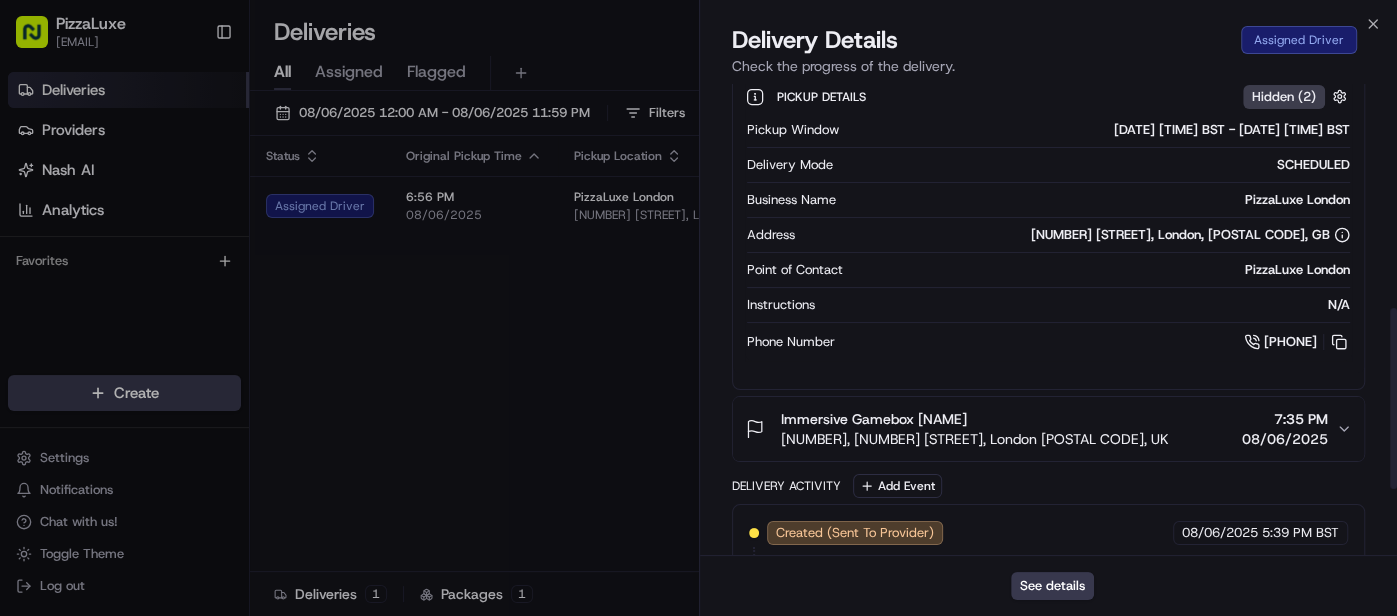 scroll, scrollTop: 620, scrollLeft: 0, axis: vertical 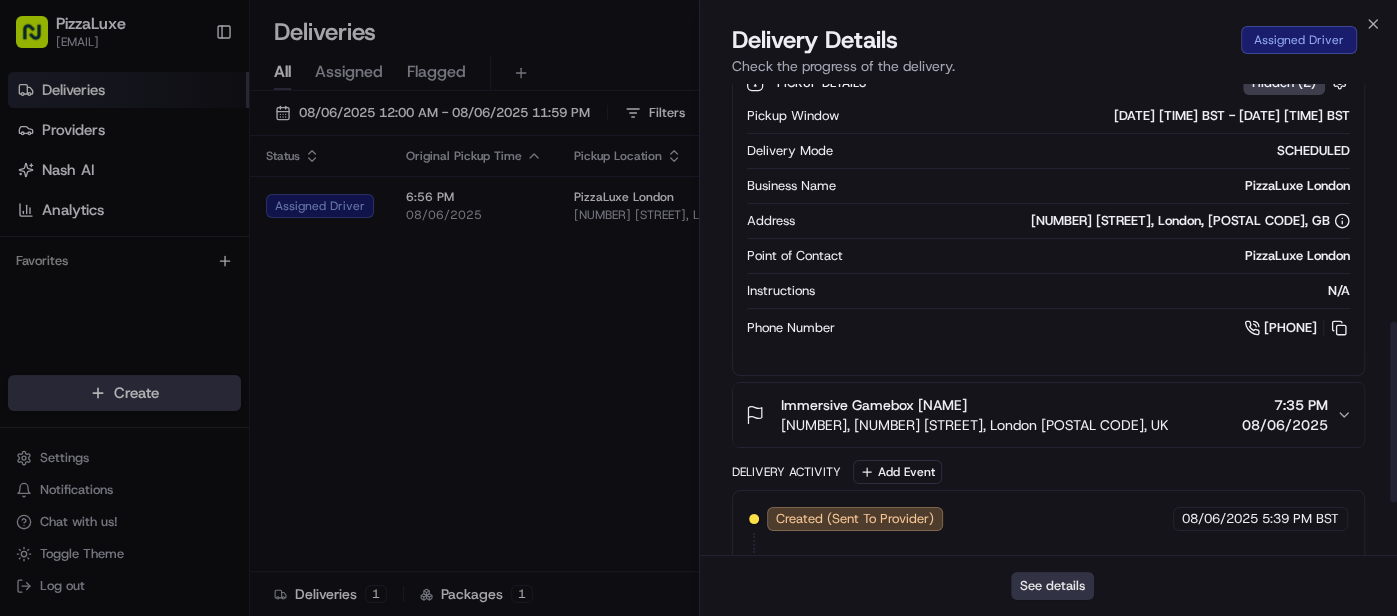 click on "See details" at bounding box center (1052, 586) 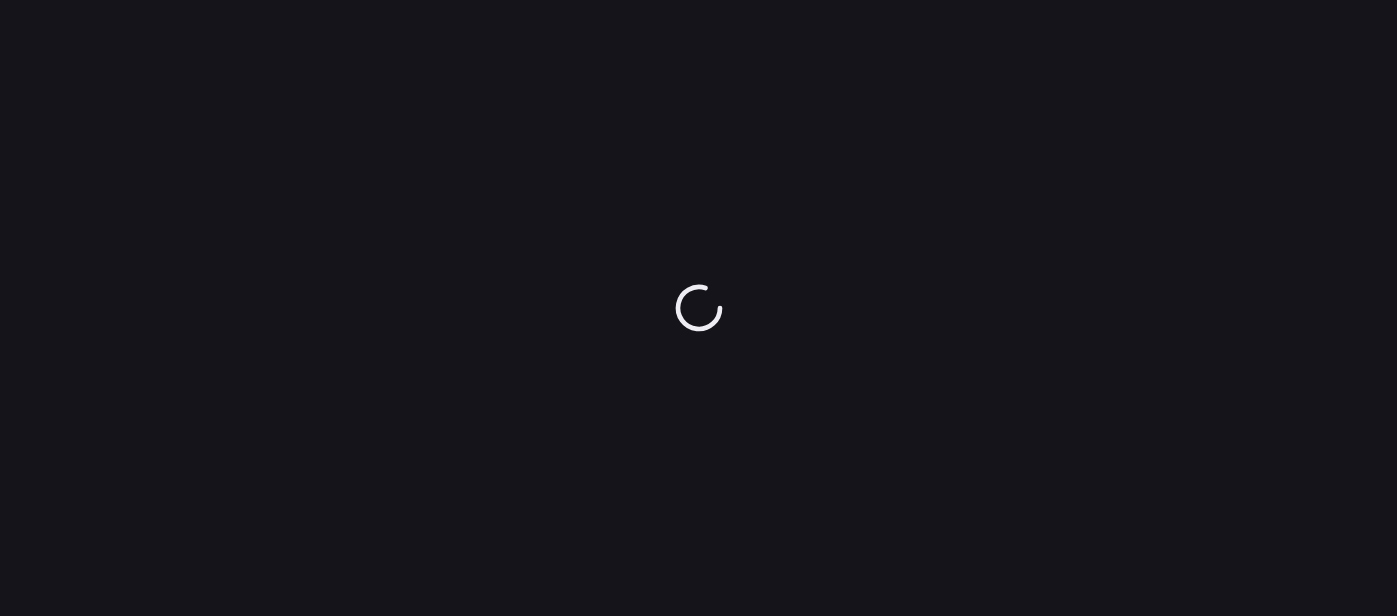 scroll, scrollTop: 0, scrollLeft: 0, axis: both 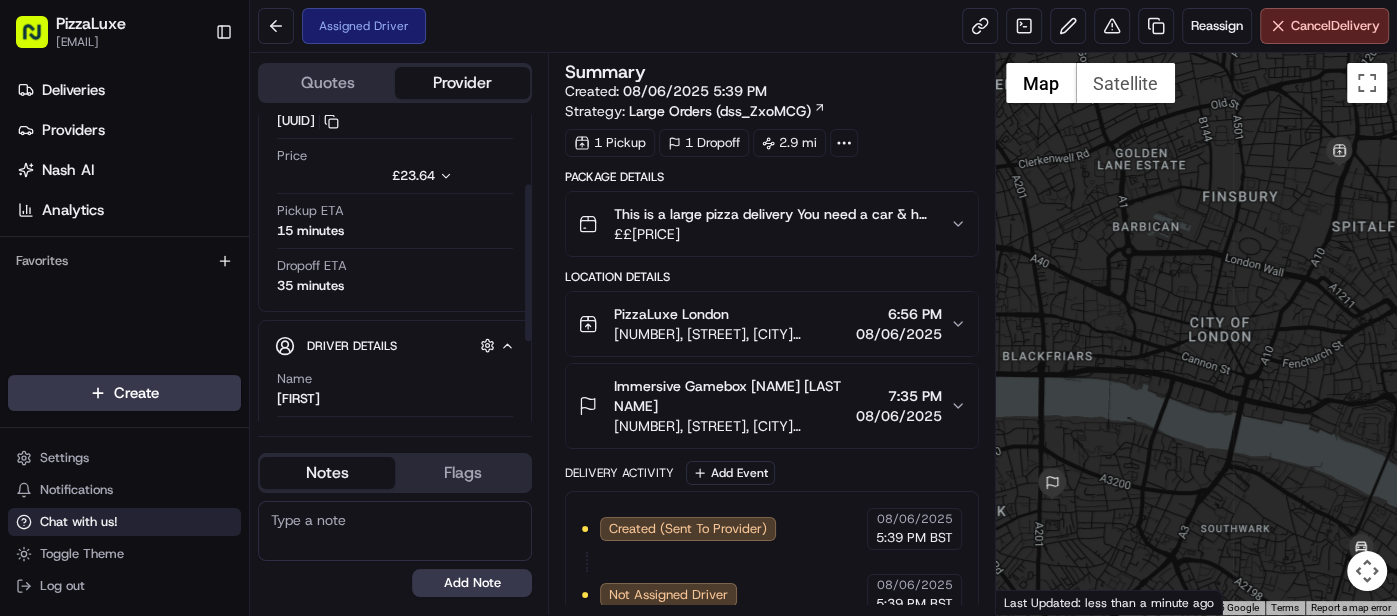 click on "Chat with us!" at bounding box center [79, 522] 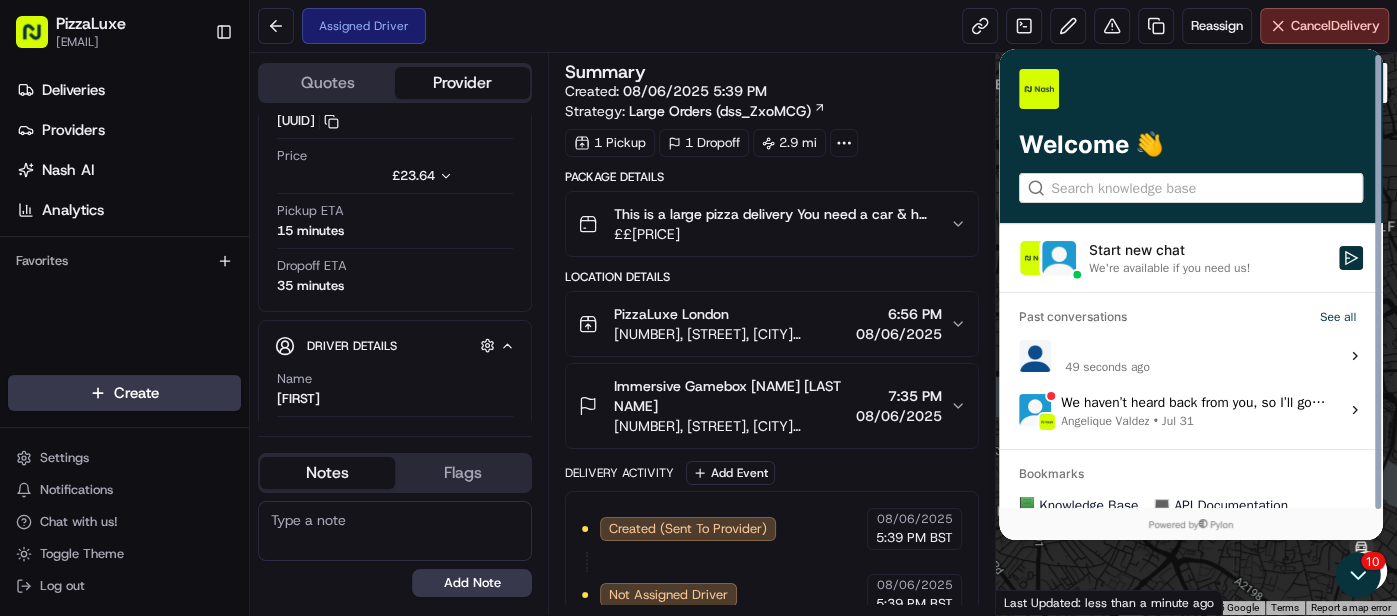 click on "49 seconds ago" at bounding box center [1105, 356] 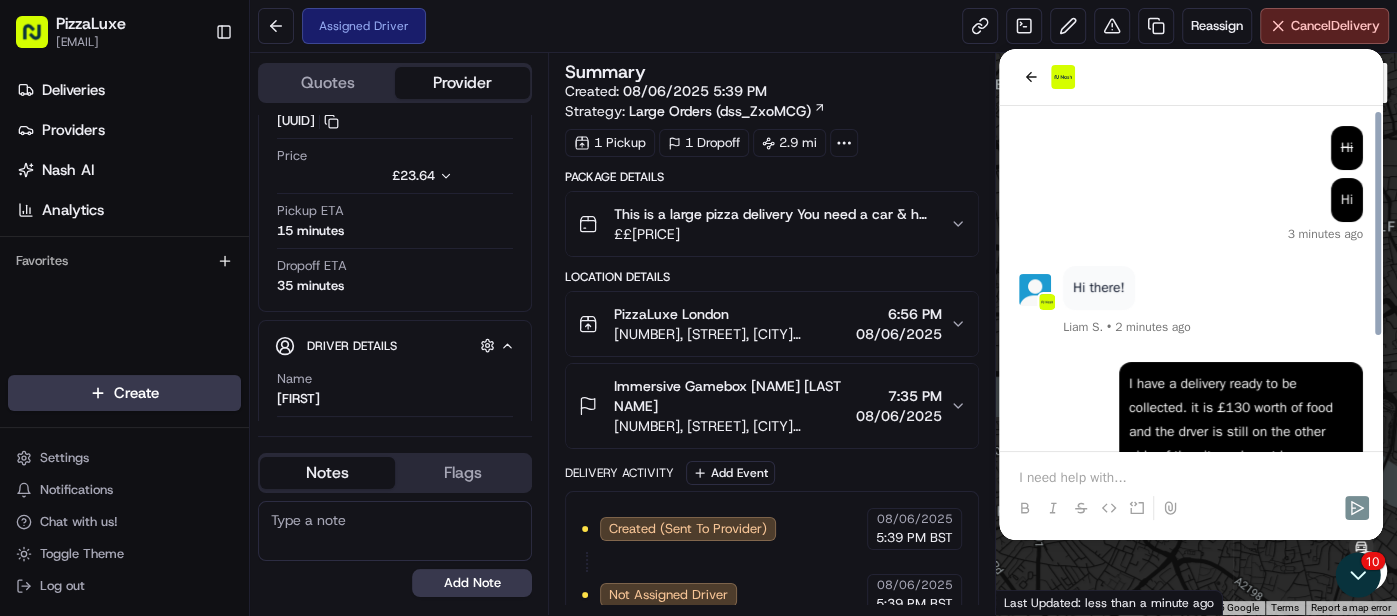 scroll, scrollTop: 170, scrollLeft: 0, axis: vertical 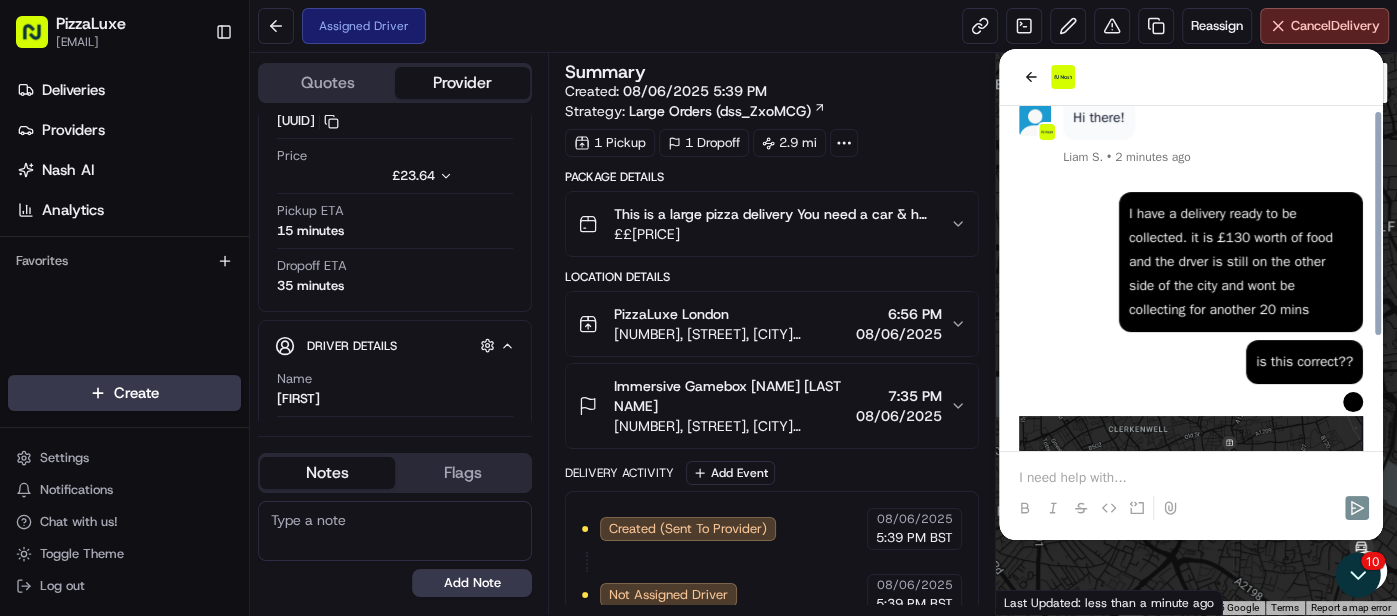 click at bounding box center [1191, 478] 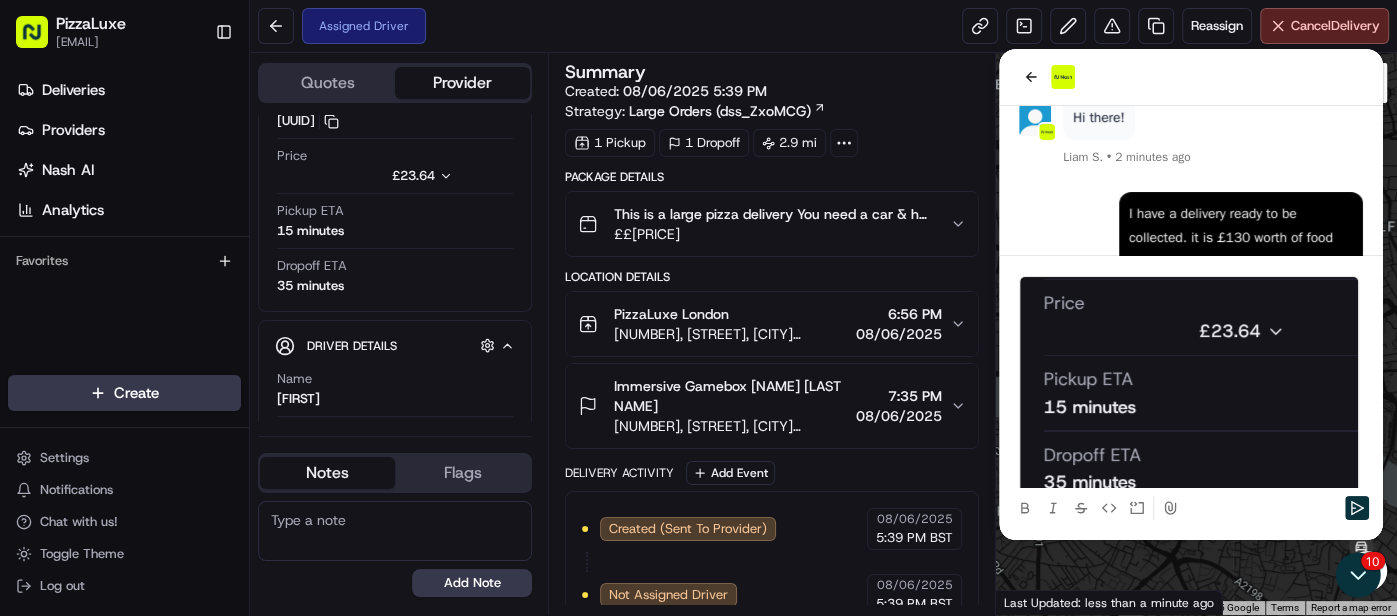 scroll, scrollTop: 55, scrollLeft: 0, axis: vertical 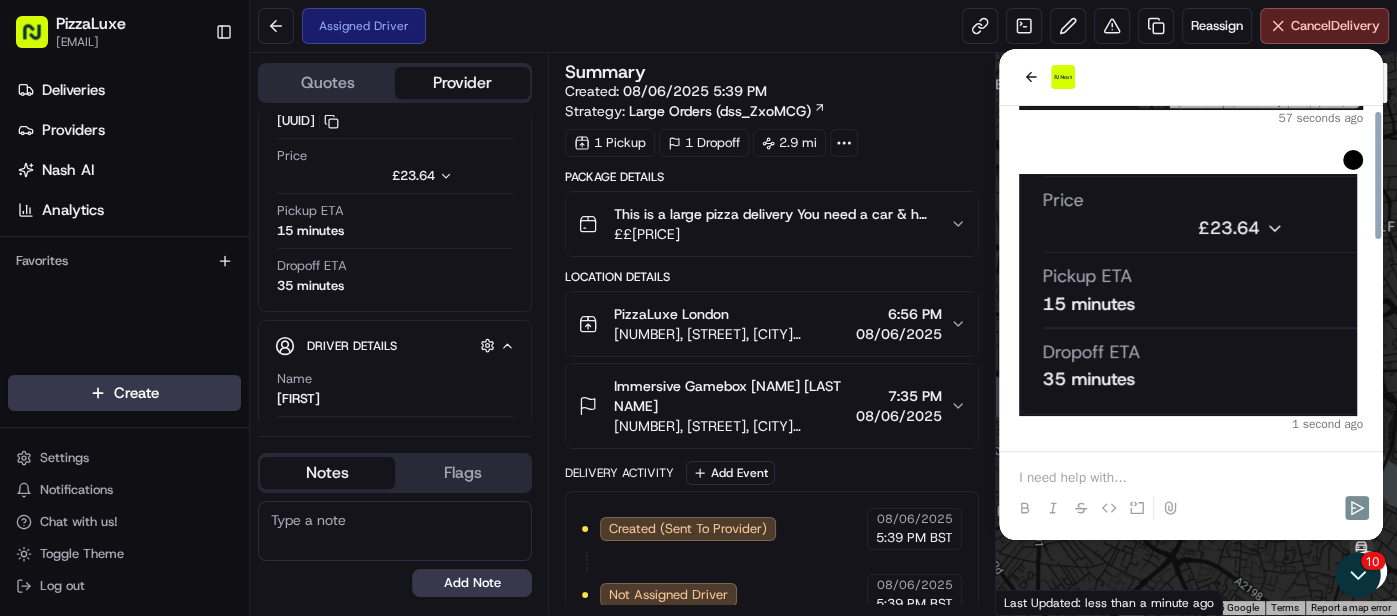 click at bounding box center (1191, 490) 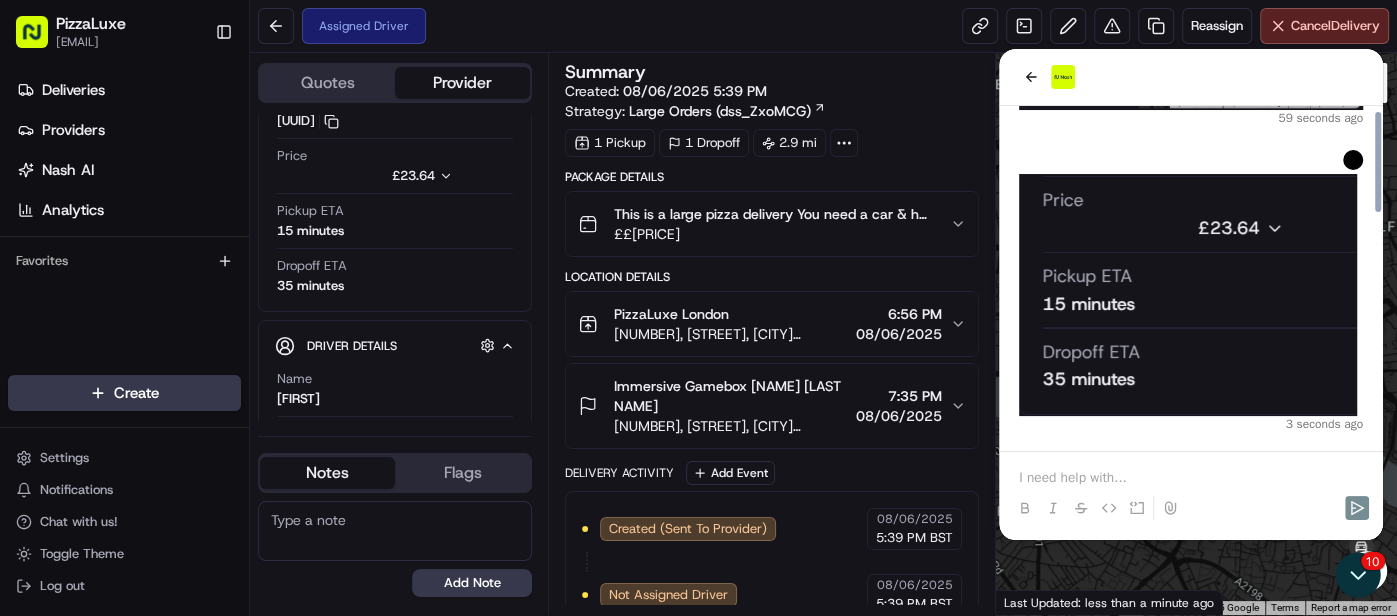 click at bounding box center [1191, 478] 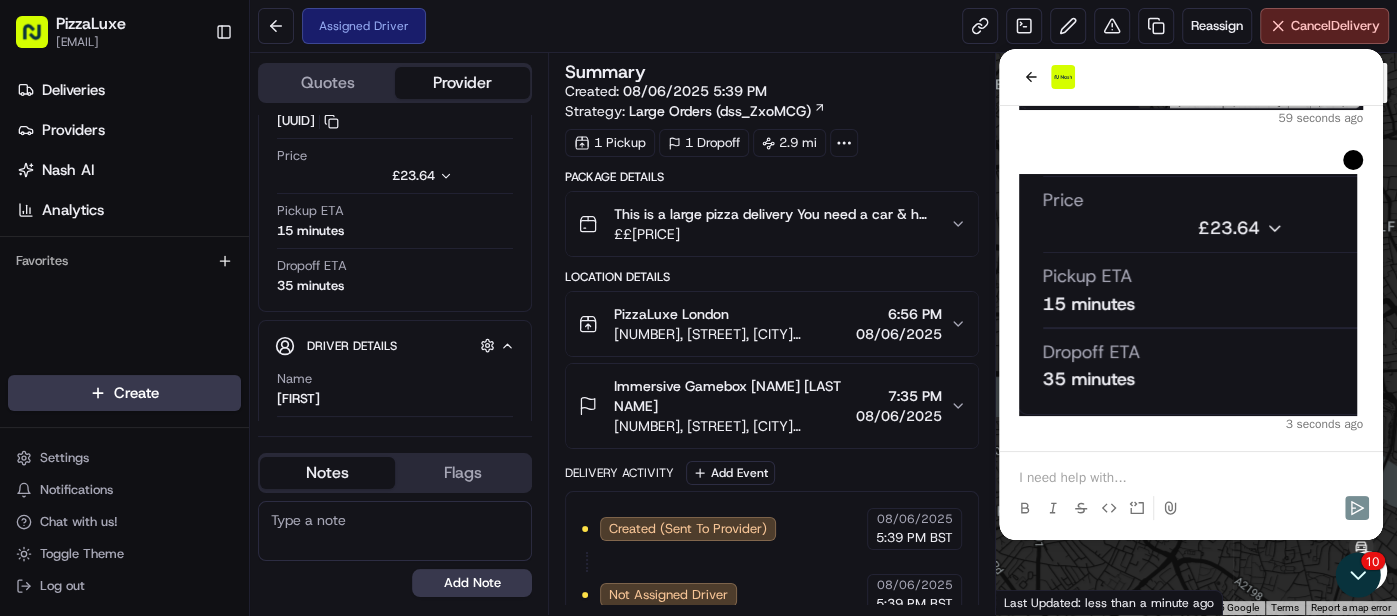 type 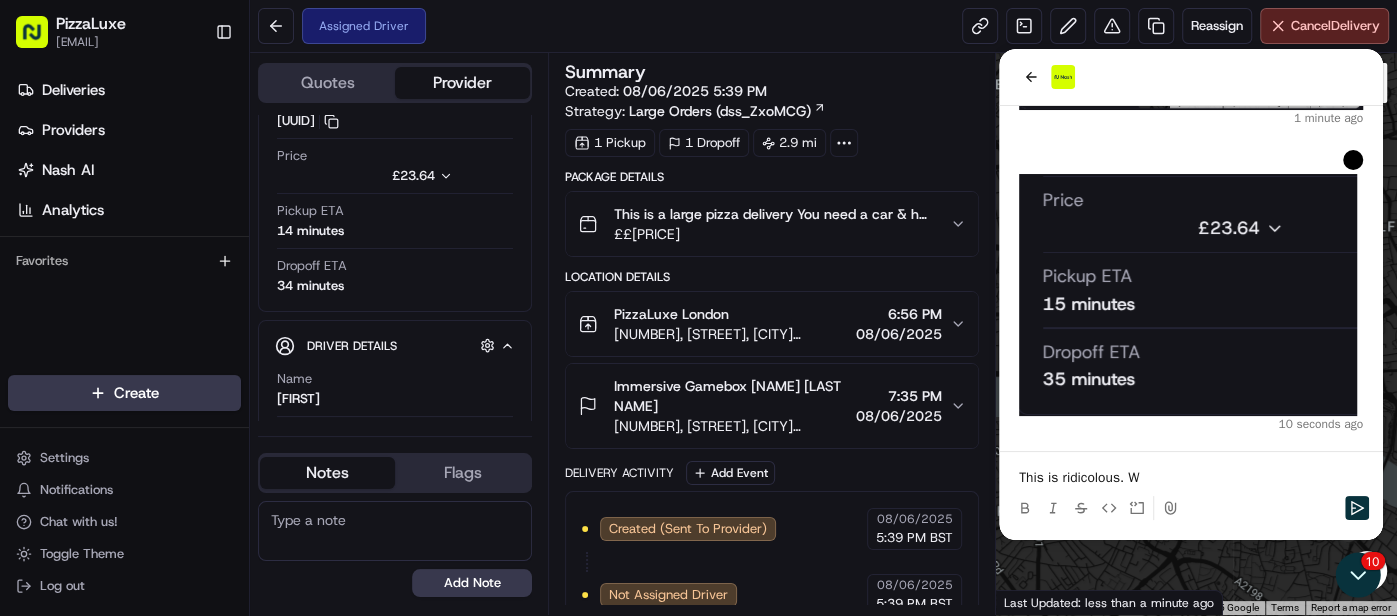 click on "This is ridicolous. W" at bounding box center (1191, 478) 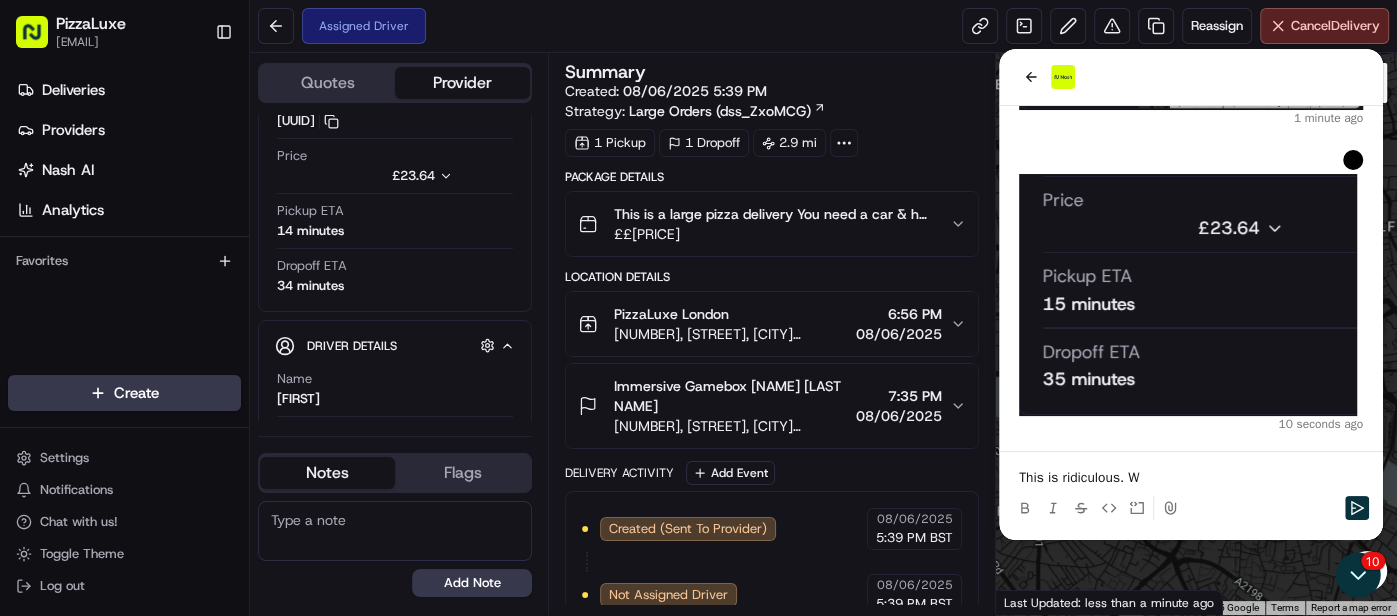 click on "This is ridiculous. W" at bounding box center (1191, 478) 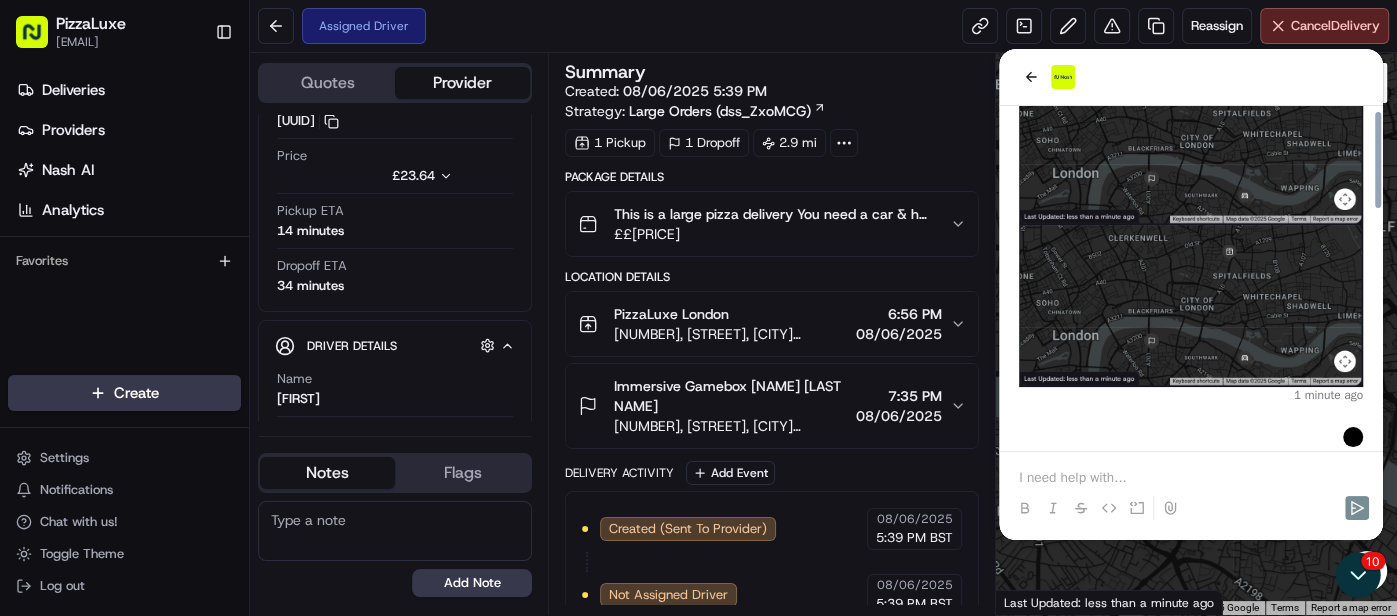 scroll, scrollTop: 853, scrollLeft: 0, axis: vertical 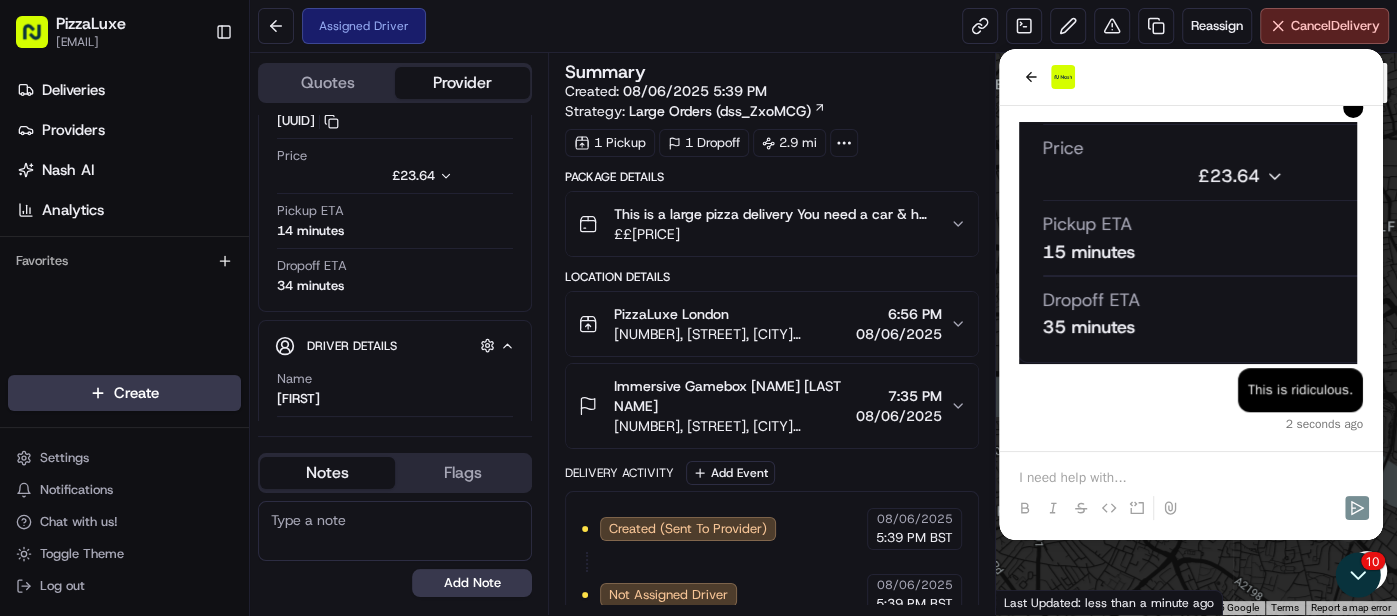 click at bounding box center [1191, 478] 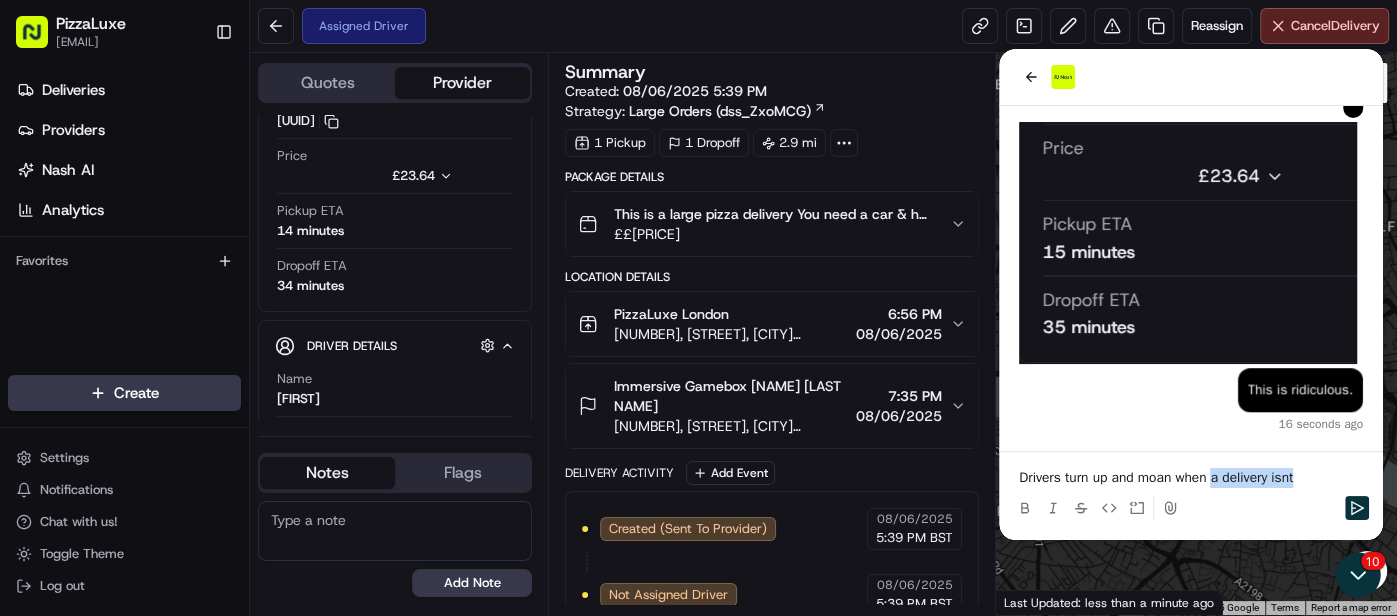 drag, startPoint x: 1217, startPoint y: 473, endPoint x: 1395, endPoint y: 499, distance: 179.88885 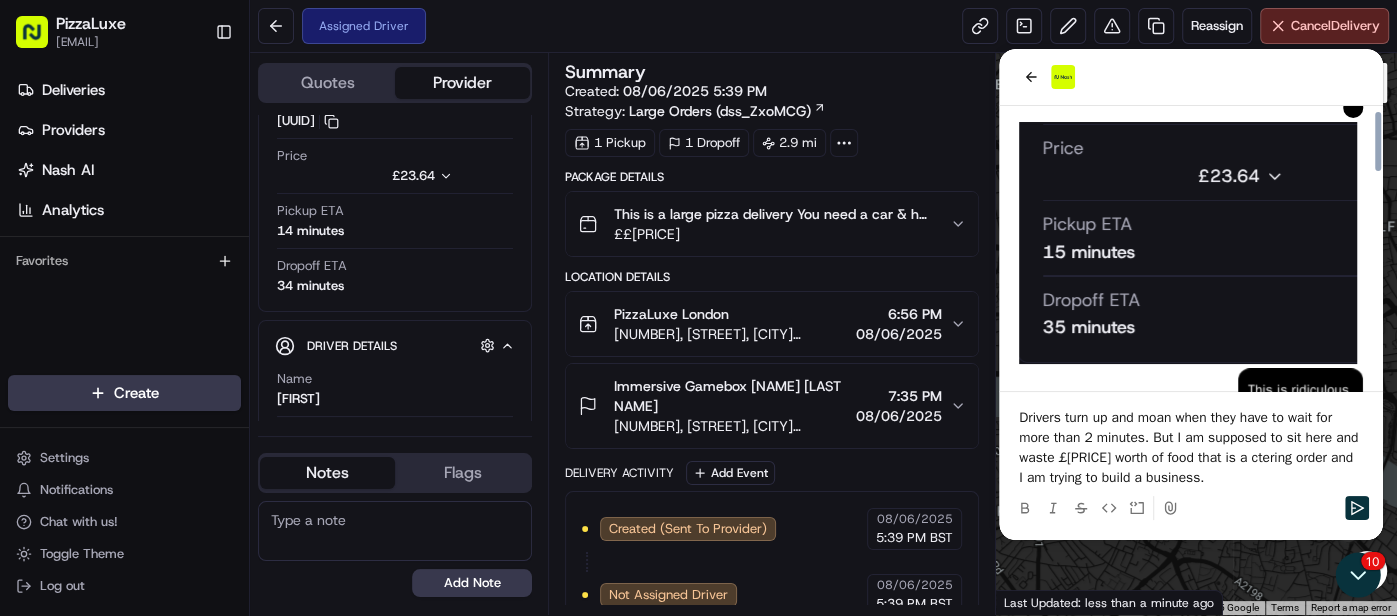 scroll, scrollTop: 1033, scrollLeft: 0, axis: vertical 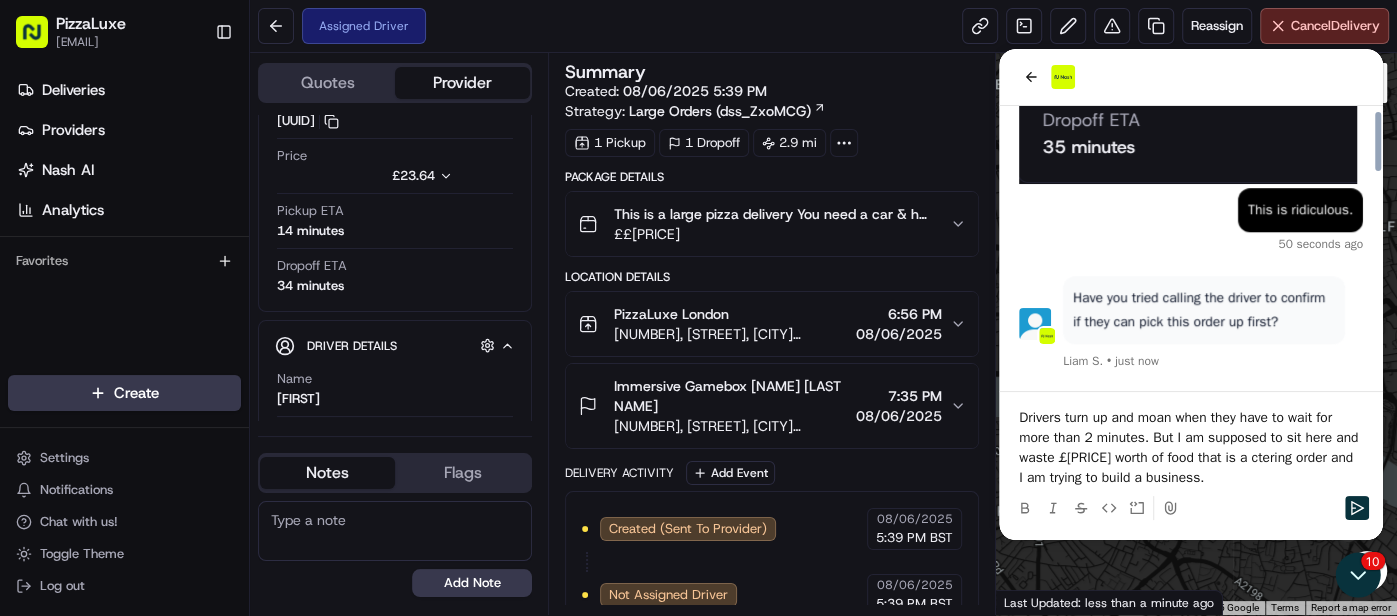 click on "Drivers turn up and moan when they have to wait for more than 2 minutes. But I am supposed to sit here and waste £130 worth of food that is a ctering order and I am trying to build a business." at bounding box center (1191, 448) 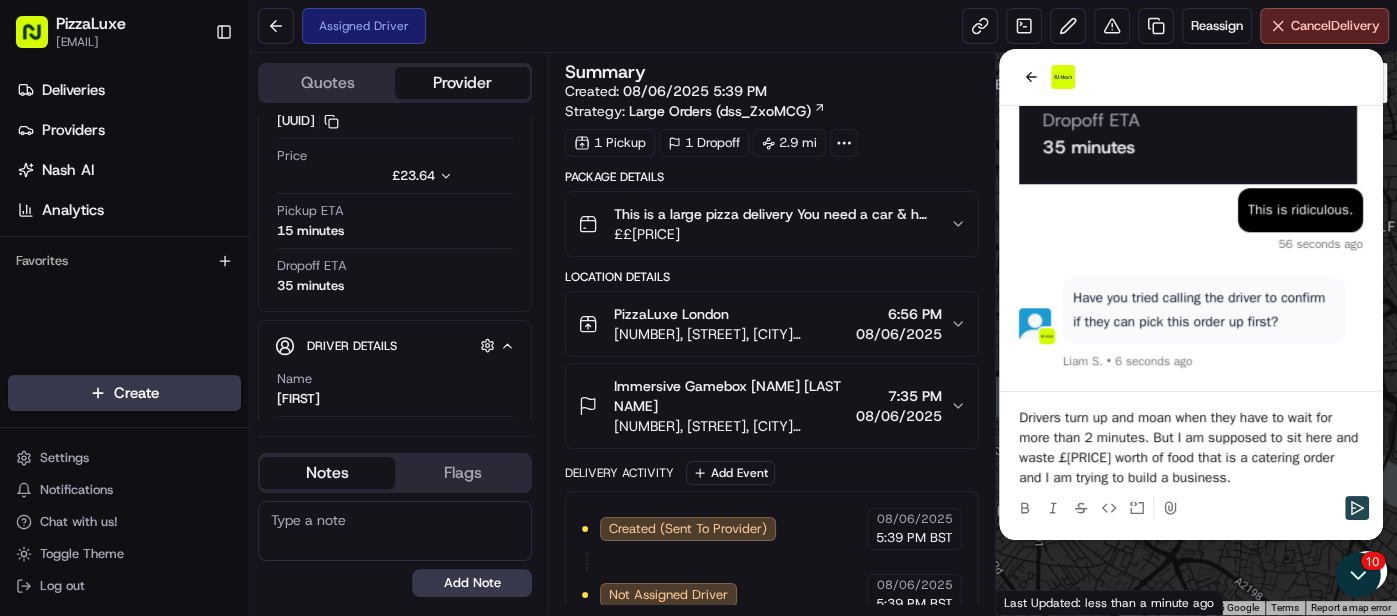 click 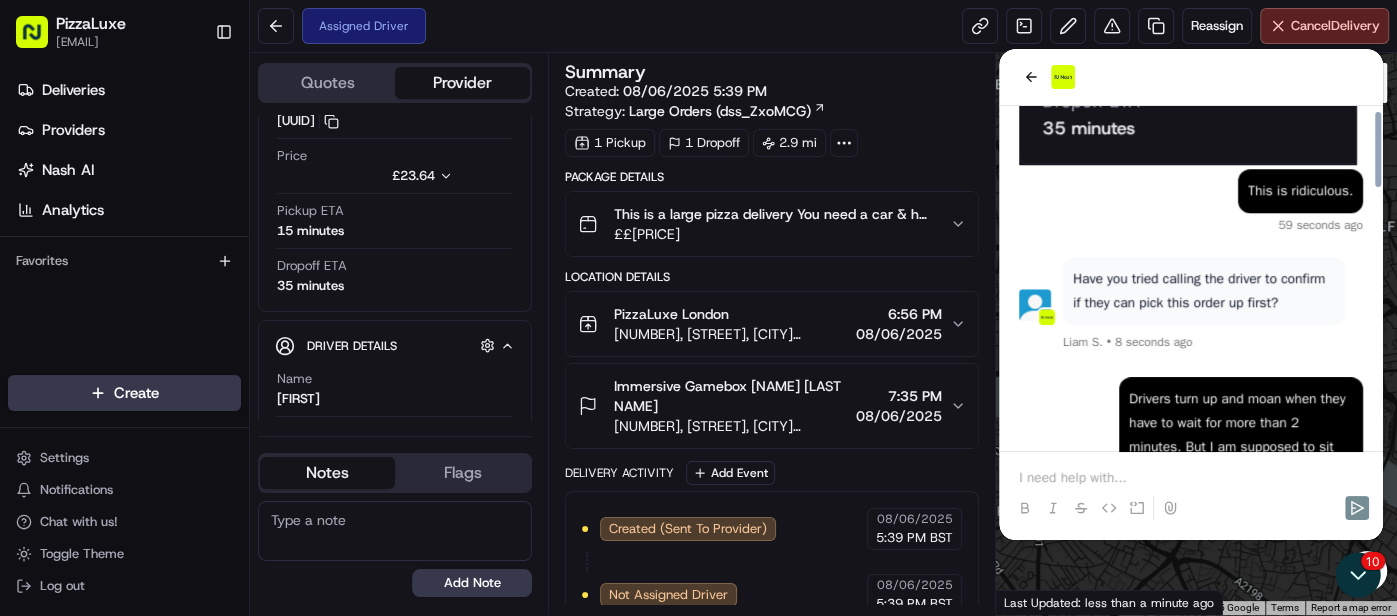 scroll, scrollTop: 1181, scrollLeft: 0, axis: vertical 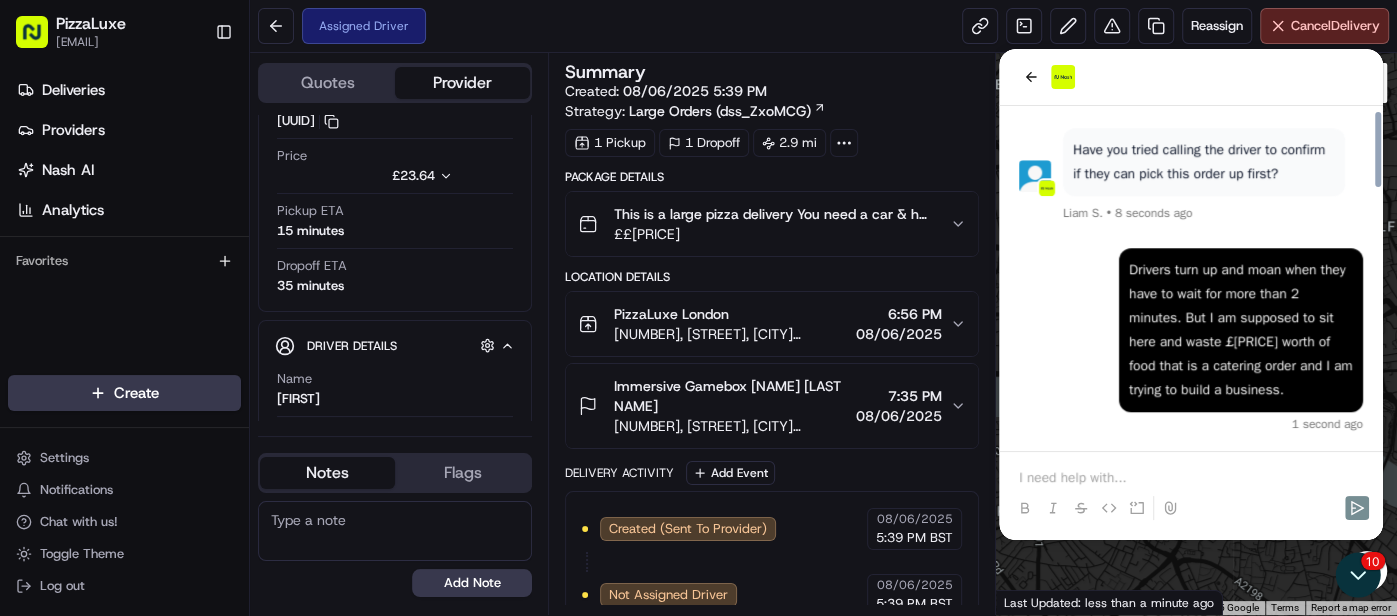 click at bounding box center (1191, 478) 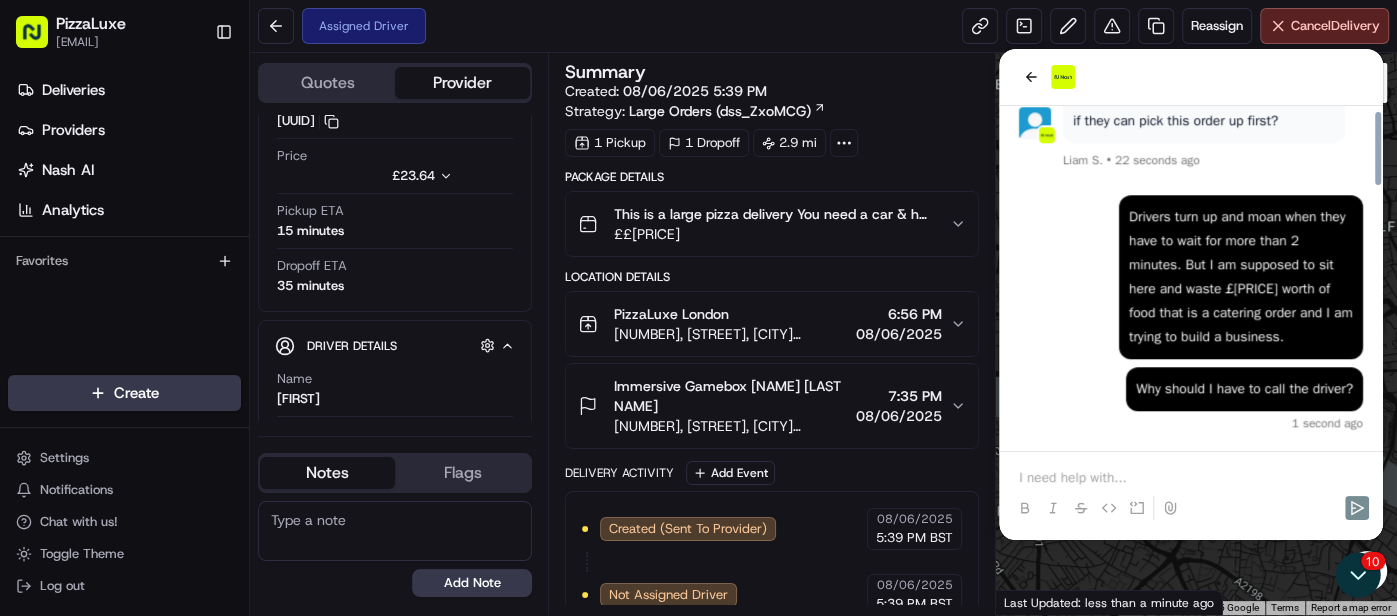 scroll, scrollTop: 1233, scrollLeft: 0, axis: vertical 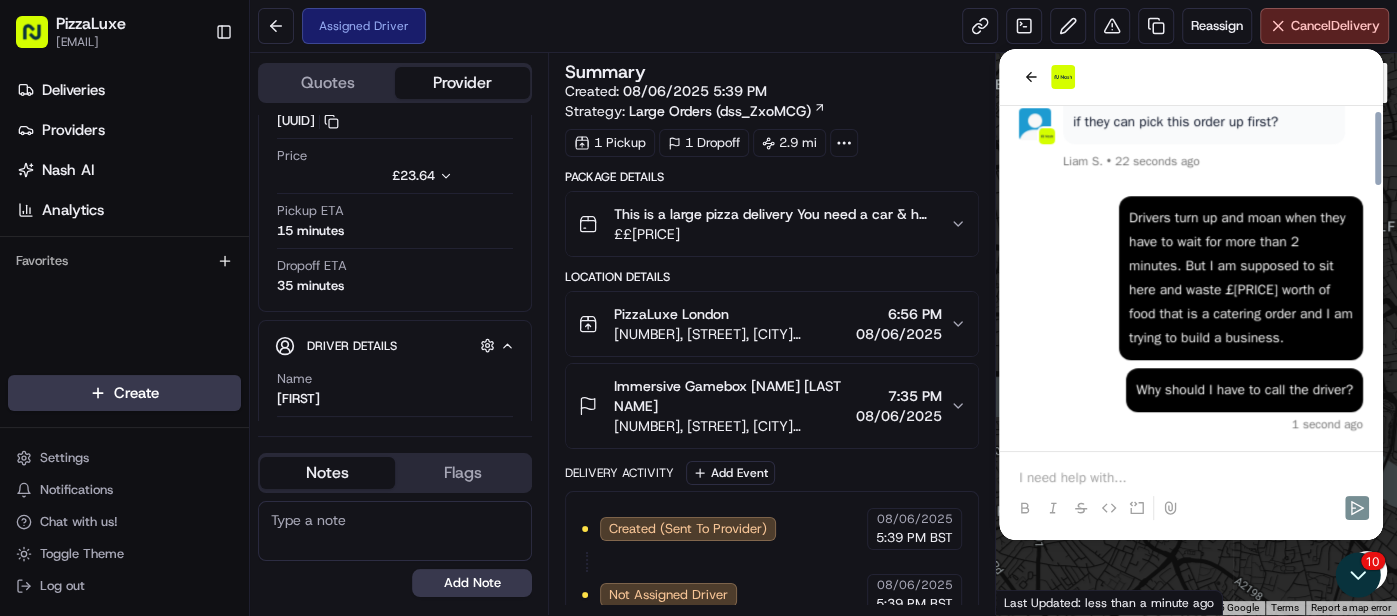 click at bounding box center (1191, 478) 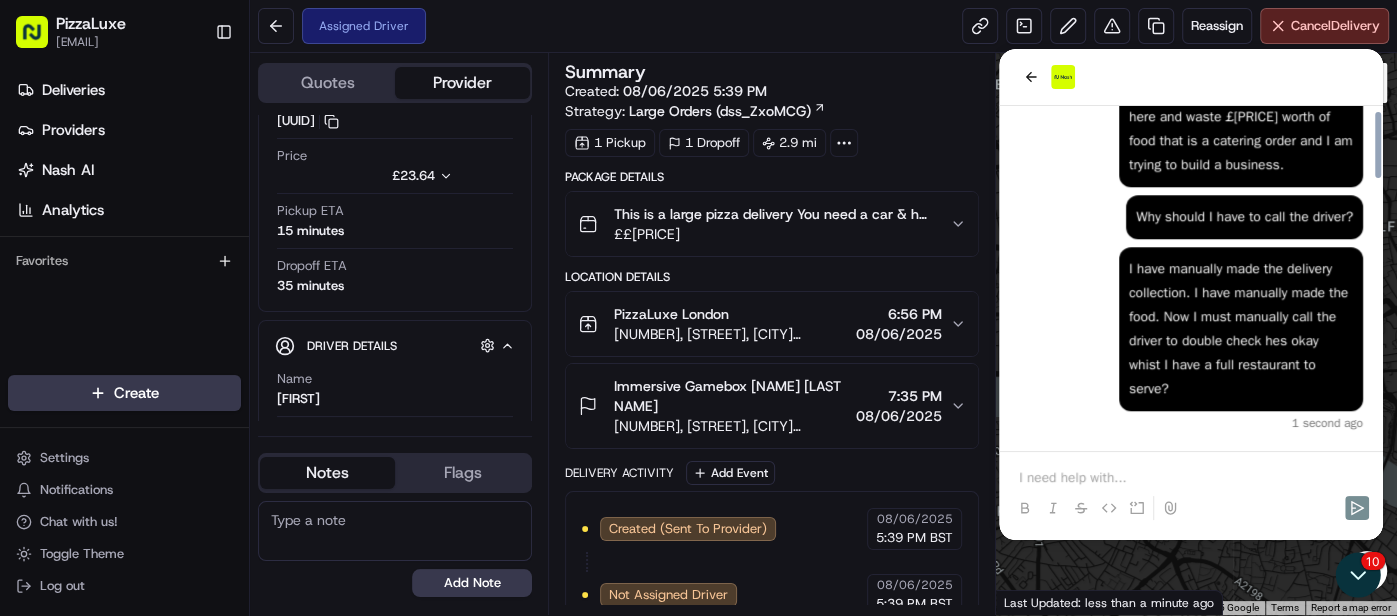 scroll, scrollTop: 1405, scrollLeft: 0, axis: vertical 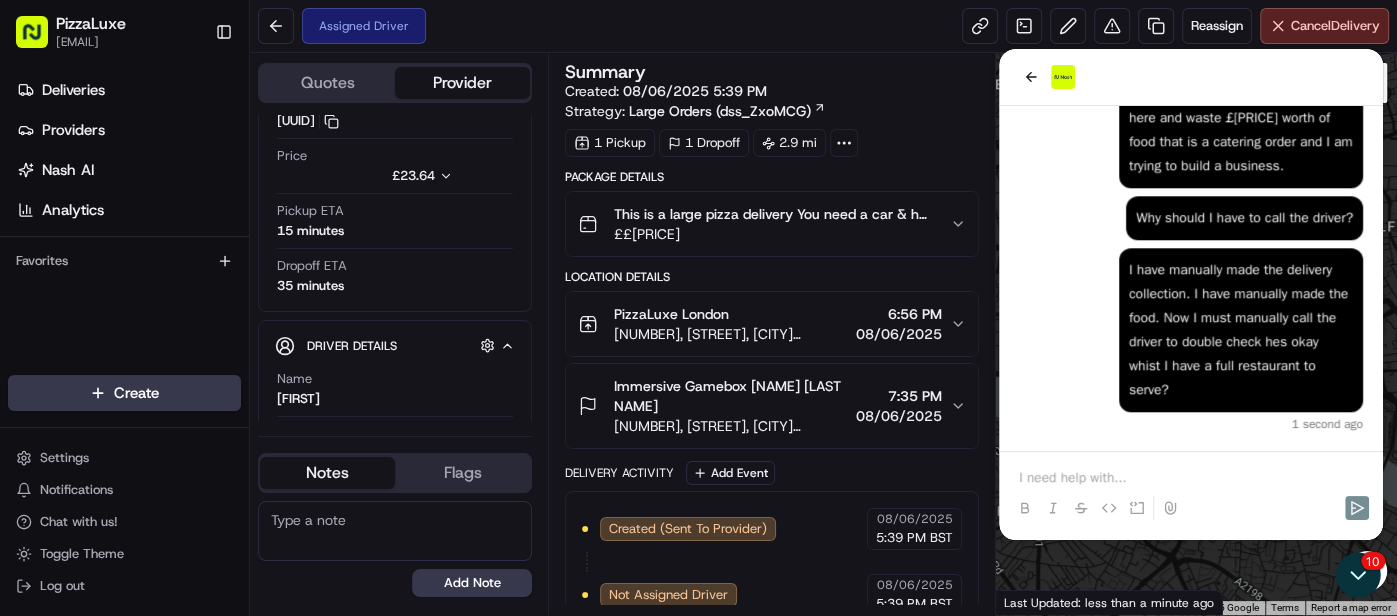 click at bounding box center [1191, 508] 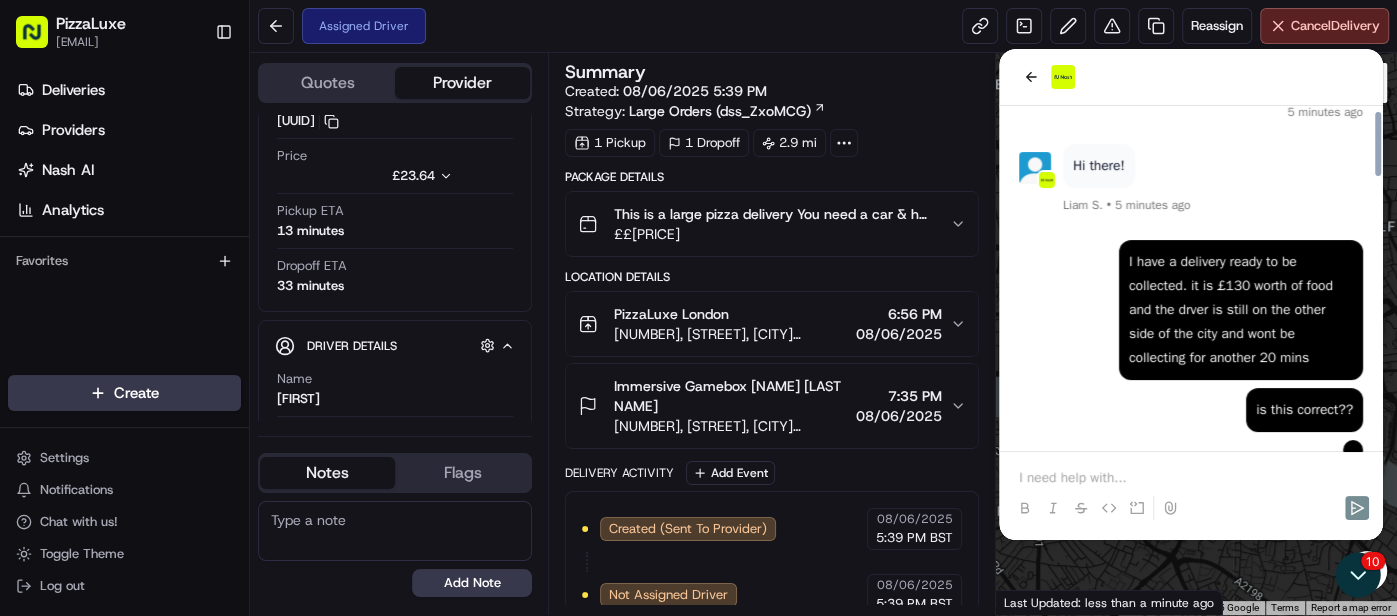 scroll, scrollTop: 941, scrollLeft: 0, axis: vertical 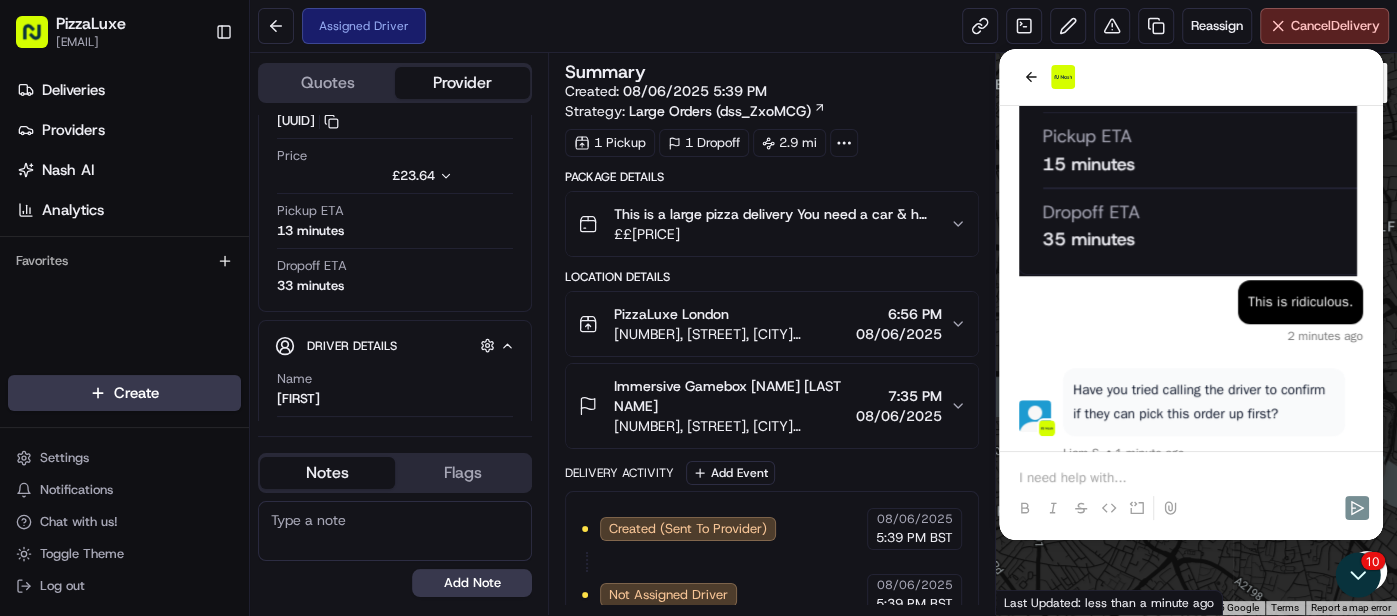 click on "Summary Created:   08/06/2025 5:39 PM Strategy:   Large Orders  (dss_ZxoMCG) 1   Pickup 1   Dropoff 2.9 mi Package Details This is a large pizza delivery You need a car & hot bags. £ 134.00 Location Details PizzaLuxe London 2 Principal Pl, London, England EC2A 2BA, GB 6:56 PM 08/06/2025 Immersive Gamebox Kieran Brocklehurst 83, 83 Scoresby St, London SE1 0XN, UK 7:35 PM 08/06/2025 Delivery Activity Add Event Created (Sent To Provider) Gophr 08/06/2025 5:39 PM BST Not Assigned Driver Gophr 08/06/2025 5:39 PM BST Assigned Driver Gophr 08/06/2025 5:58 PM BST Driver Updated Muhammad Gophr 08/06/2025 5:58 PM BST" at bounding box center (771, 334) 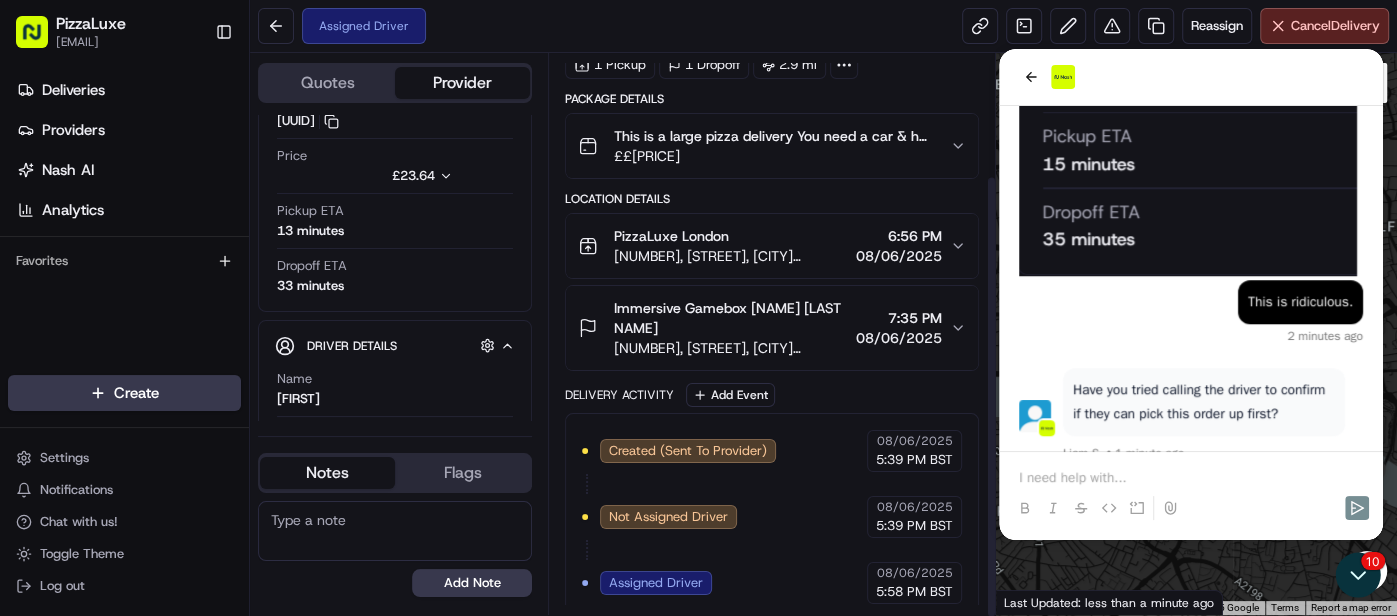 scroll, scrollTop: 154, scrollLeft: 0, axis: vertical 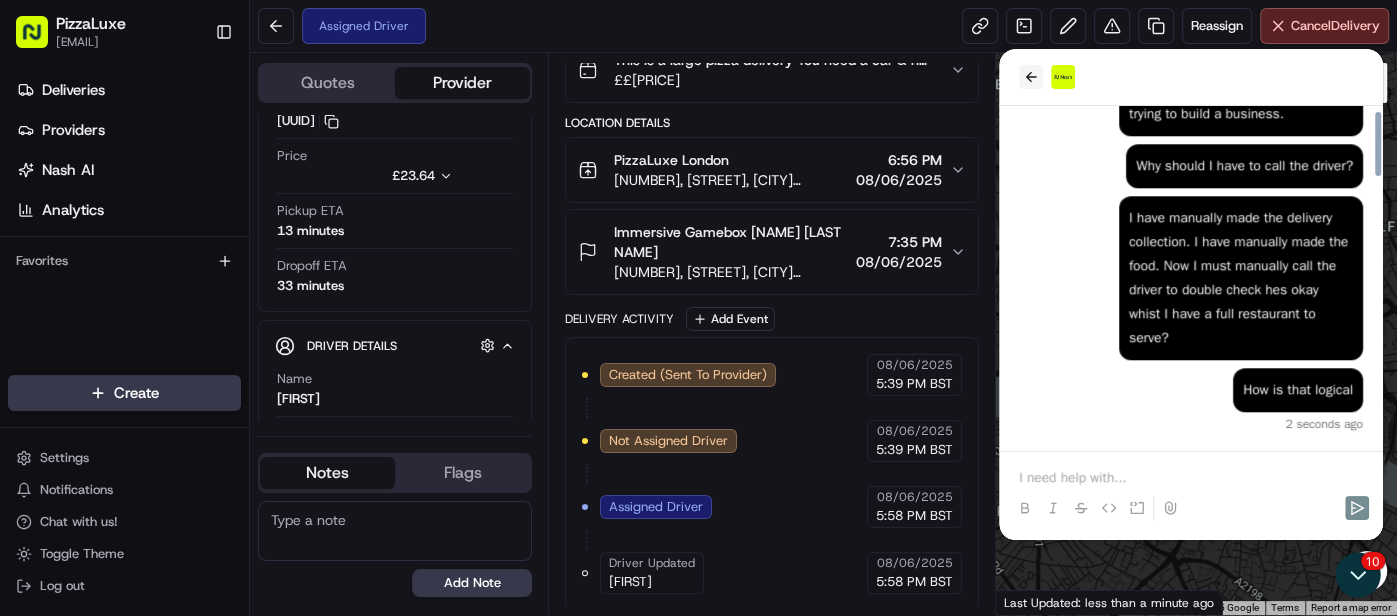 click 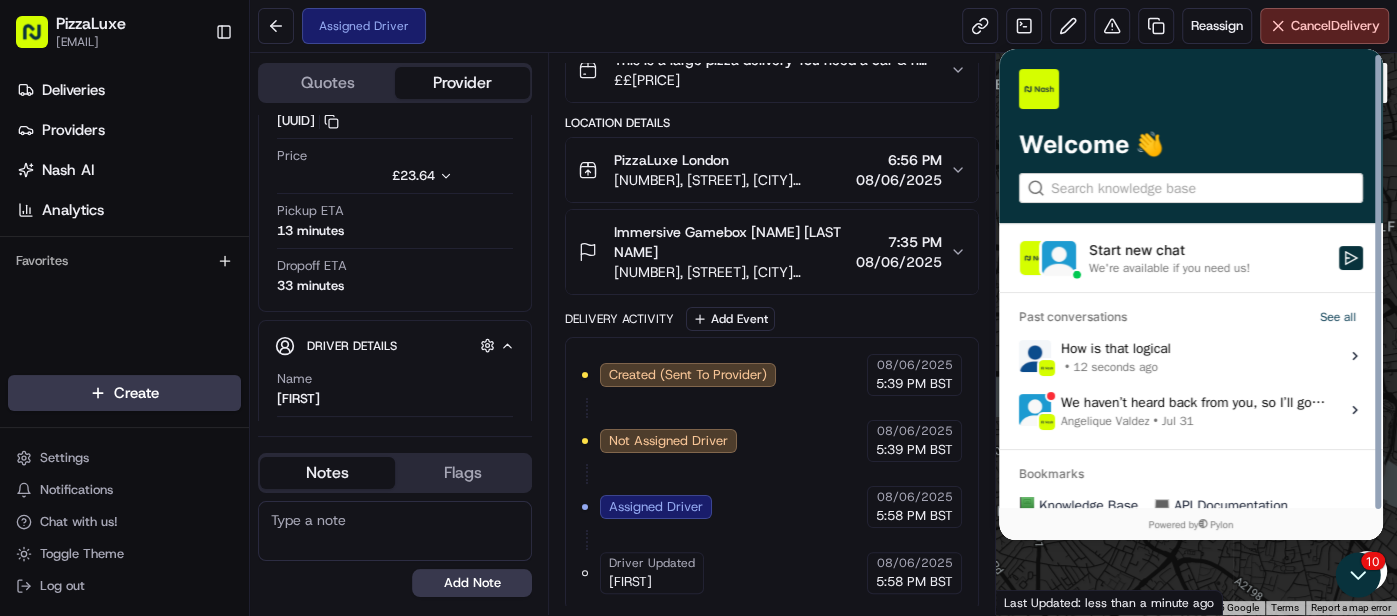 scroll, scrollTop: 0, scrollLeft: 0, axis: both 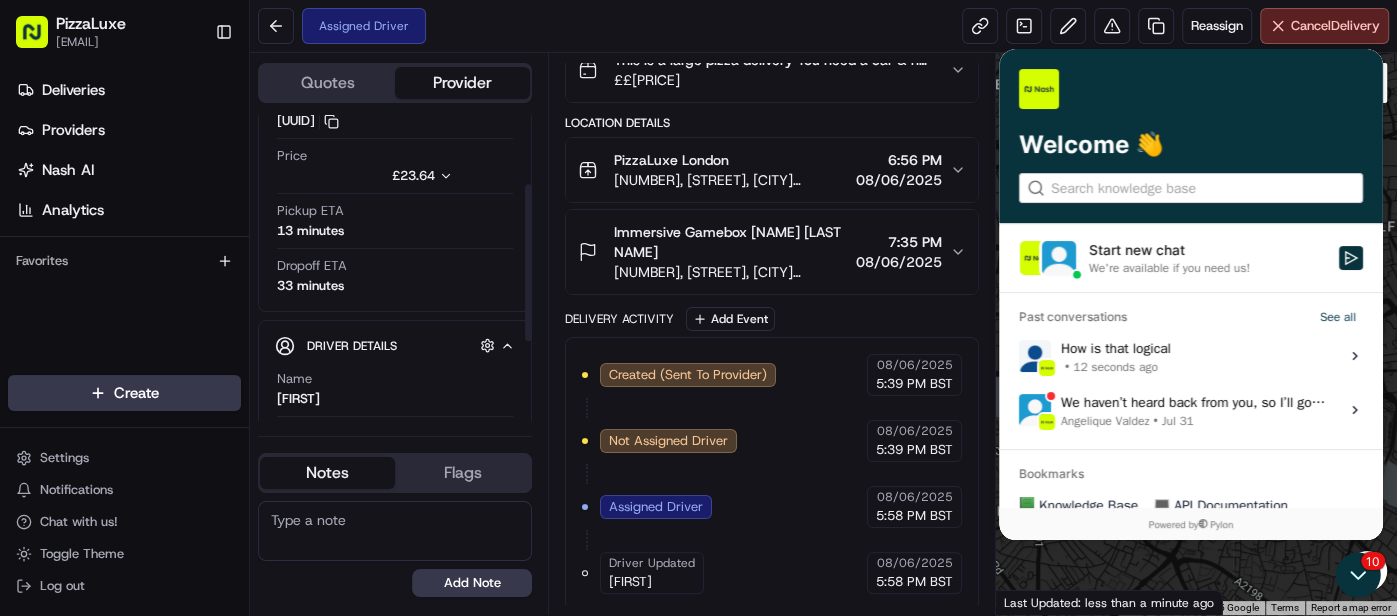 click on "Driver Details Hidden ( 10 ) Name Muhammad Phone Number 07723371202 Tip £0.00" at bounding box center (395, 429) 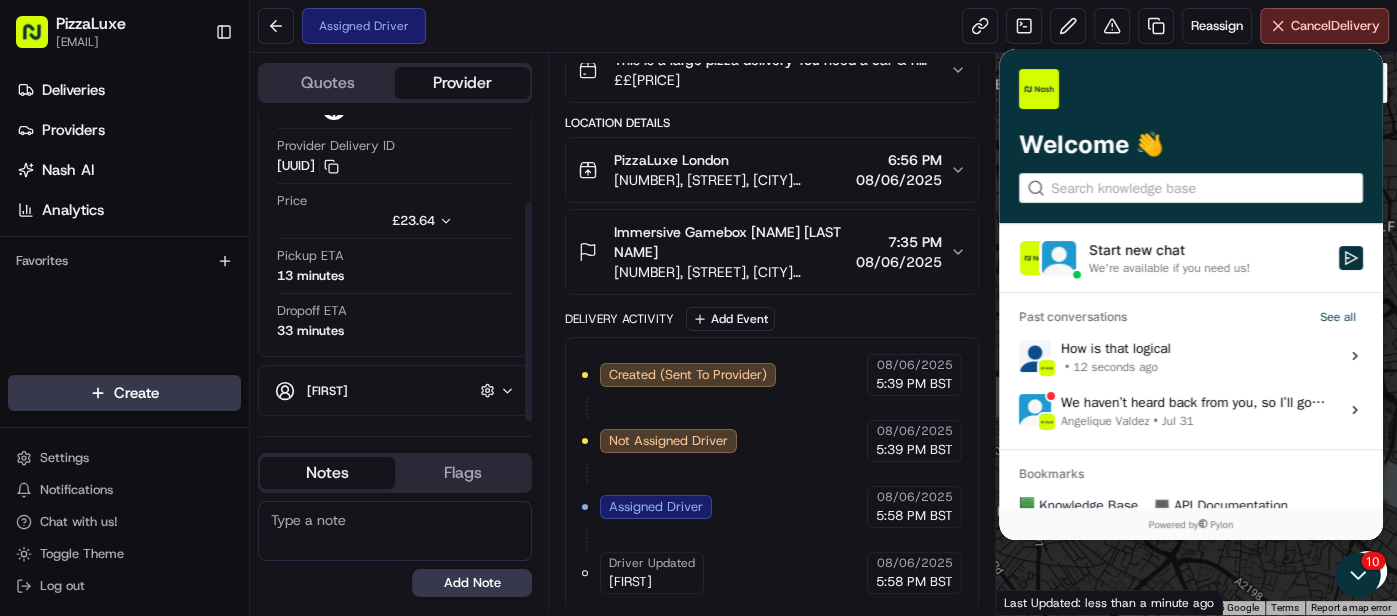 click on "Muhammad Hidden ( 10 )" at bounding box center [403, 390] 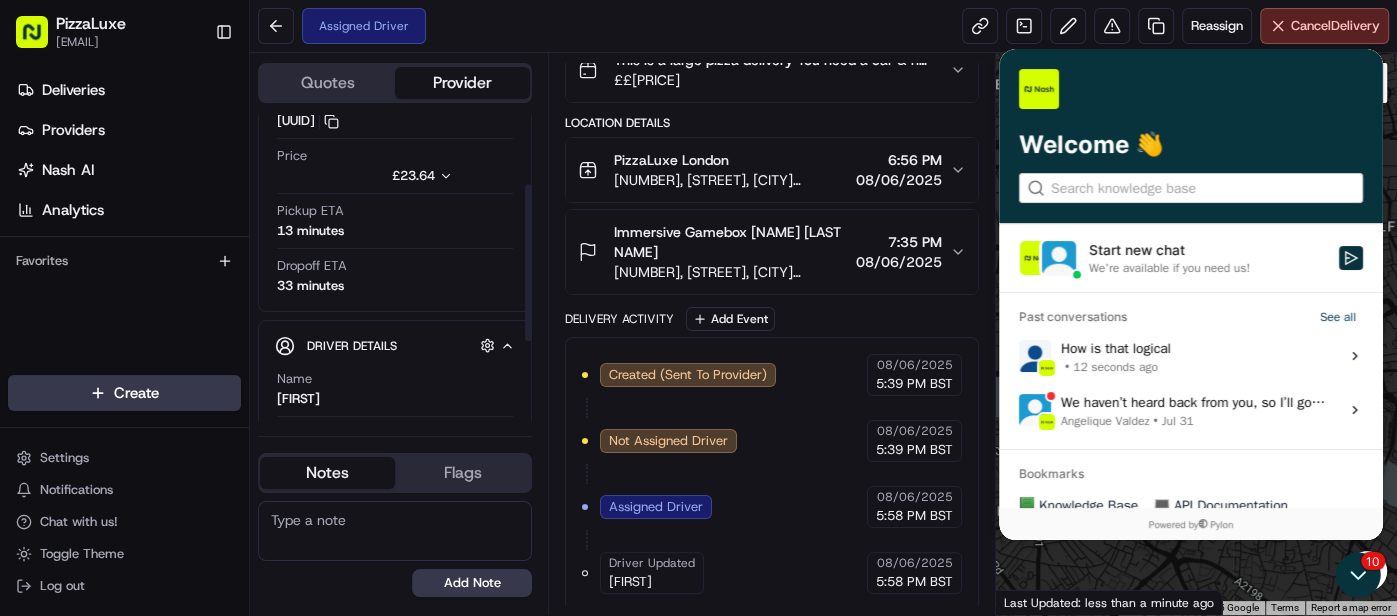 scroll, scrollTop: 289, scrollLeft: 0, axis: vertical 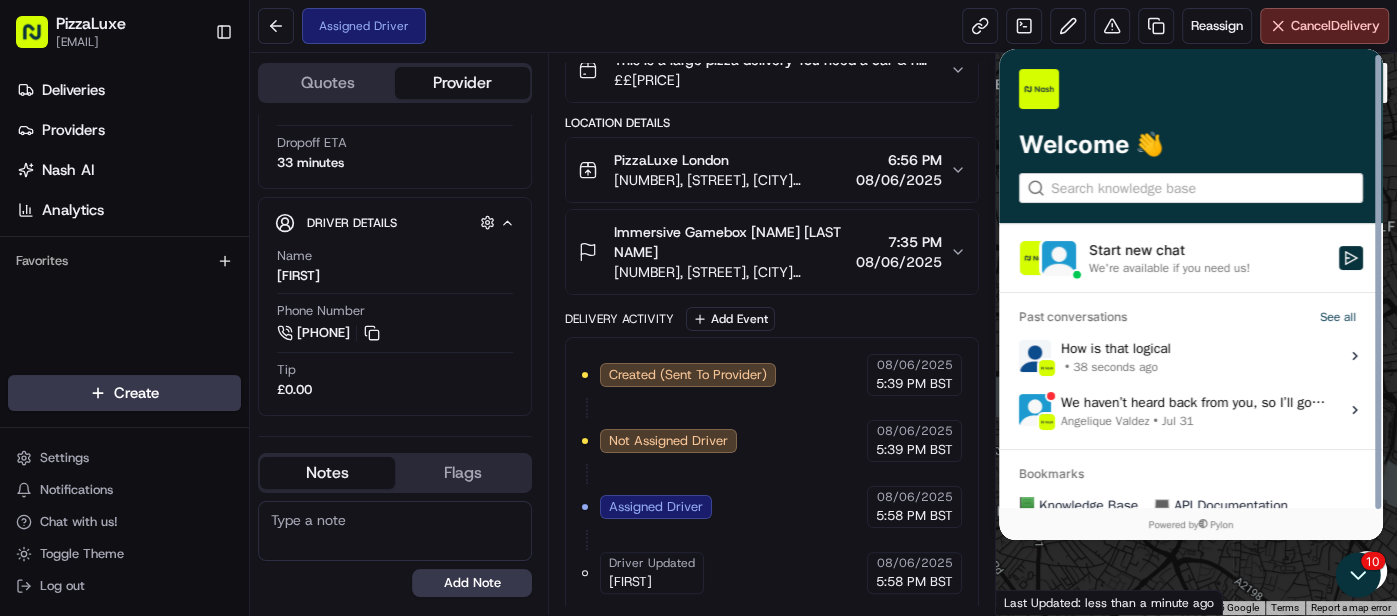 click on "38 seconds ago" at bounding box center [1115, 367] 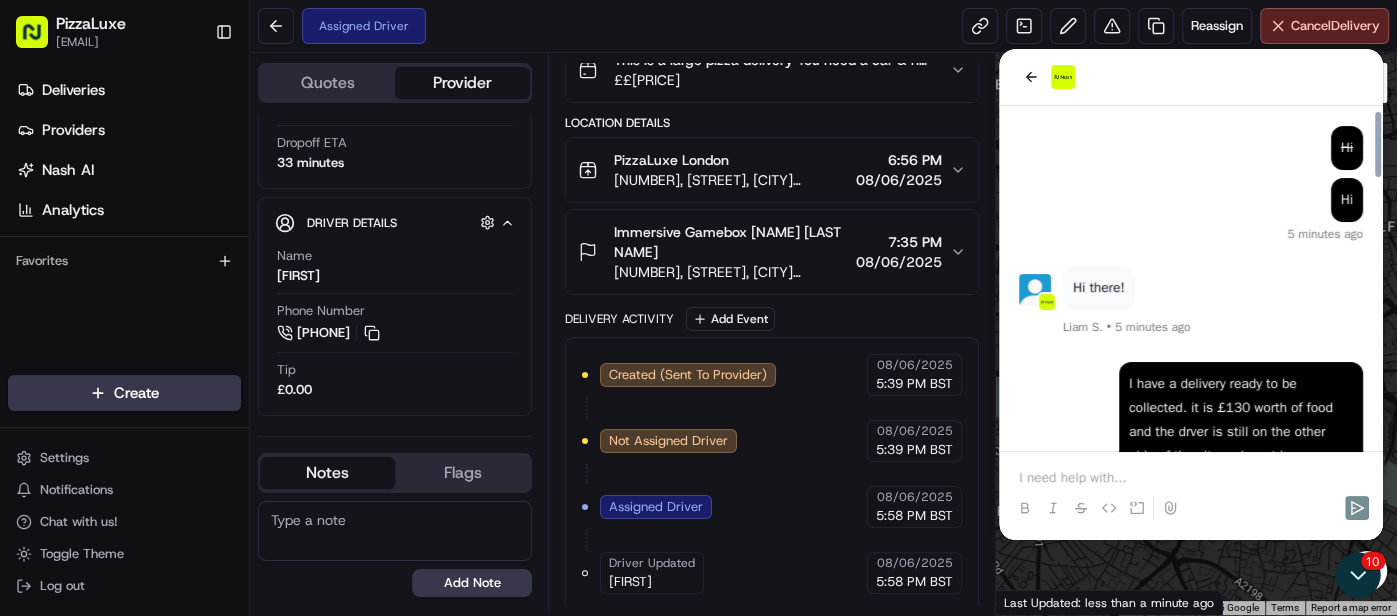 scroll, scrollTop: 1421, scrollLeft: 0, axis: vertical 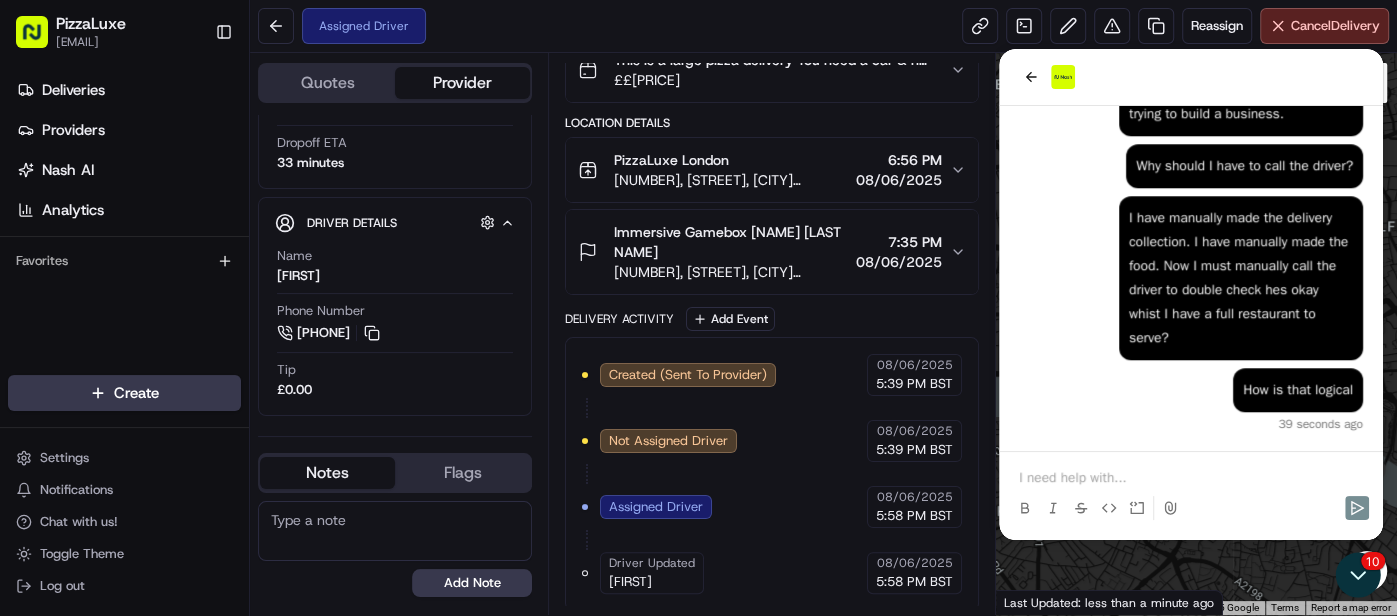 click at bounding box center (1191, 478) 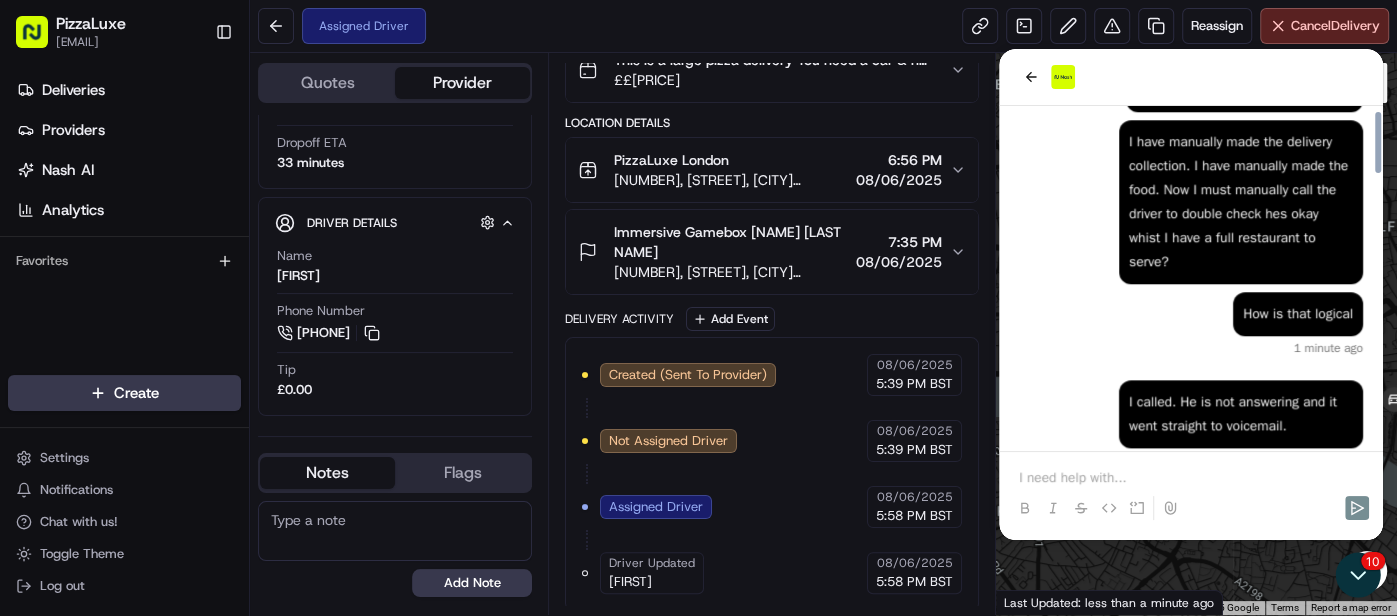 scroll, scrollTop: 1533, scrollLeft: 0, axis: vertical 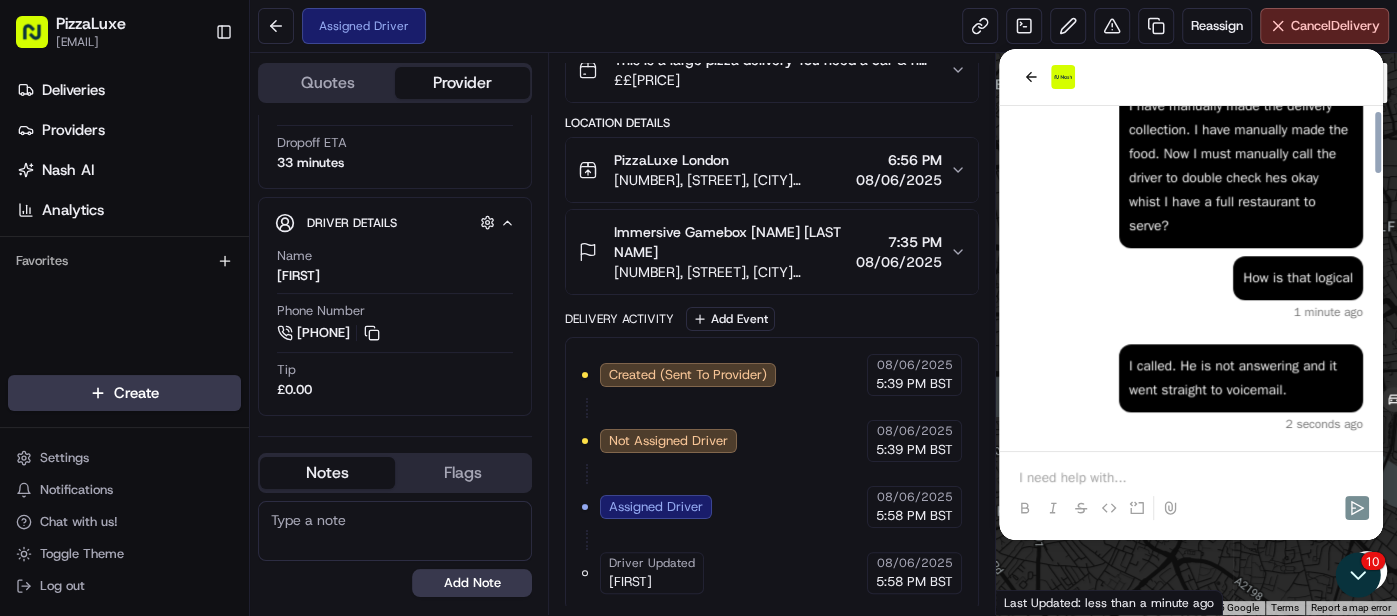 click at bounding box center (1191, 490) 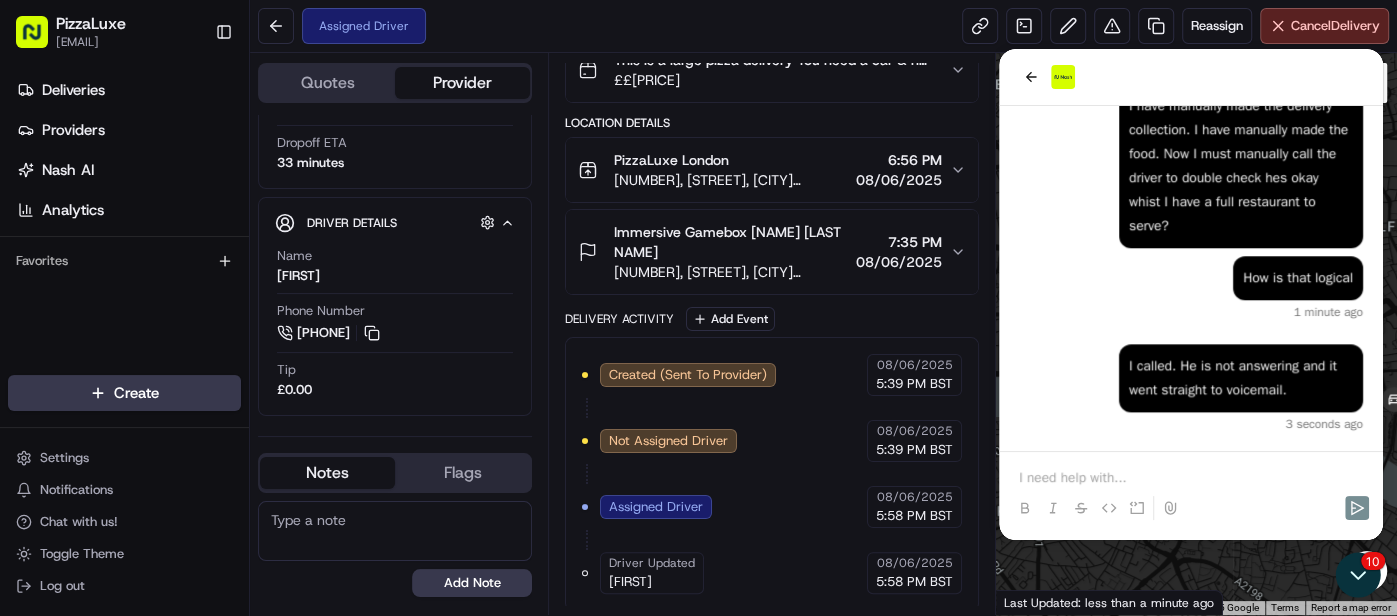 click at bounding box center [1191, 478] 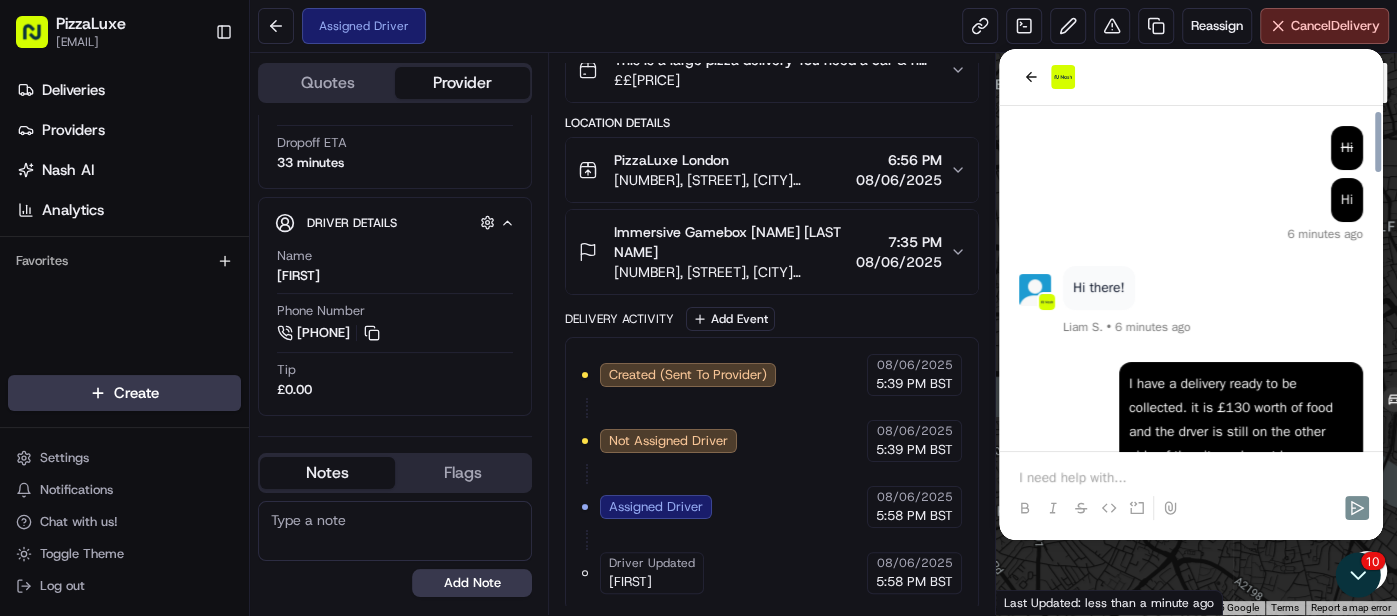scroll, scrollTop: 1585, scrollLeft: 0, axis: vertical 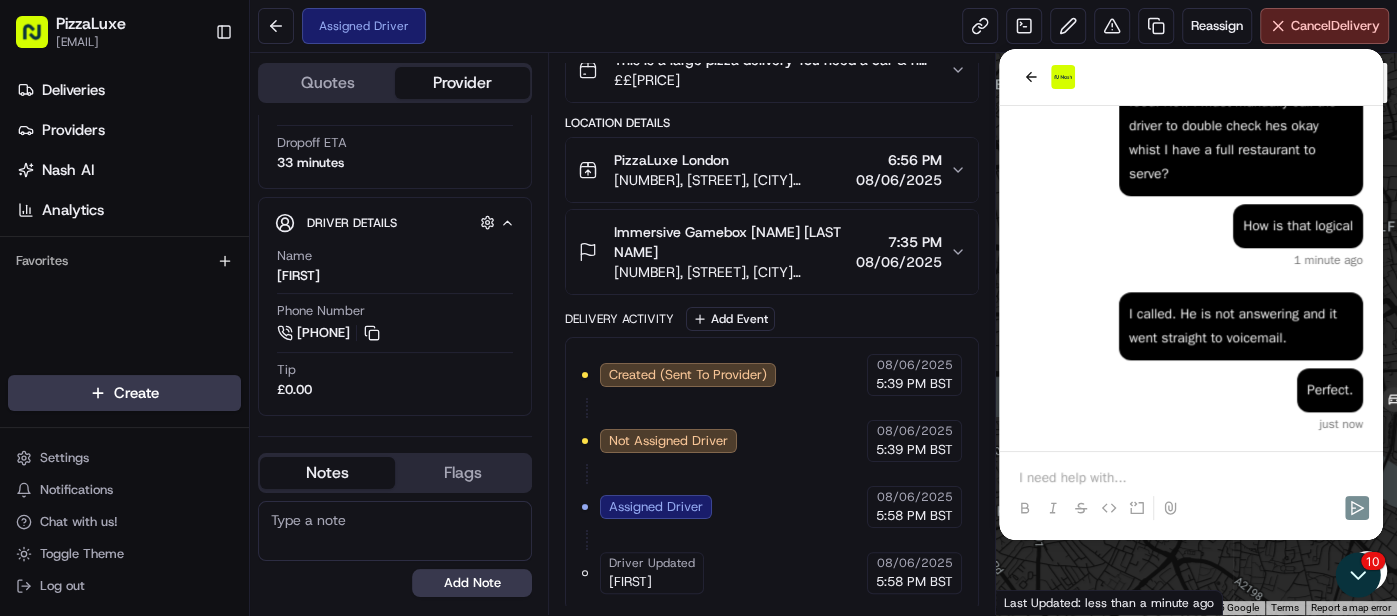 click at bounding box center (1191, 478) 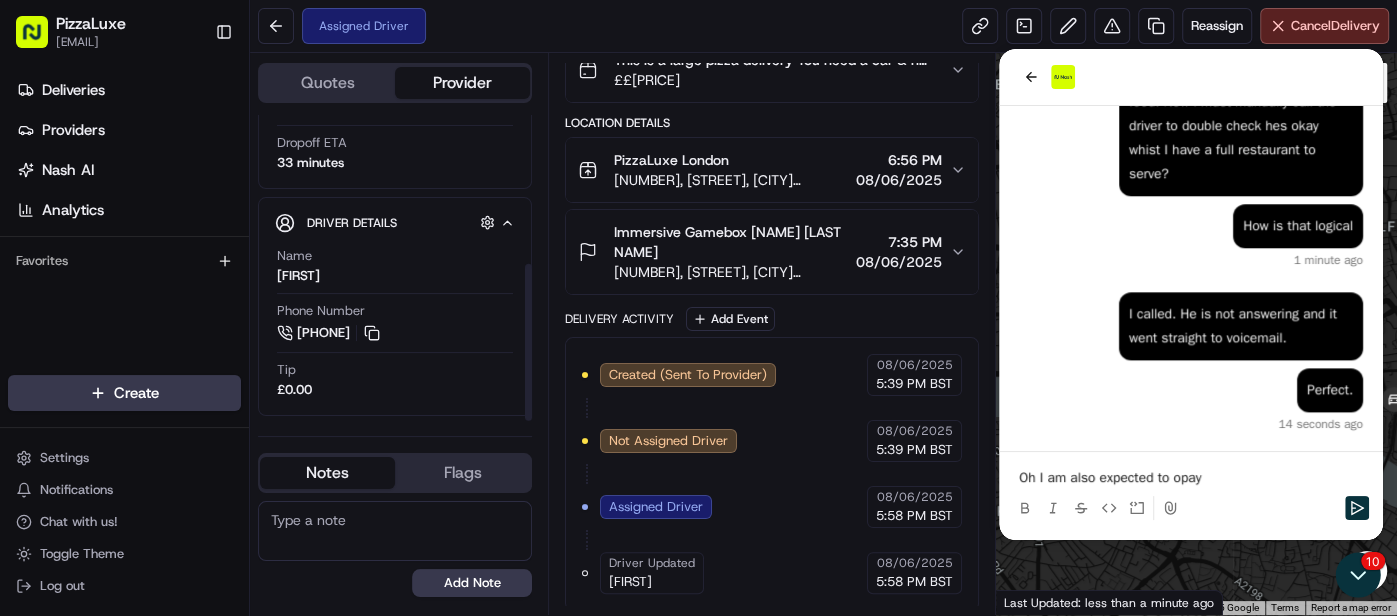 click on "Tip £0.00" at bounding box center (395, 380) 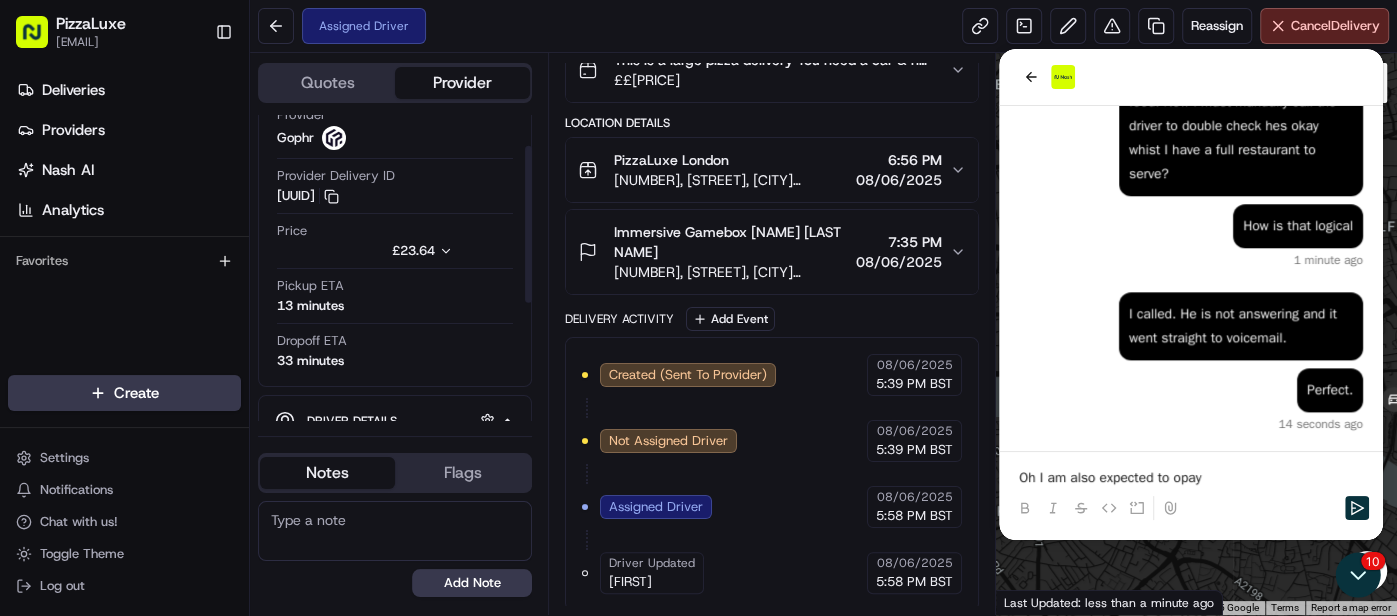 scroll, scrollTop: 0, scrollLeft: 0, axis: both 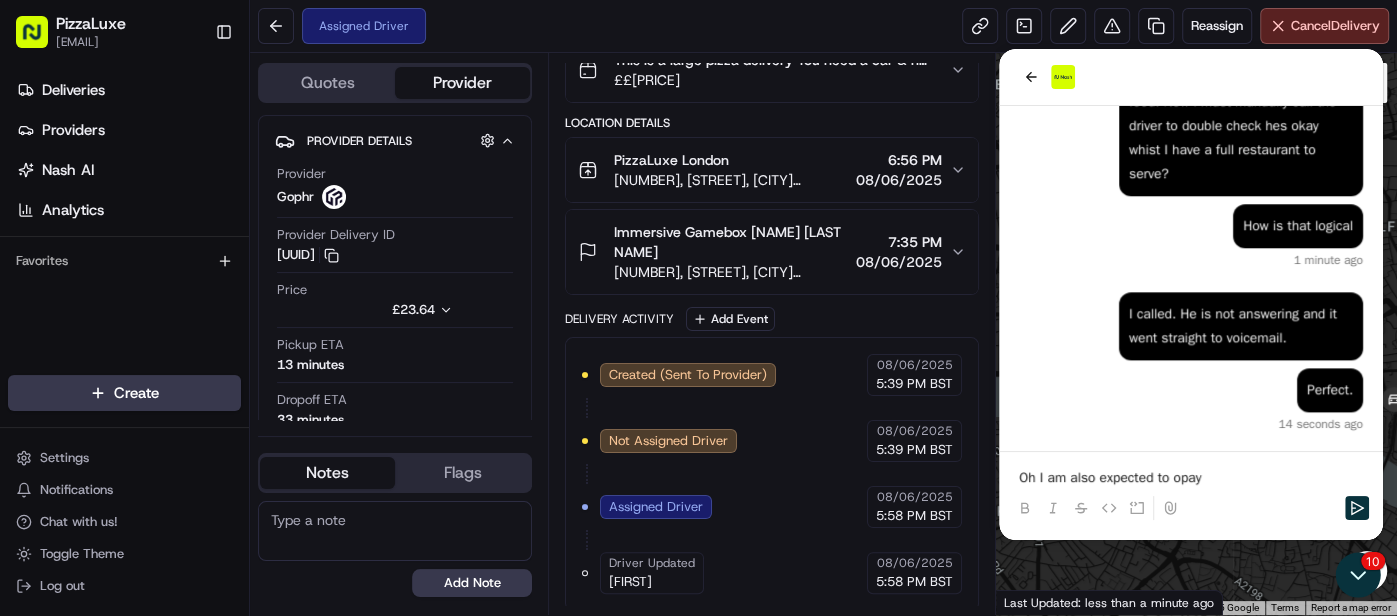 click on "Oh I am also expected to opay" at bounding box center [1191, 478] 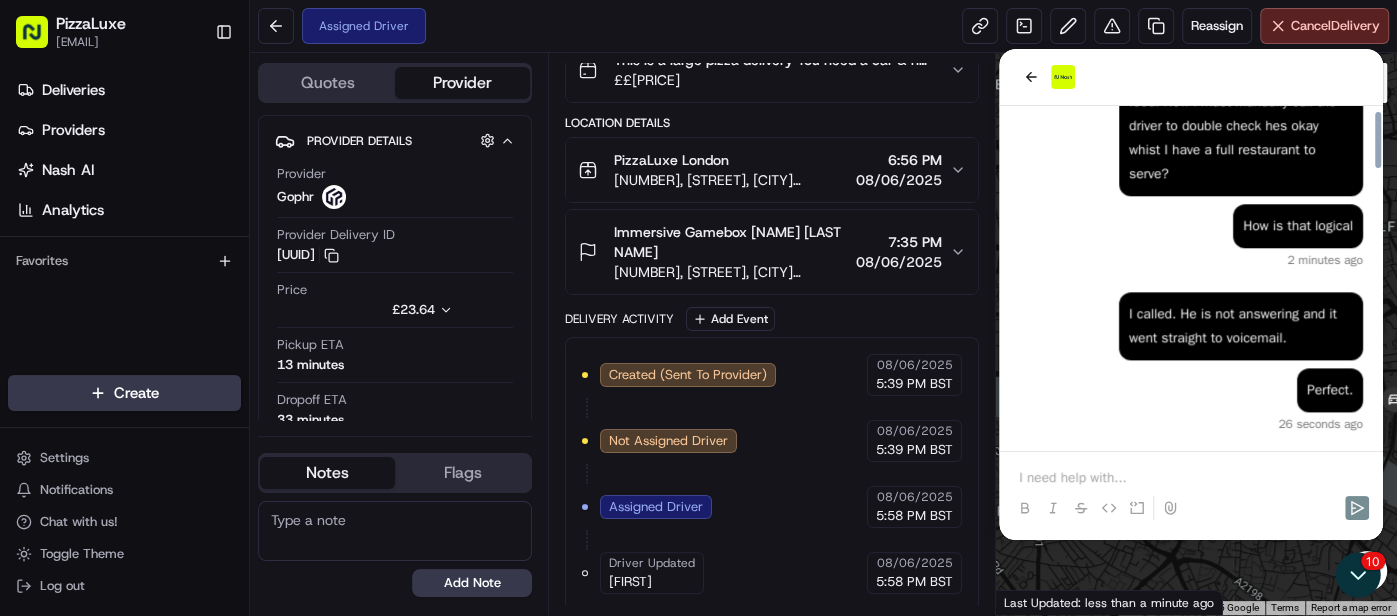 scroll, scrollTop: 1697, scrollLeft: 0, axis: vertical 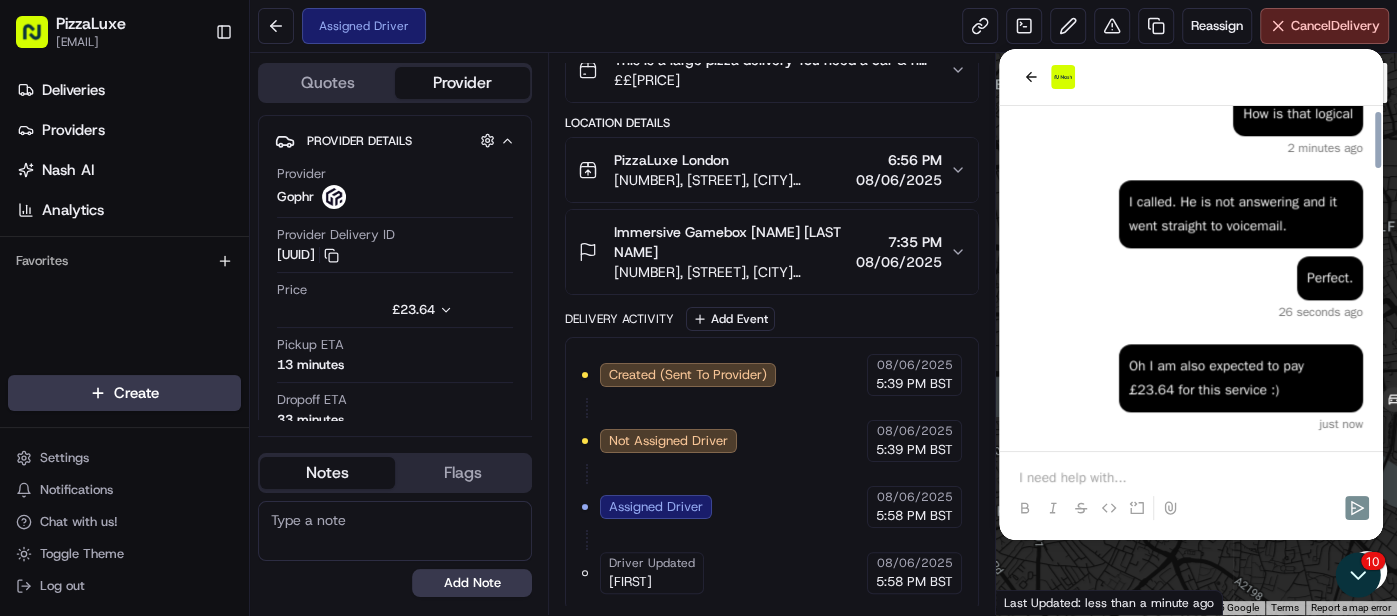 click at bounding box center [1191, 478] 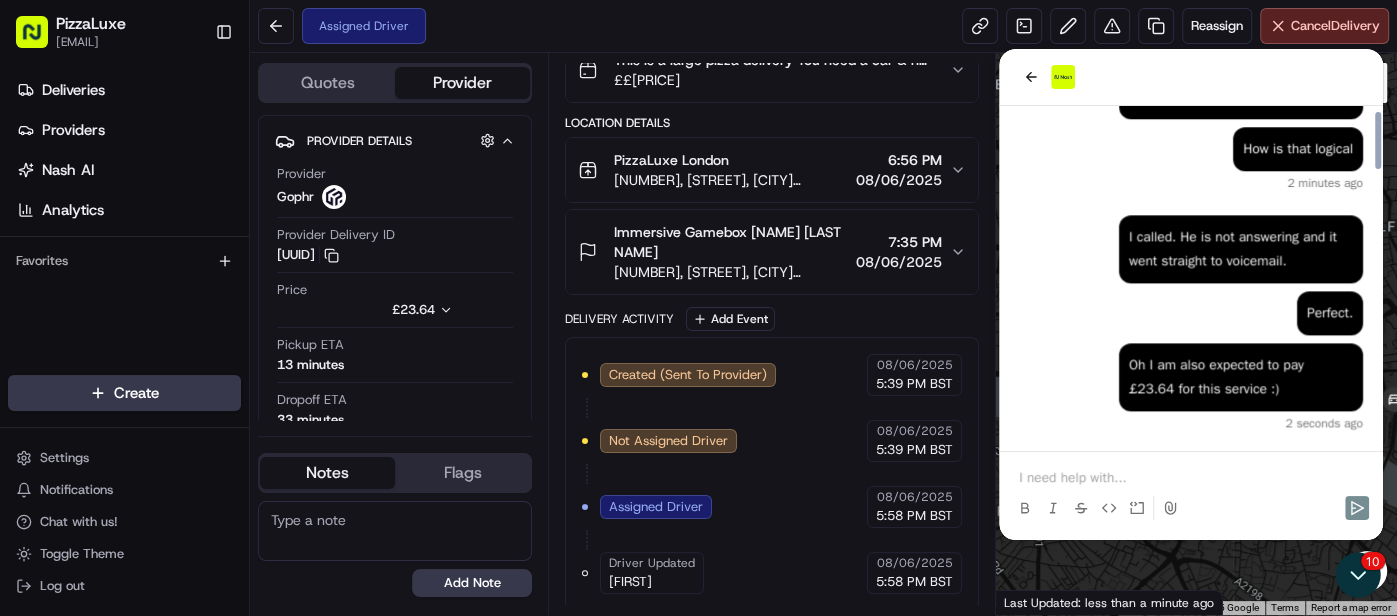 scroll, scrollTop: 1661, scrollLeft: 0, axis: vertical 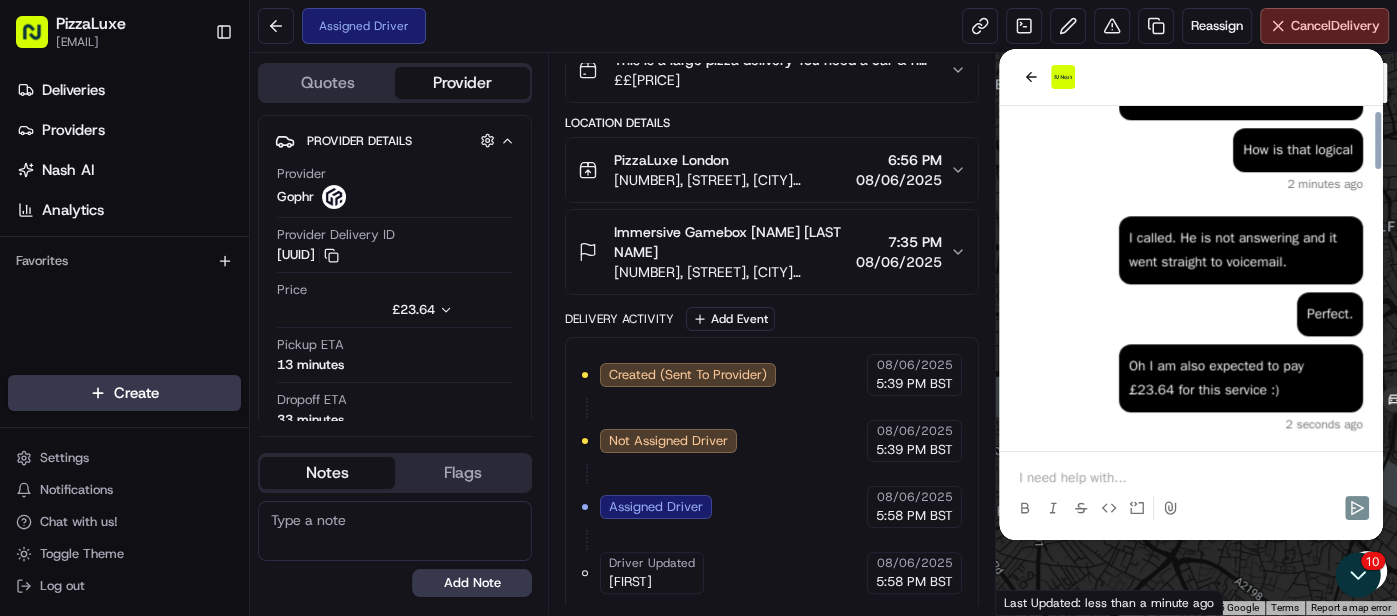 click at bounding box center (1191, 478) 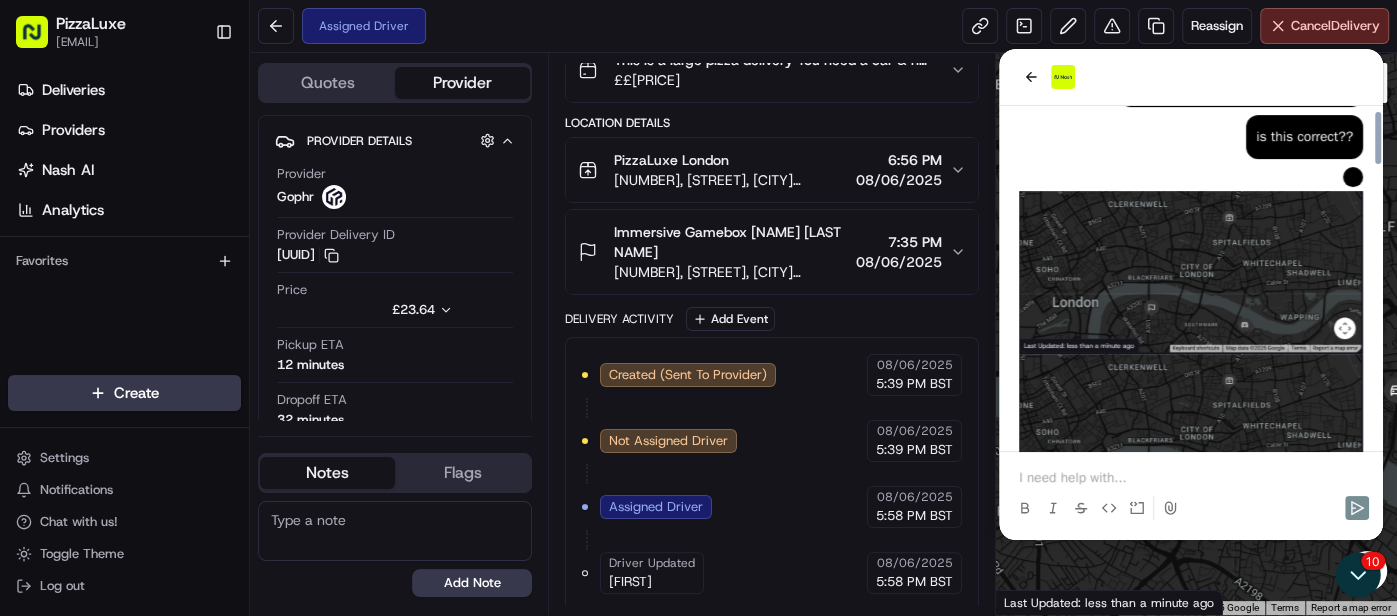 scroll, scrollTop: 1853, scrollLeft: 0, axis: vertical 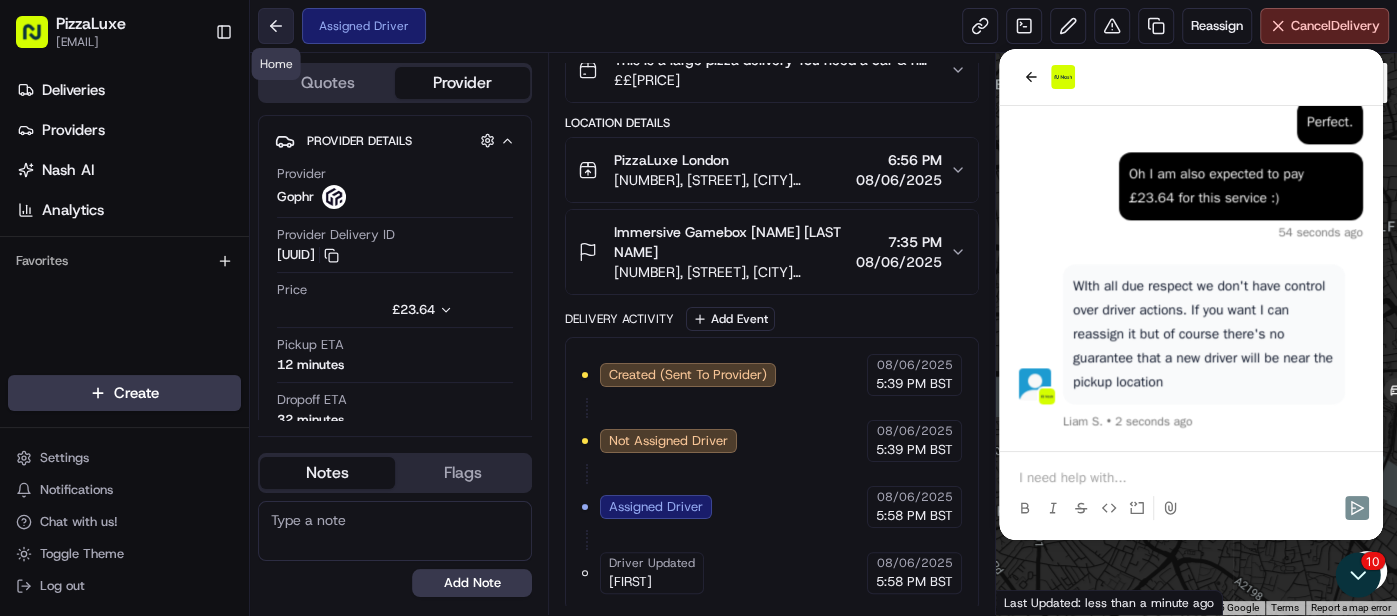 click at bounding box center (276, 26) 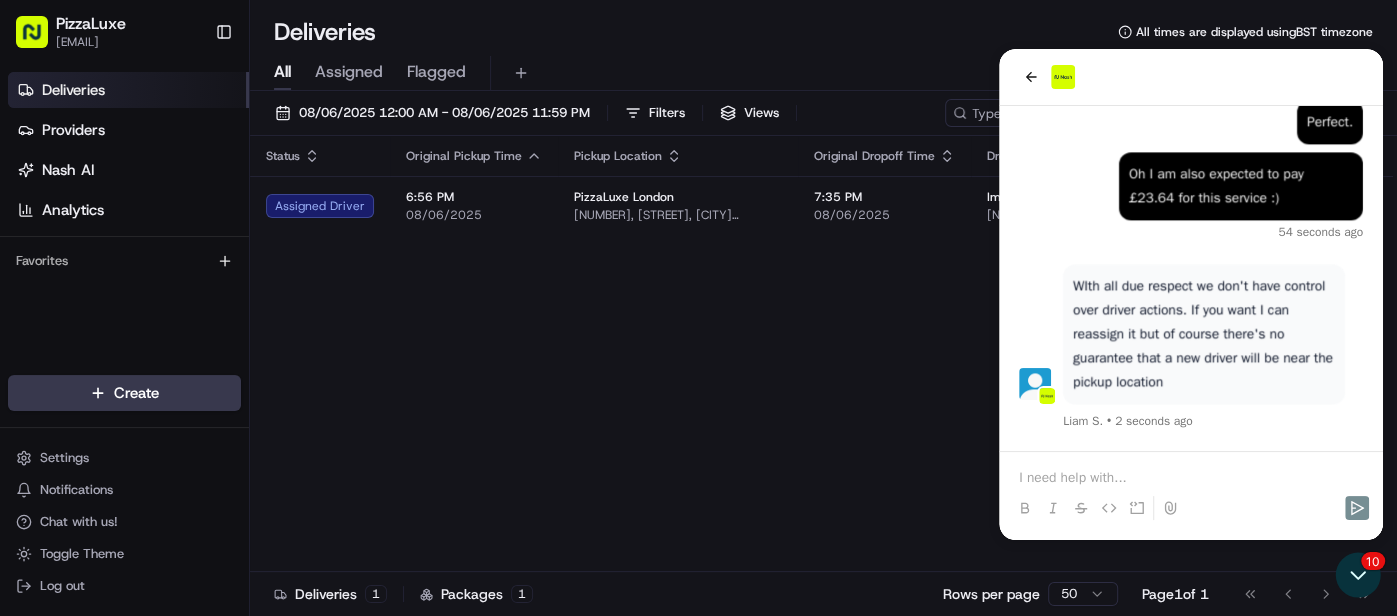 click at bounding box center (1191, 478) 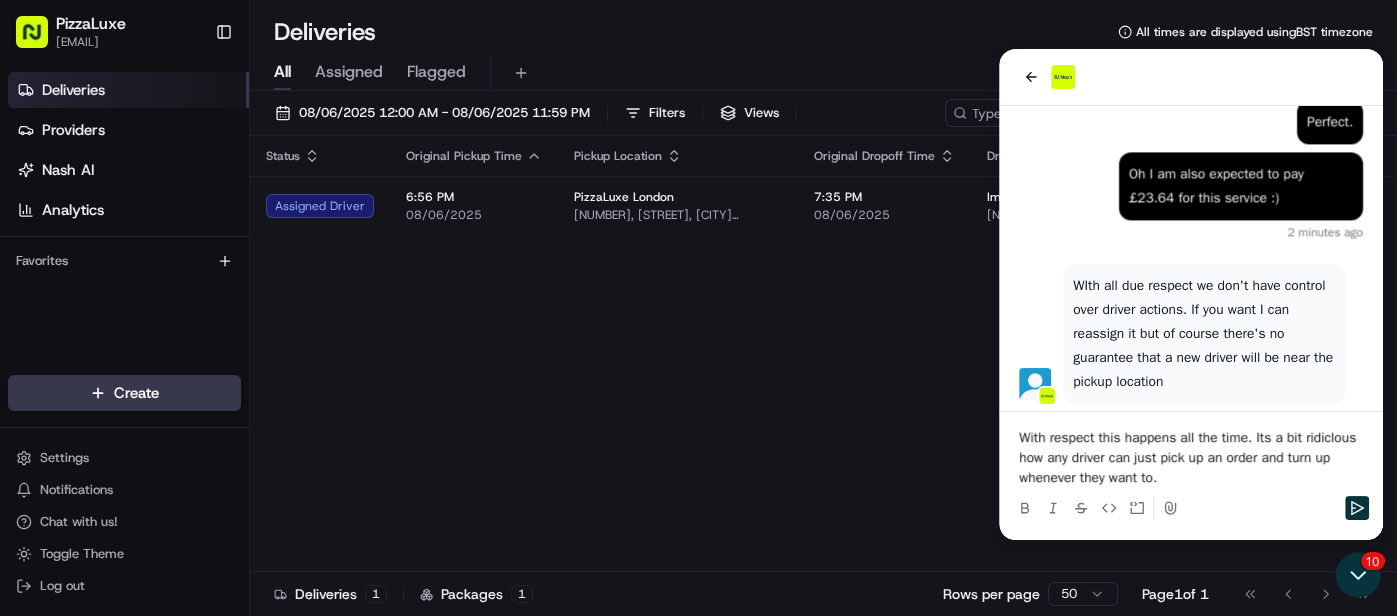click on "With respect this happens all the time. Its a bit ridiclous how any driver can just pick up an order and turn up whenever they want to." at bounding box center [1191, 458] 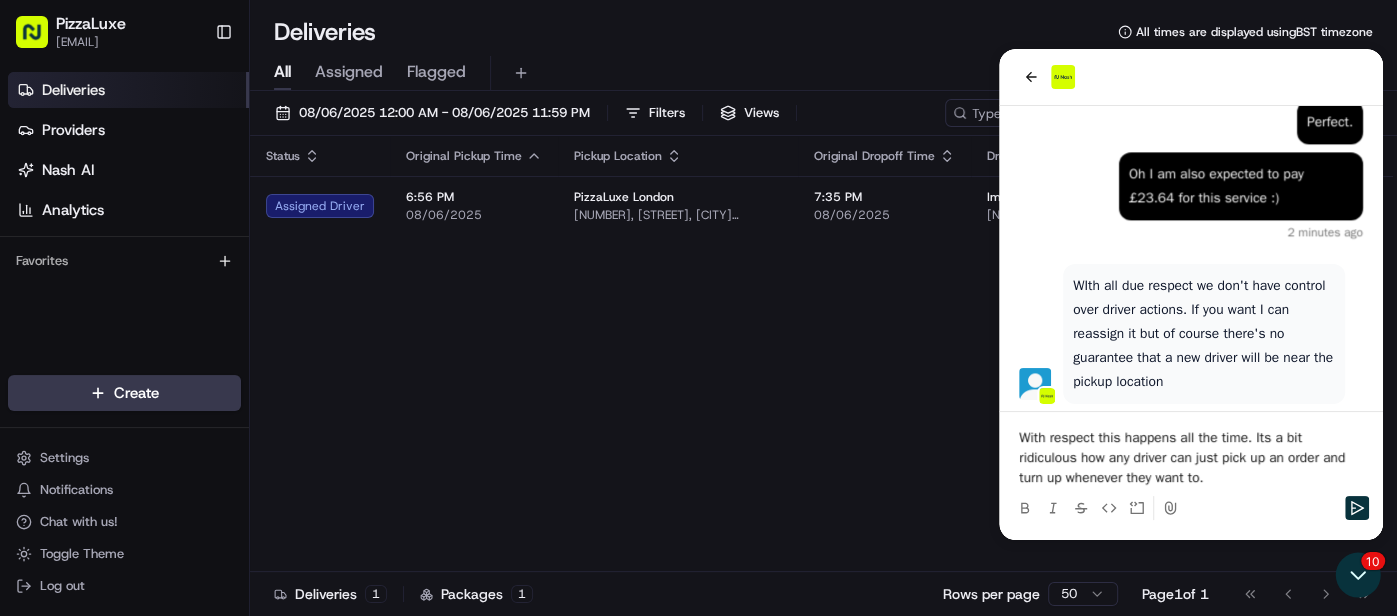 click on "With respect this happens all the time. Its a bit ridiculous how any driver can just pick up an order and turn up whenever they want to." at bounding box center (1191, 458) 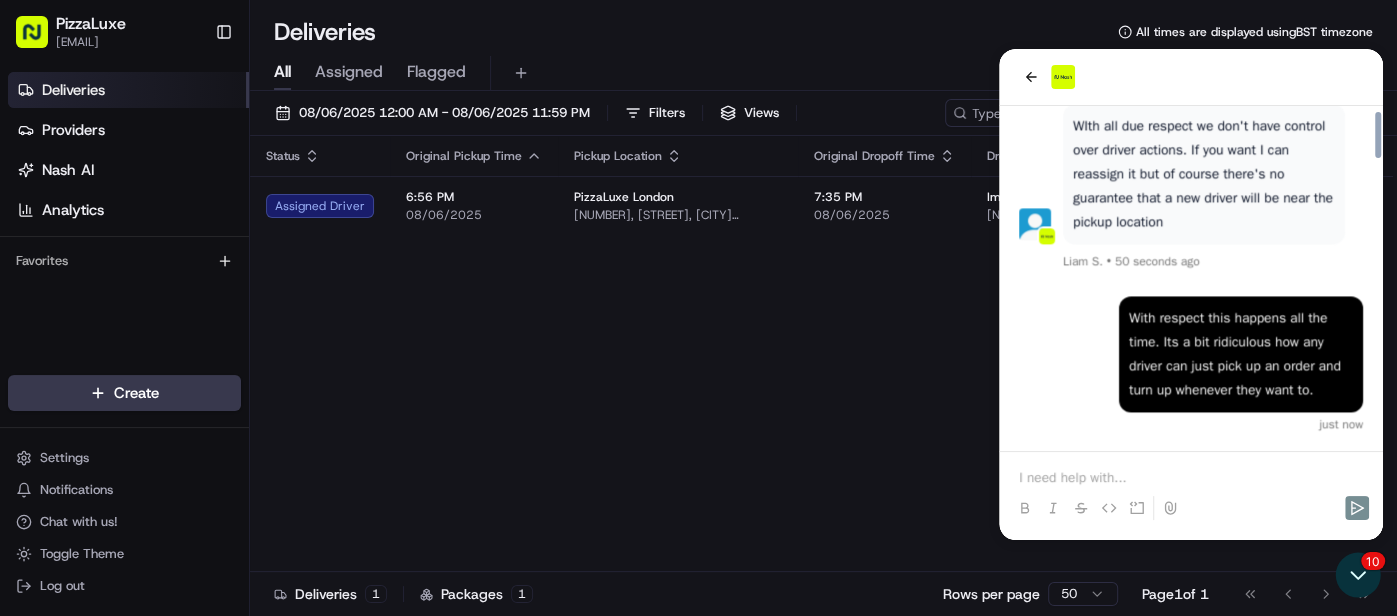 scroll, scrollTop: 2157, scrollLeft: 0, axis: vertical 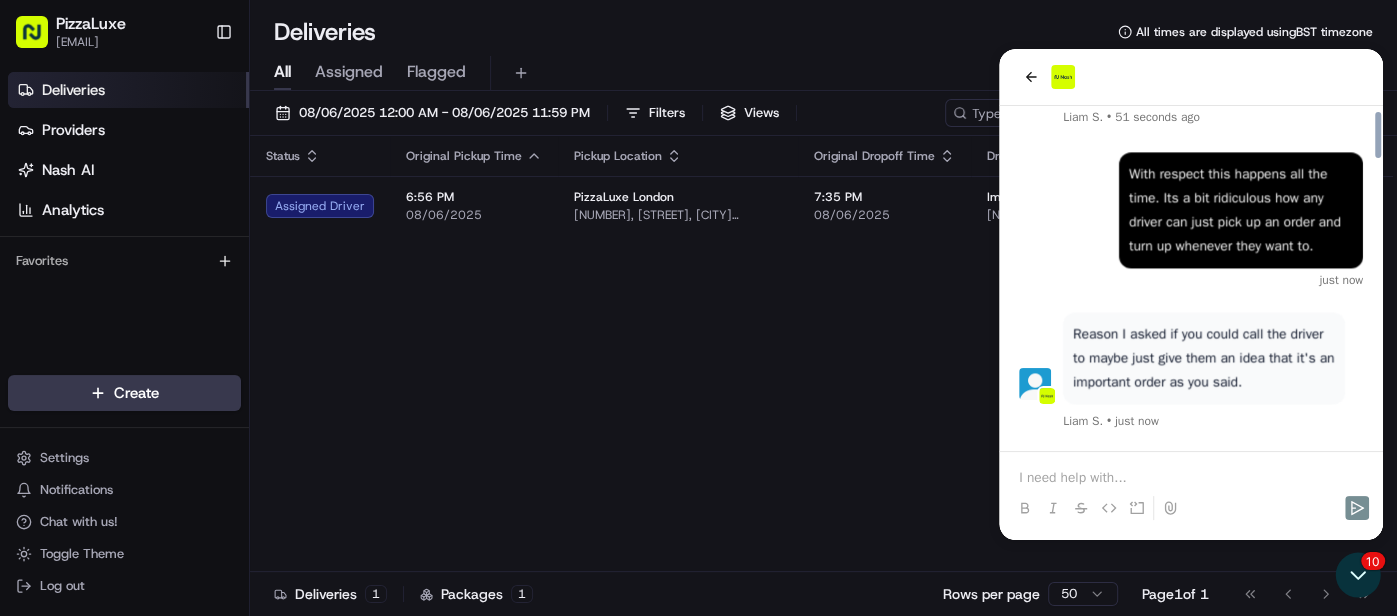click at bounding box center (1191, 478) 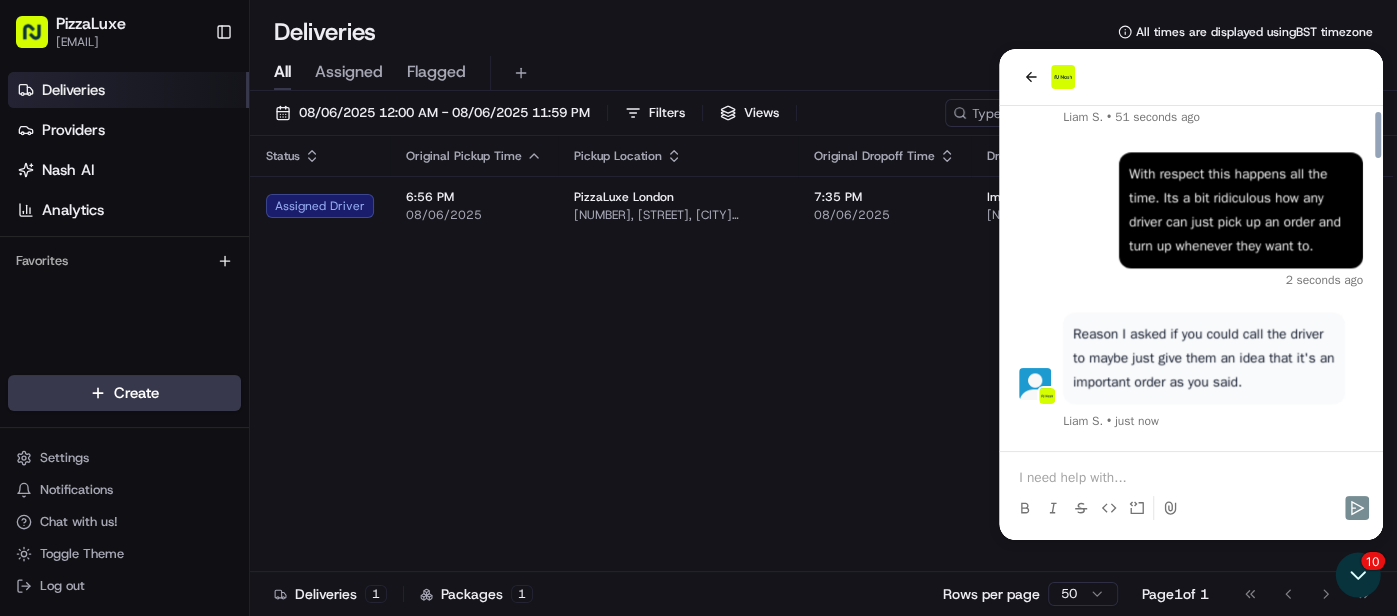 click at bounding box center [1191, 478] 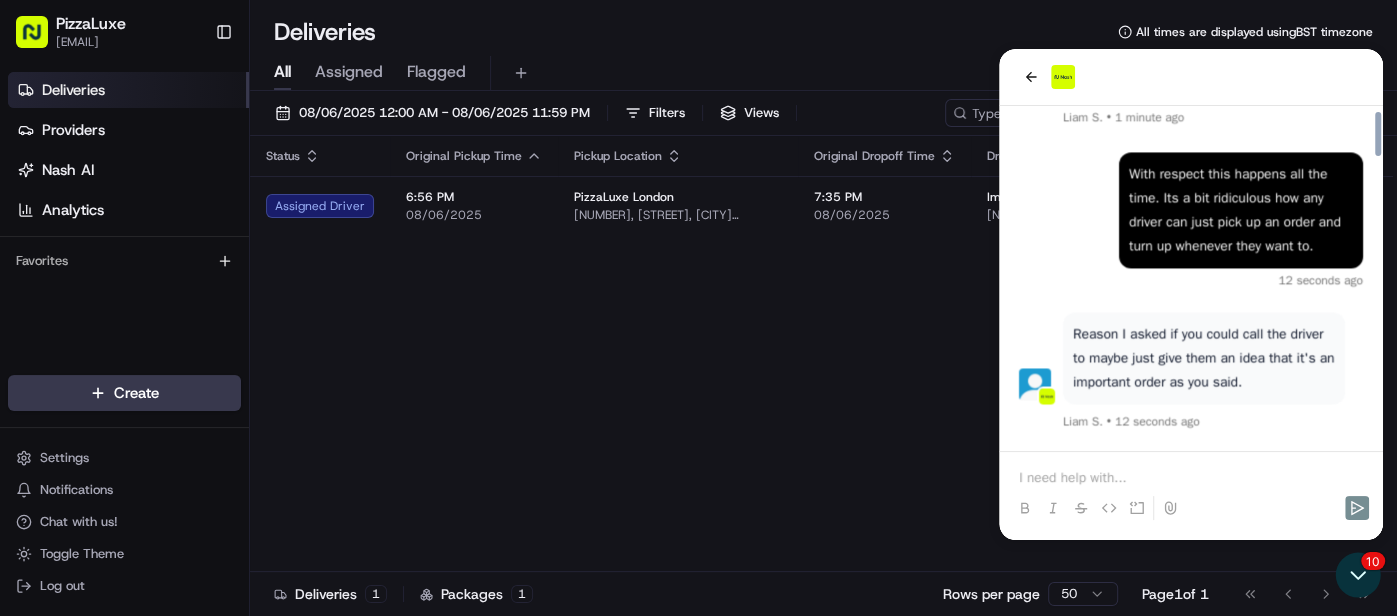 scroll, scrollTop: 2245, scrollLeft: 0, axis: vertical 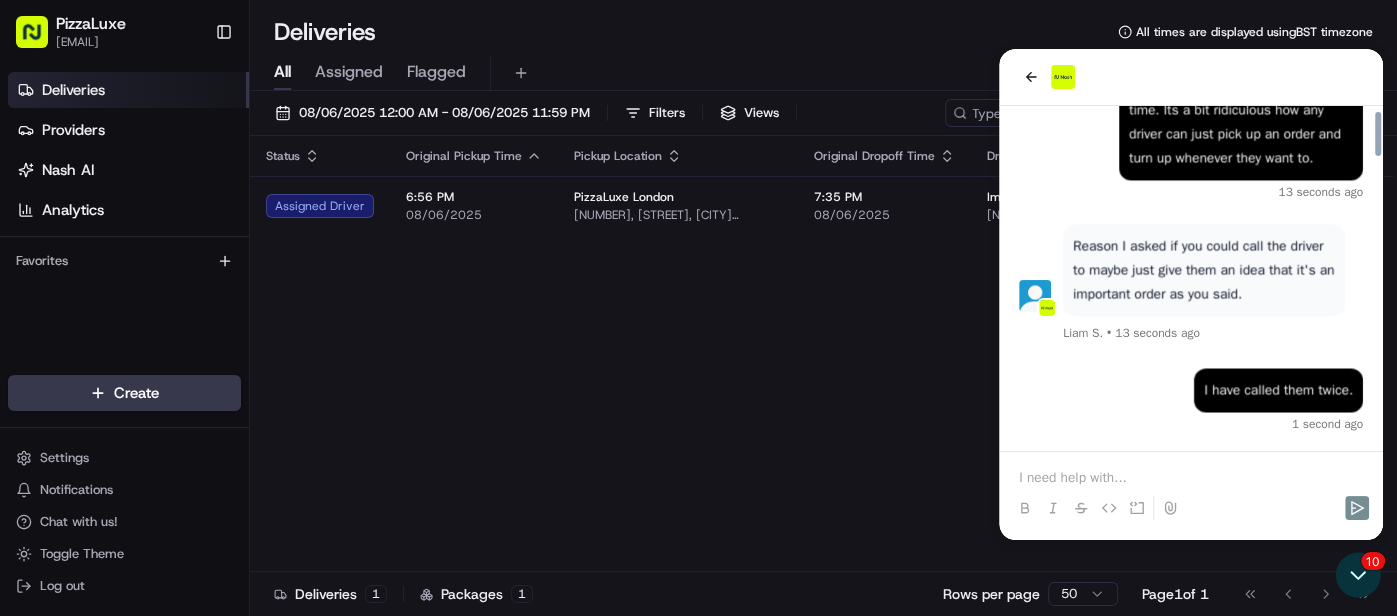 click at bounding box center [1191, 478] 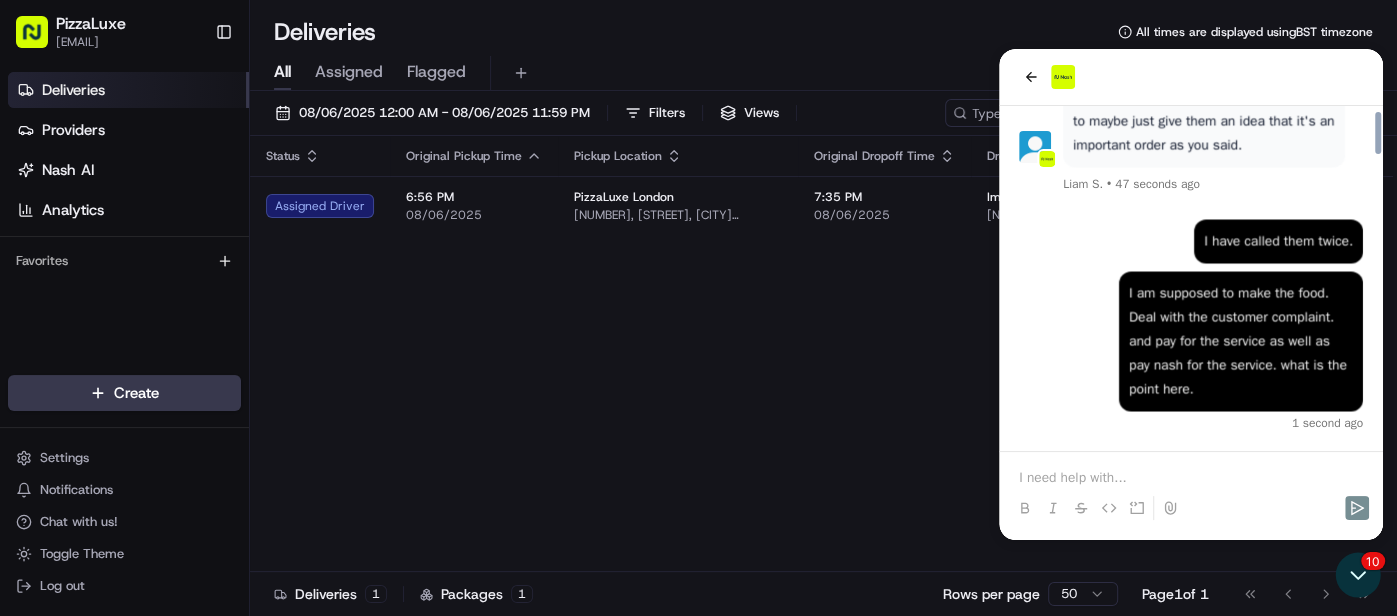 scroll, scrollTop: 2393, scrollLeft: 0, axis: vertical 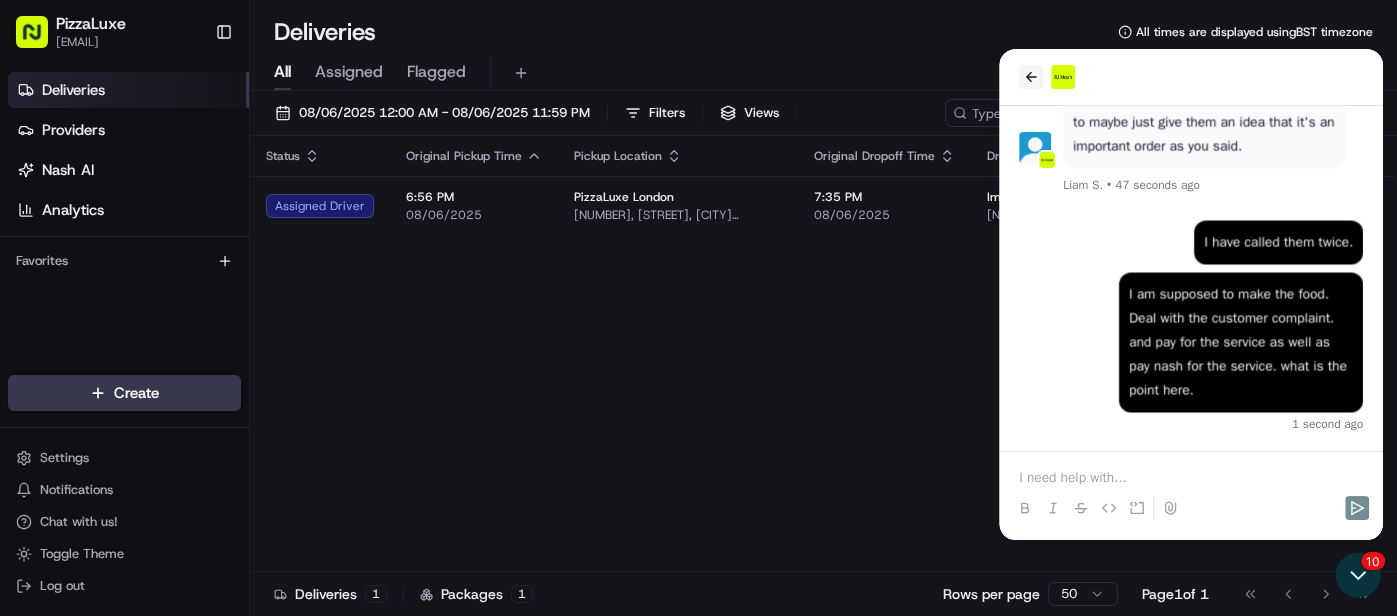 click 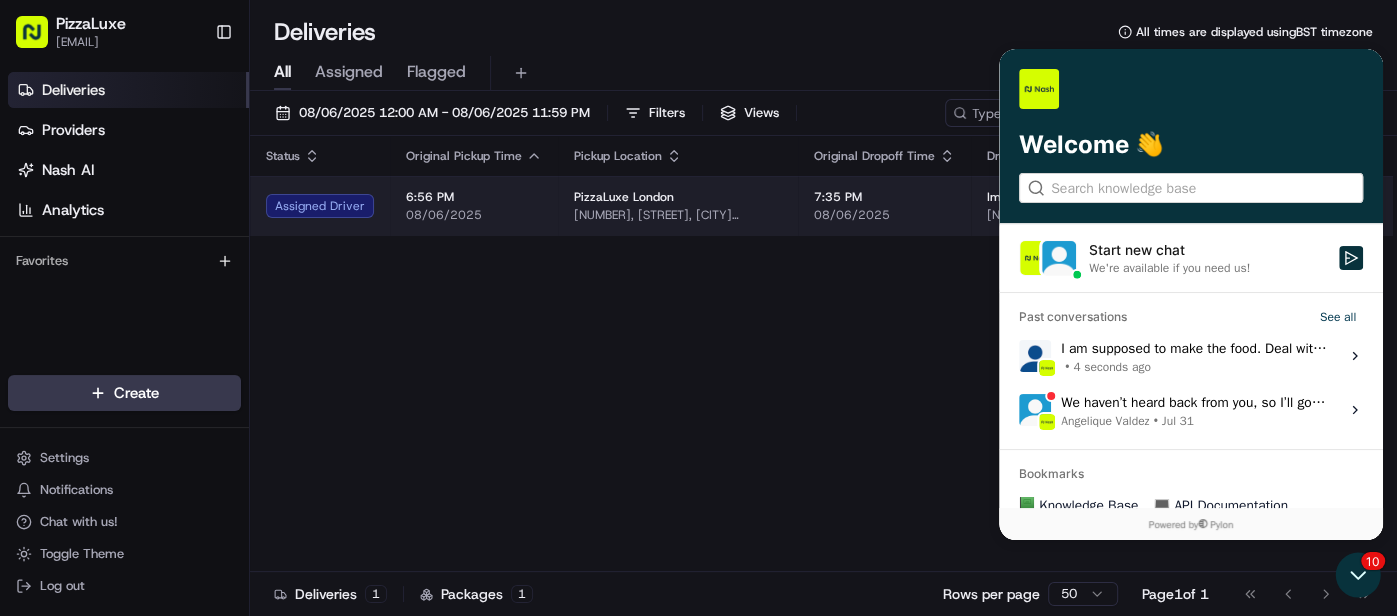 scroll, scrollTop: 0, scrollLeft: 0, axis: both 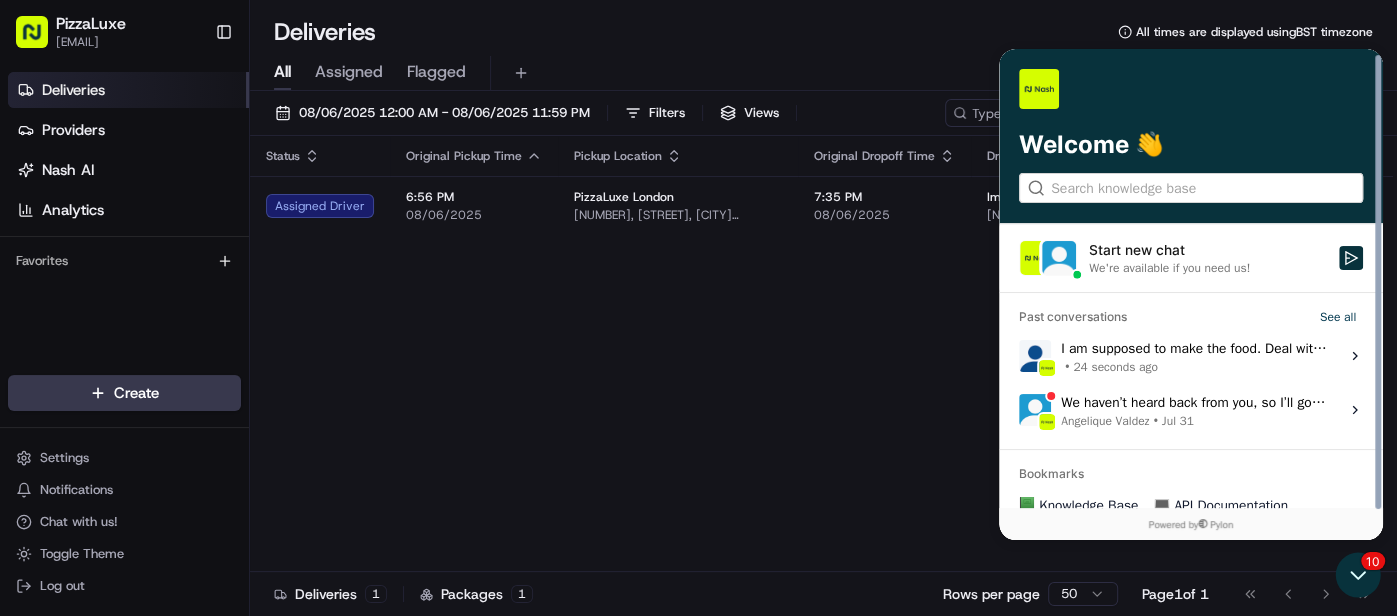 click on "24 seconds ago" at bounding box center [1115, 367] 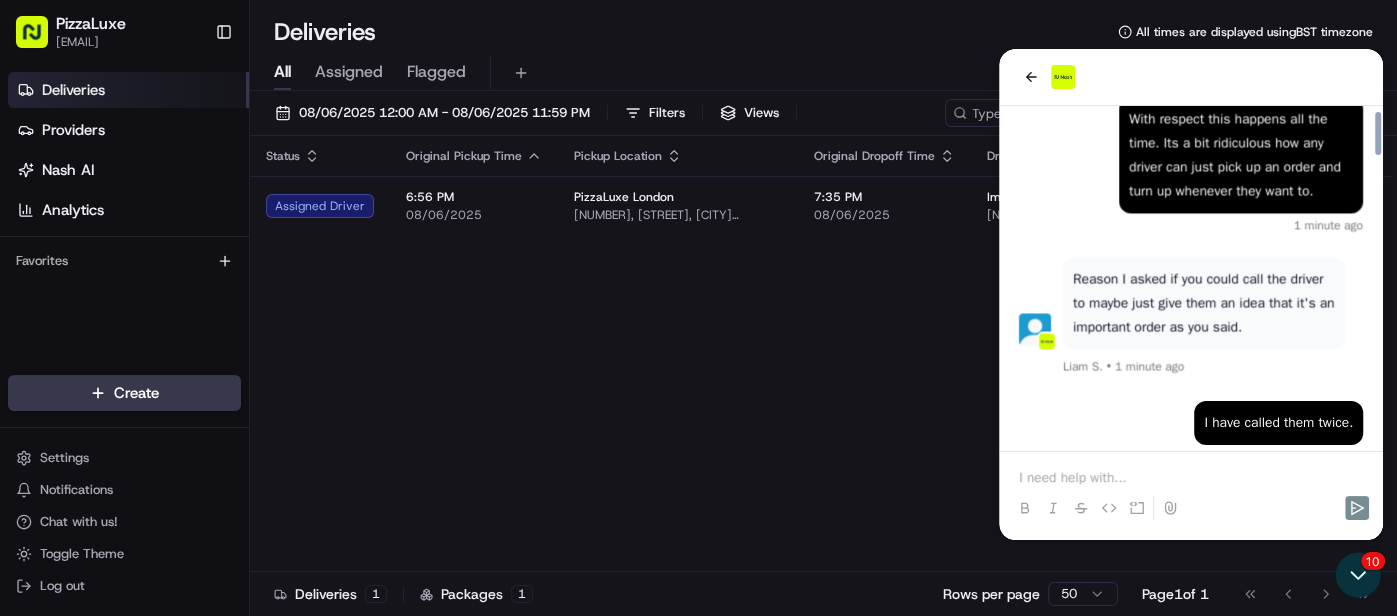 scroll, scrollTop: 2357, scrollLeft: 0, axis: vertical 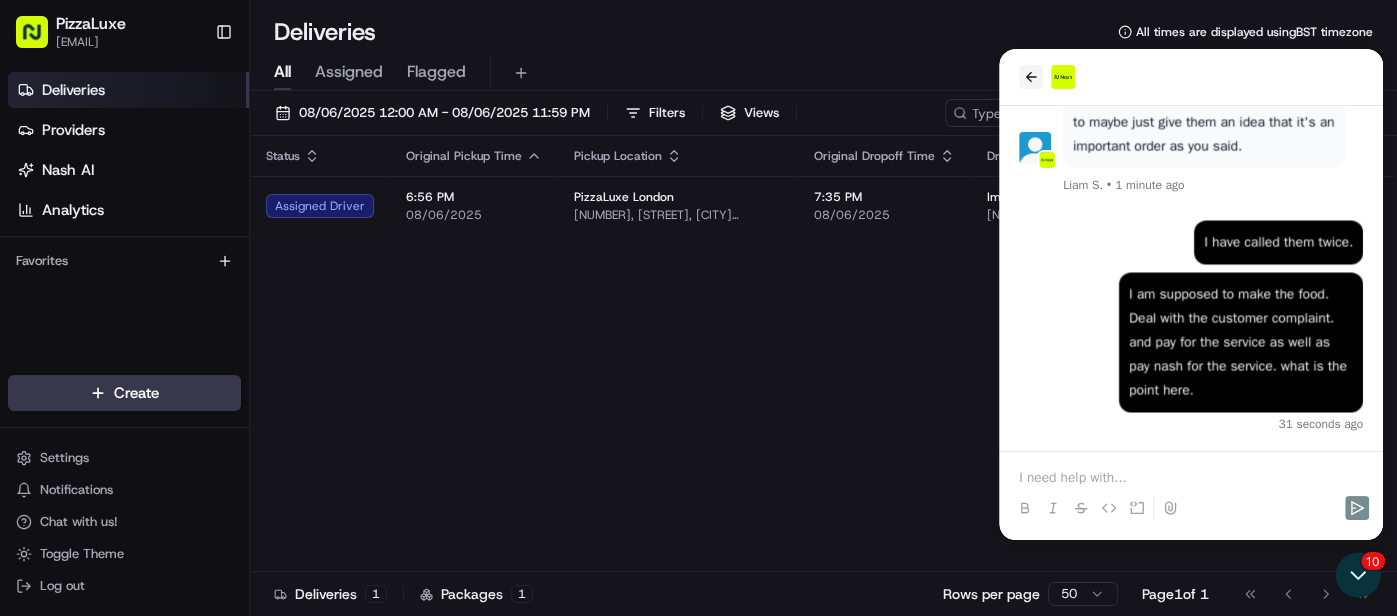 click 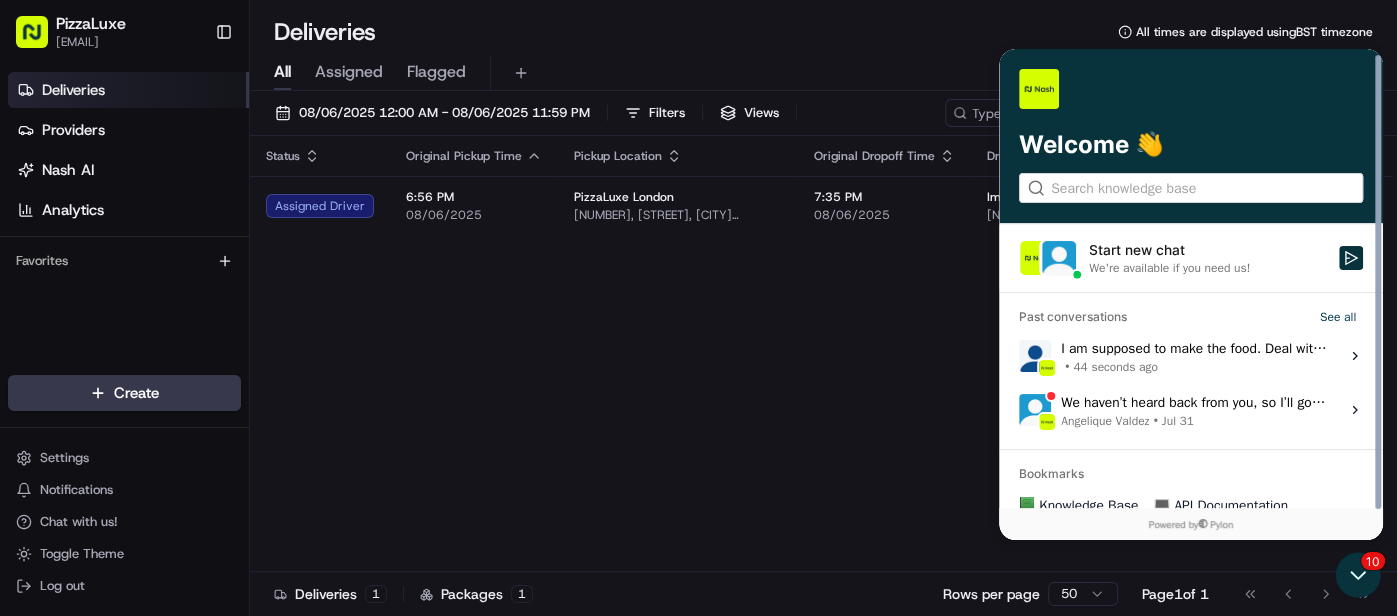 click on "10" at bounding box center [1360, 575] 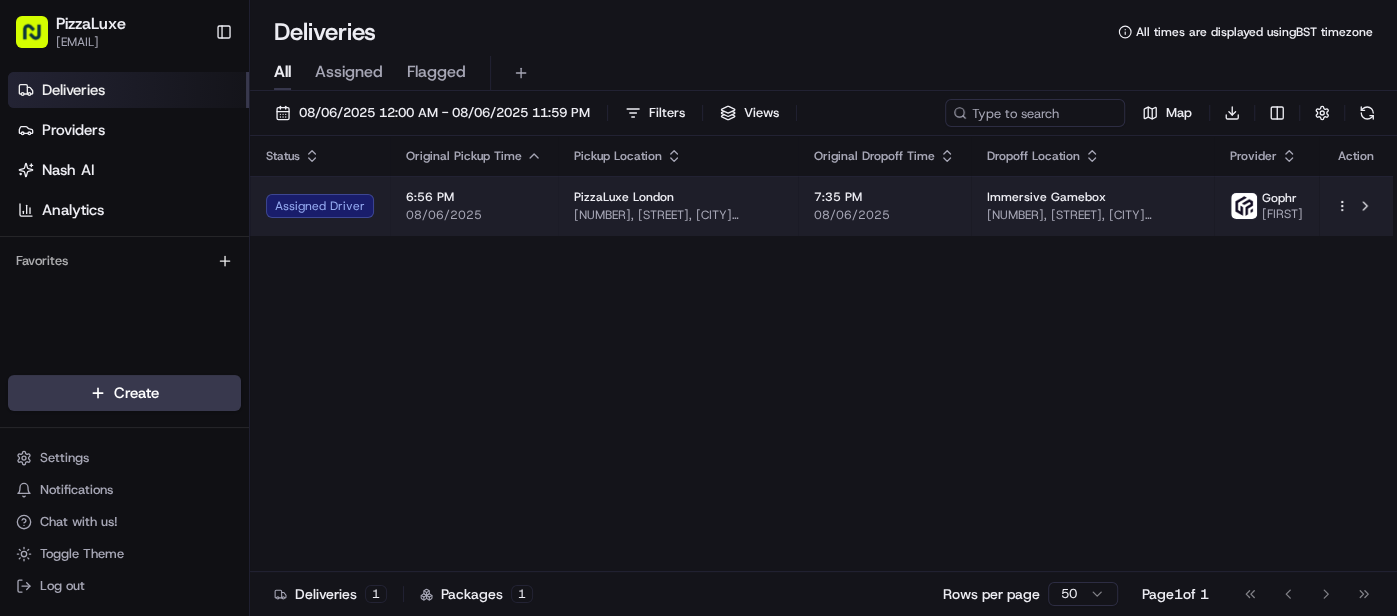 click on "08/06/2025" at bounding box center (474, 215) 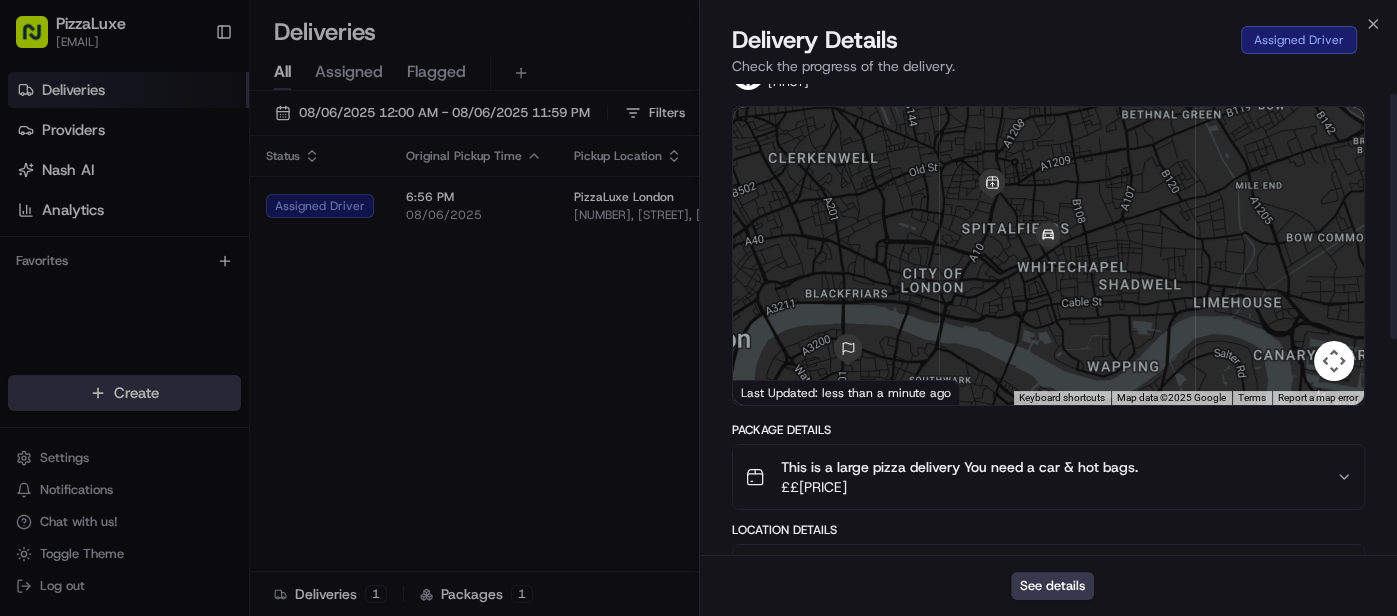 scroll, scrollTop: 0, scrollLeft: 0, axis: both 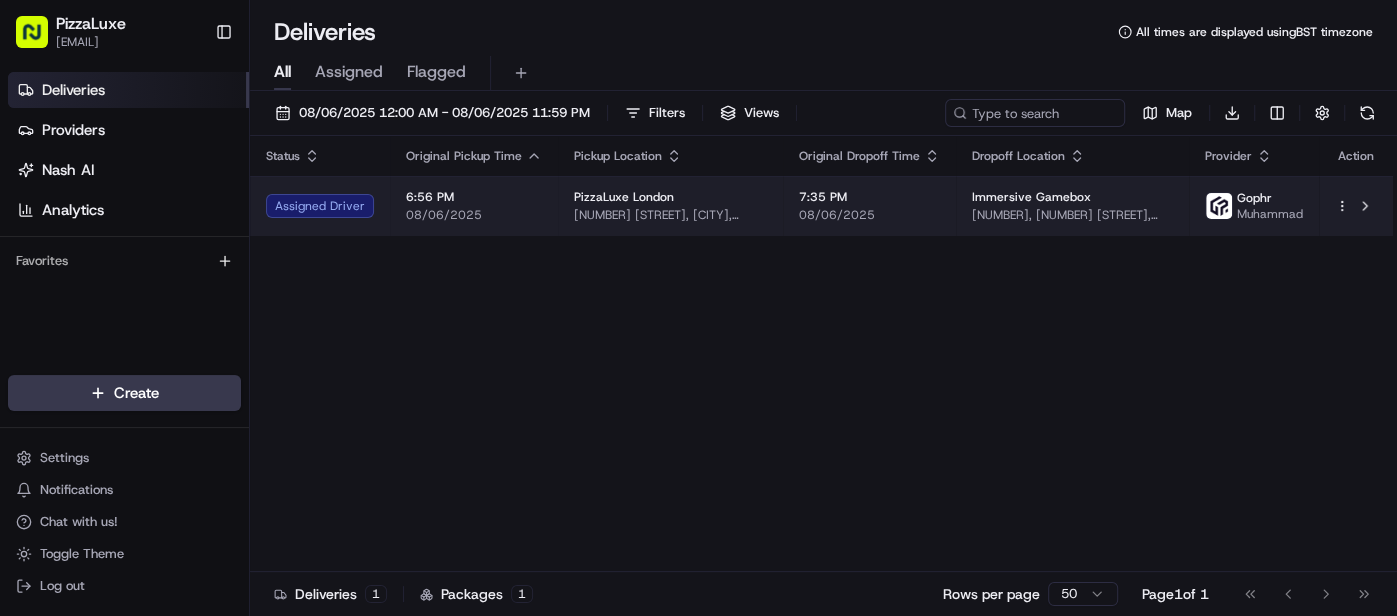 click on "7:35 PM 08/06/2025" at bounding box center (869, 206) 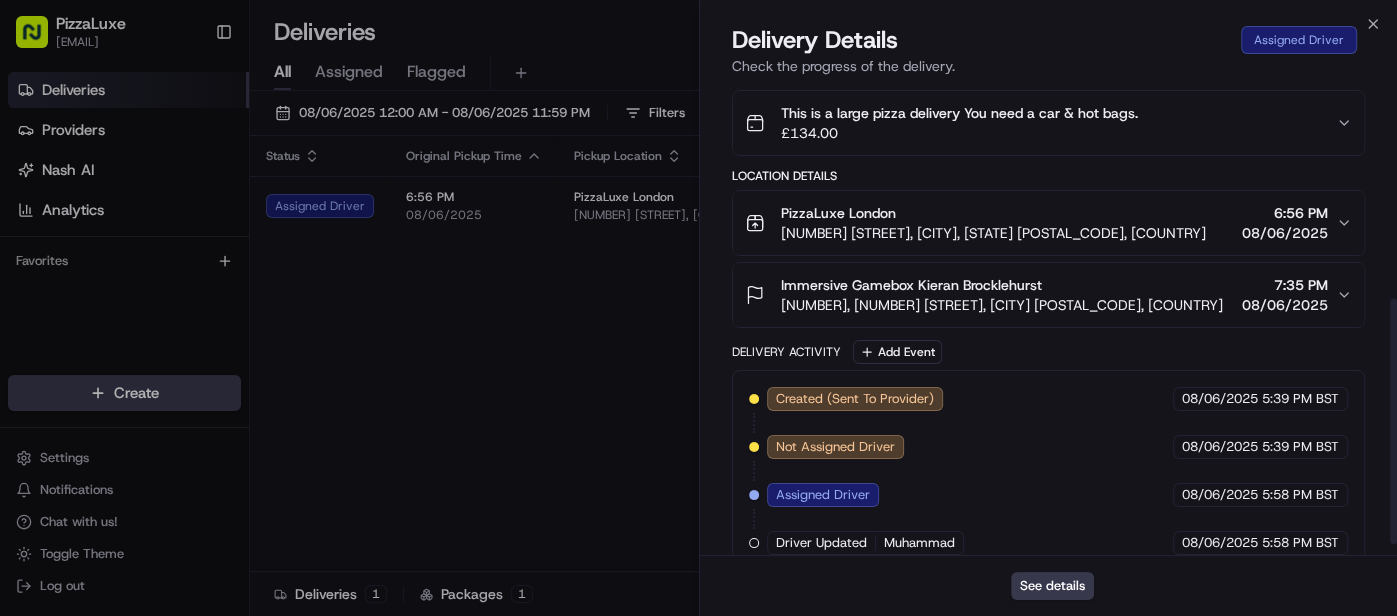 scroll, scrollTop: 433, scrollLeft: 0, axis: vertical 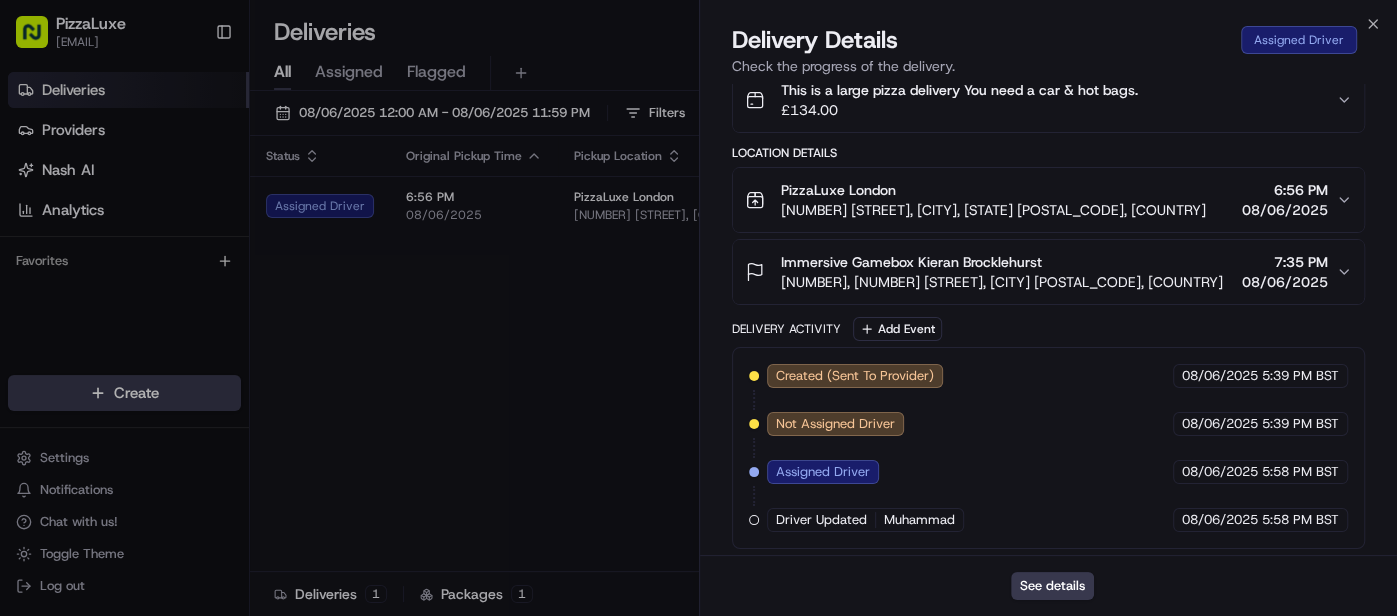 click on "Provider Gophr Muhammad Provider Id [UUID] Dropoff ETA 7:39 PM Price £23.64 Distance 2.9 mi ← Move left → Move right ↑ Move up ↓ Move down + Zoom in - Zoom out Home Jump left by 75% End Jump right by 75% Page Up Jump up by 75% Page Down Jump down by 75% Keyboard shortcuts Map Data Map data ©2025 Google Map data ©2025 Google 500 m  Click to toggle between metric and imperial units Terms Report a map error Last Updated: less than a minute ago Package Details This is a large pizza delivery You need a car & hot bags. £ 134.00 Location Details PizzaLuxe London [NUMBER] [STREET], [CITY], [STATE] [POSTAL_CODE], [COUNTRY] 6:56 PM 08/06/2025 Immersive Gamebox Kieran Brocklehurst [NUMBER], [NUMBER] [STREET], [CITY] [POSTAL_CODE], [COUNTRY] 7:35 PM 08/06/2025 Delivery Activity Add Event Created (Sent To Provider) Gophr 08/06/2025 5:39 PM BST Not Assigned Driver Gophr 08/06/2025 5:39 PM BST Assigned Driver Gophr 08/06/2025 5:58 PM BST Driver Updated Muhammad Gophr 08/06/2025" at bounding box center [1049, 106] 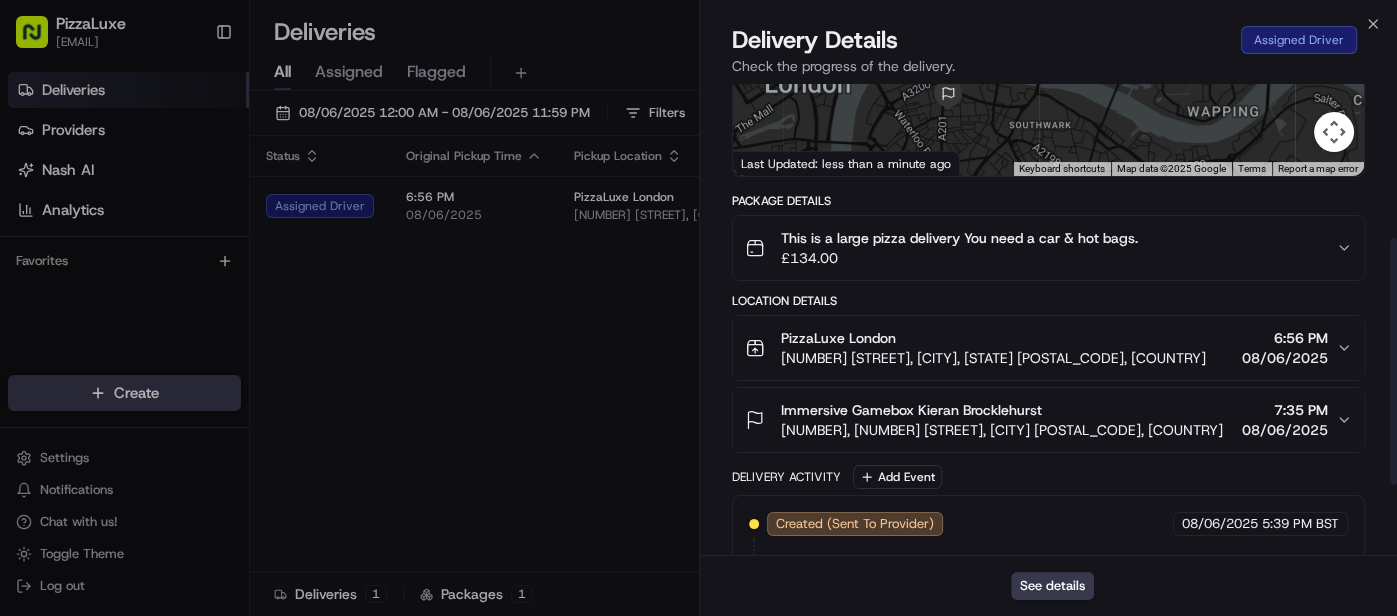 scroll, scrollTop: 274, scrollLeft: 0, axis: vertical 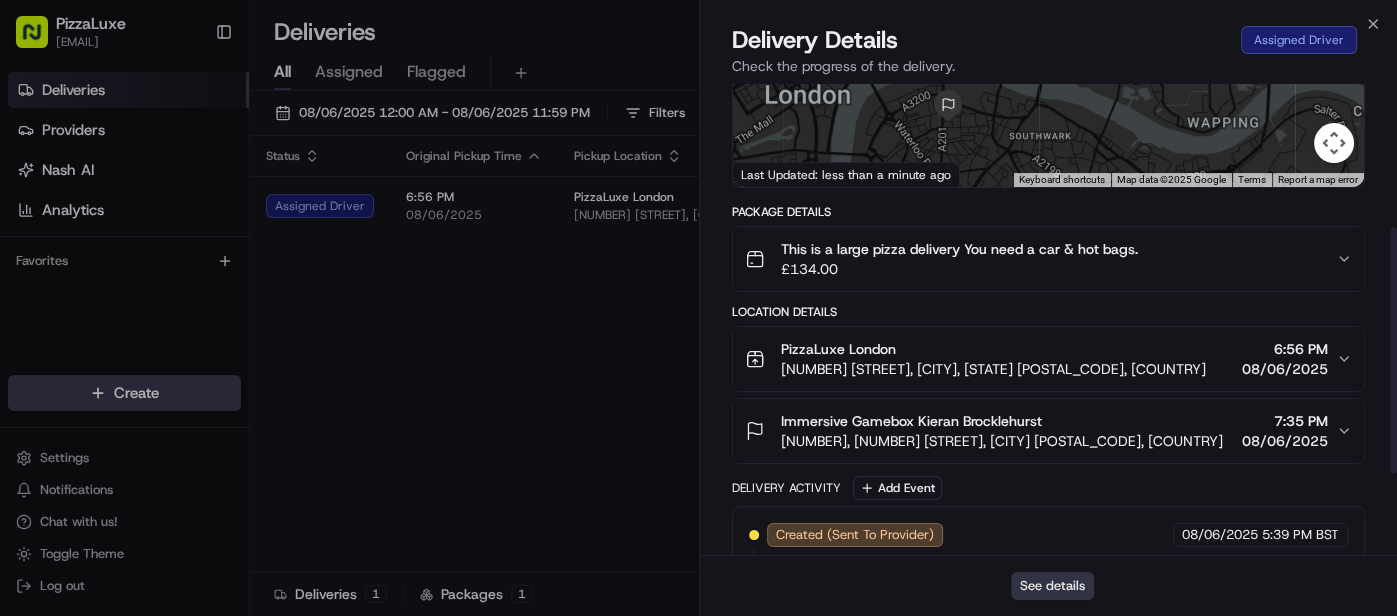 click on "See details" at bounding box center (1052, 586) 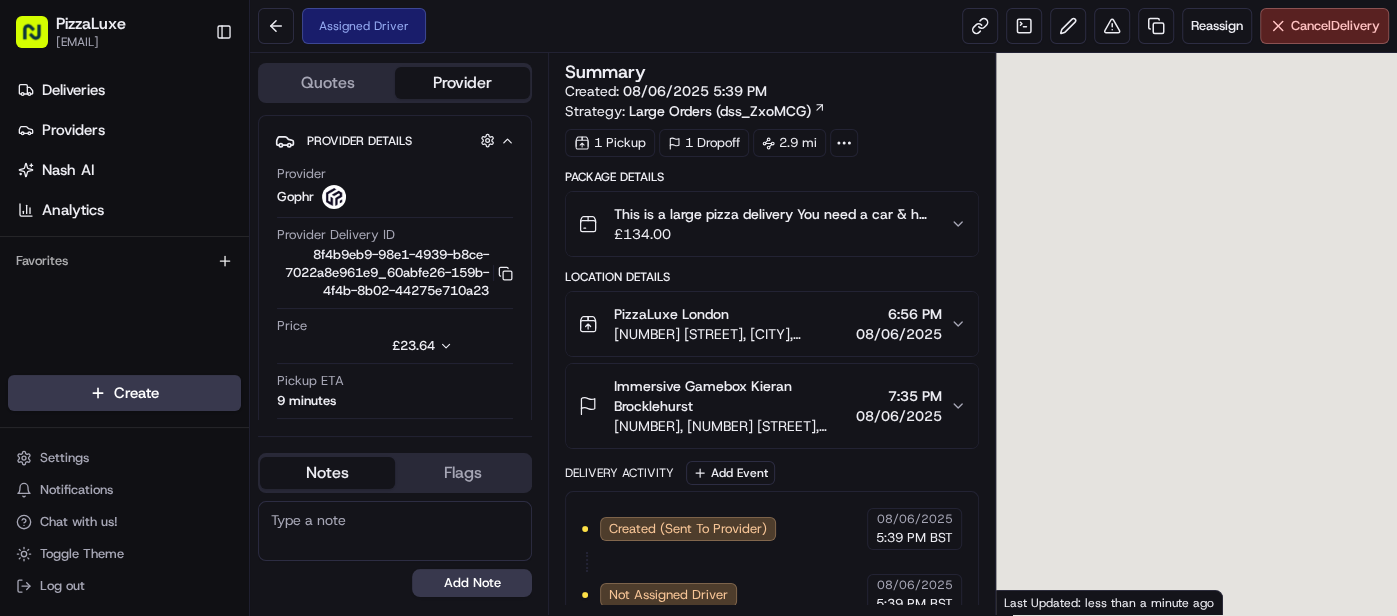 scroll, scrollTop: 0, scrollLeft: 0, axis: both 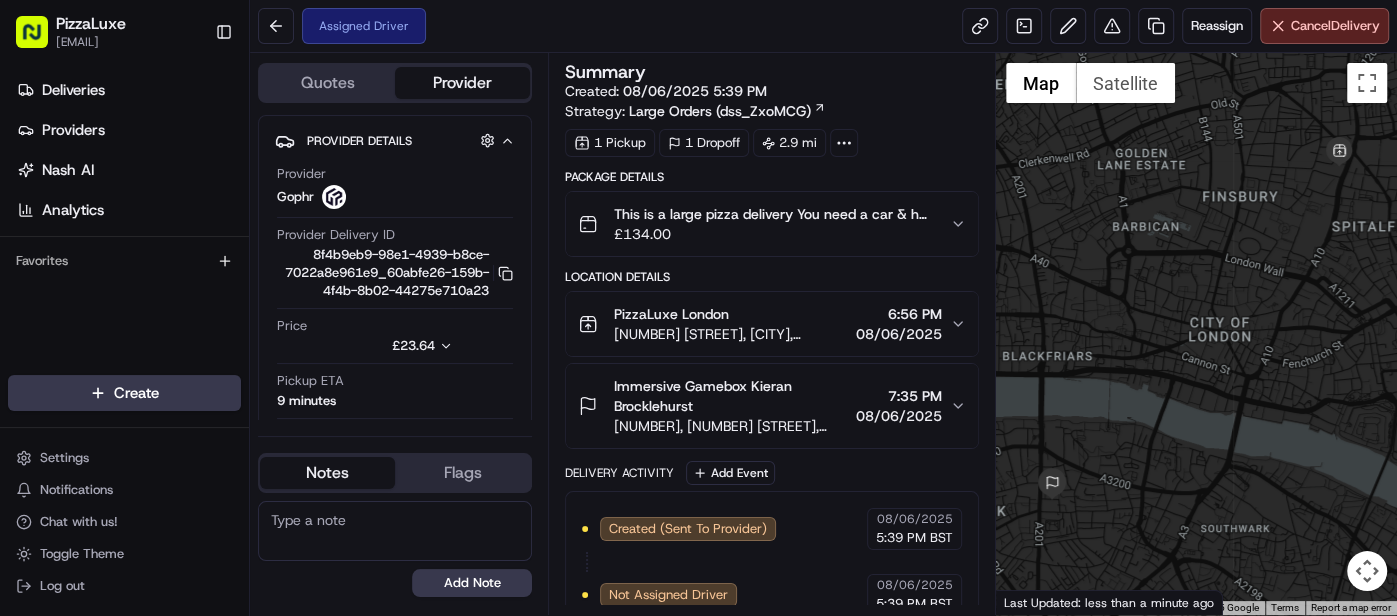 click on "Summary Created:   08/06/2025 5:39 PM Strategy:   Large Orders  (dss_ZxoMCG) 1   Pickup 1   Dropoff 2.9 mi Package Details This is a large pizza delivery You need a car & hot bags. £ 134.00 Location Details PizzaLuxe London [NUMBER] [STREET], [CITY], [STATE], [COUNTRY] 6:56 PM 08/06/2025 Immersive Gamebox [FIRST] [LAST] [NUMBER], [NUMBER] [STREET], [CITY] [POSTAL_CODE], [COUNTRY] 7:35 PM 08/06/2025 Delivery Activity Add Event Created (Sent To Provider) Gophr 08/06/2025 5:39 PM BST Not Assigned Driver Gophr 08/06/2025 5:39 PM BST Assigned Driver Gophr 08/06/2025 5:58 PM BST Driver Updated Muhammad Gophr 08/06/2025 5:58 PM BST" at bounding box center (771, 334) 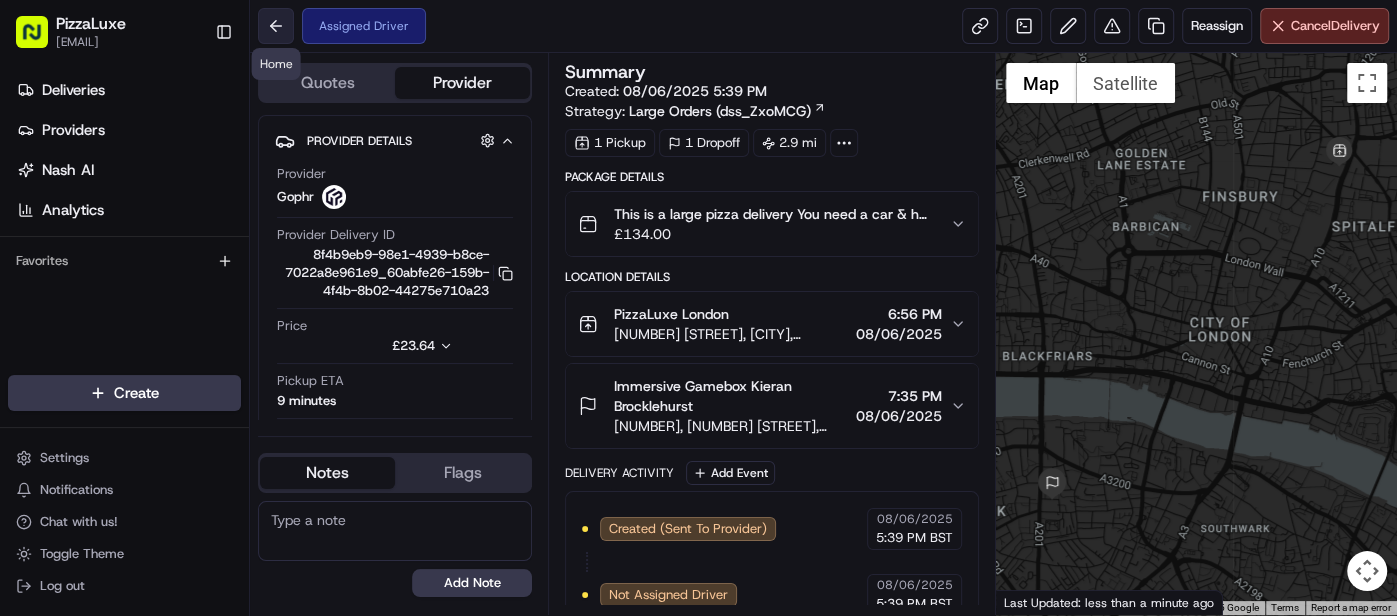 click at bounding box center [276, 26] 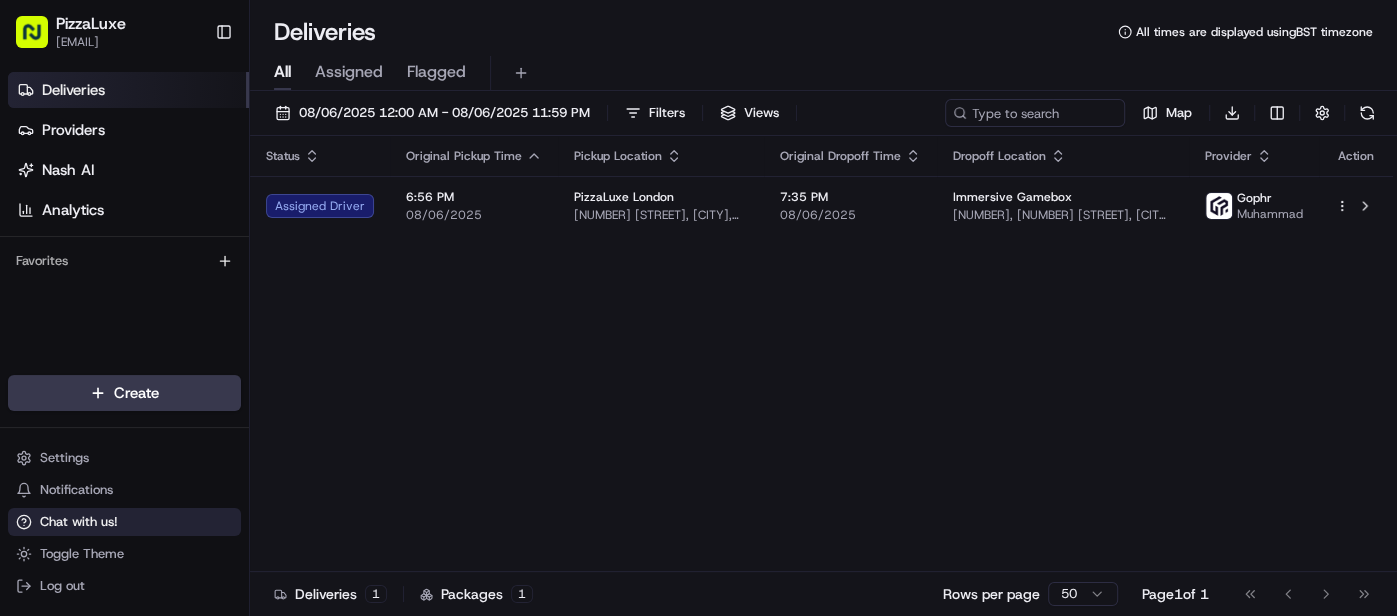 click on "Chat with us!" at bounding box center [79, 522] 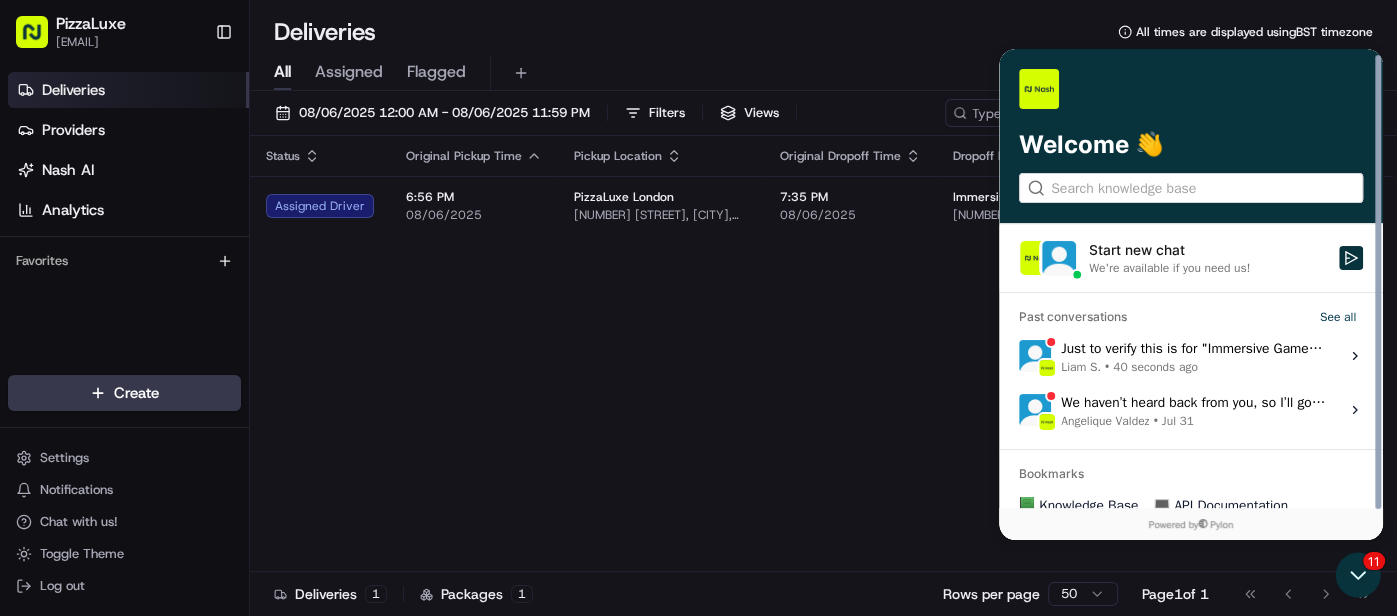 click on "Just to verify this is for " Immersive Gamebox [FIRST] [LAST]"? [FIRST] [LAST] • 40 seconds ago" at bounding box center [1194, 356] 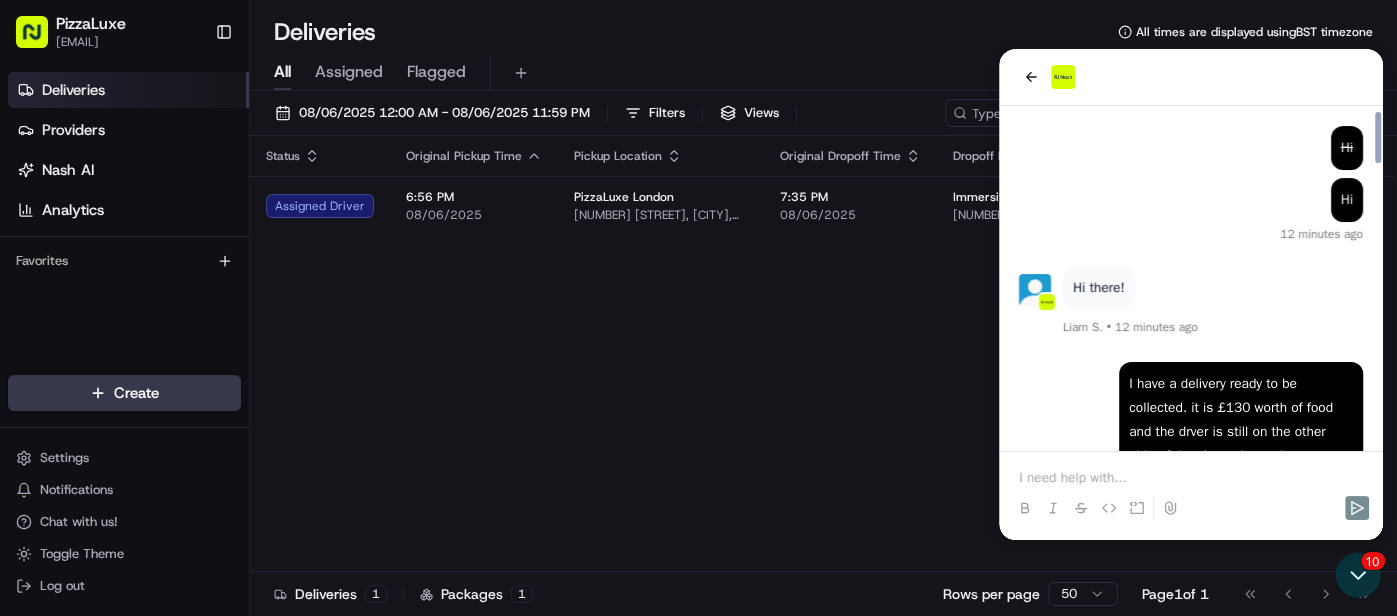 scroll, scrollTop: 2477, scrollLeft: 0, axis: vertical 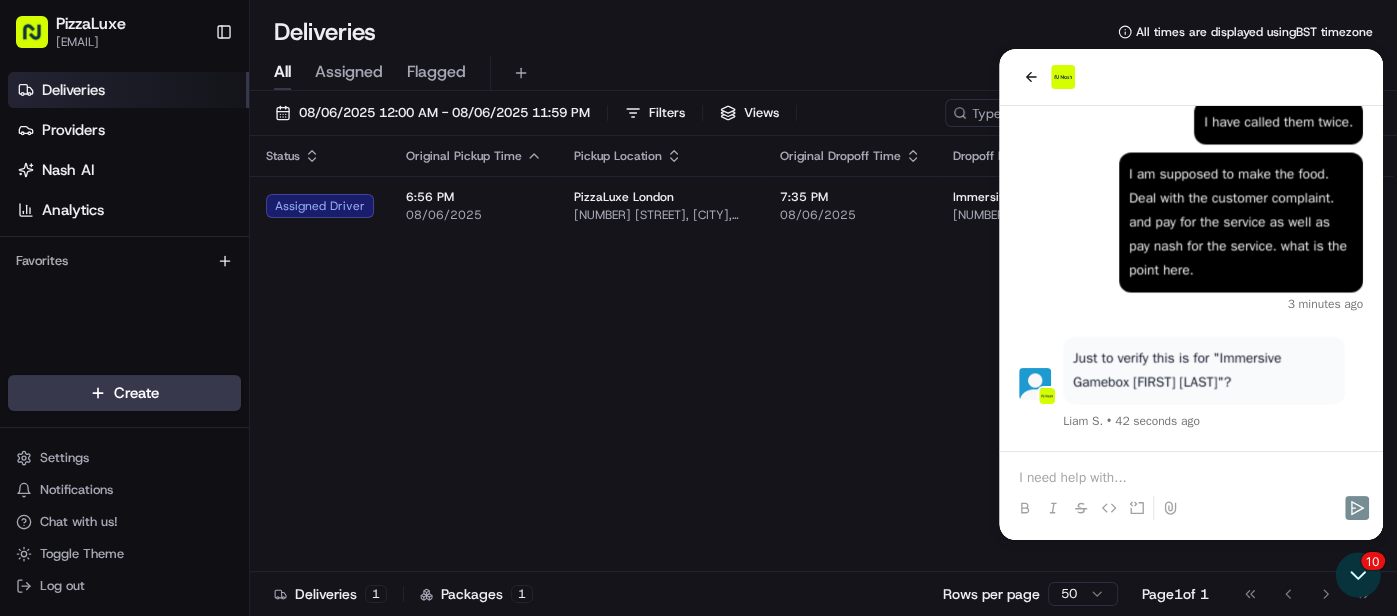 click at bounding box center [1191, 478] 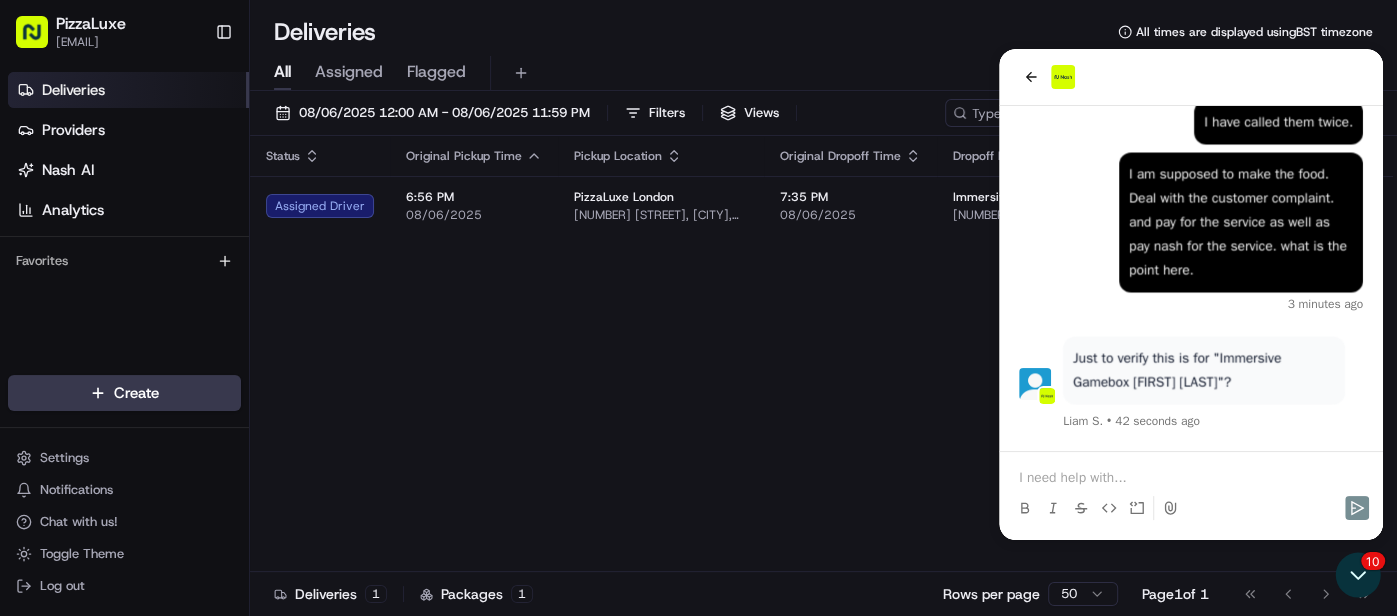 type 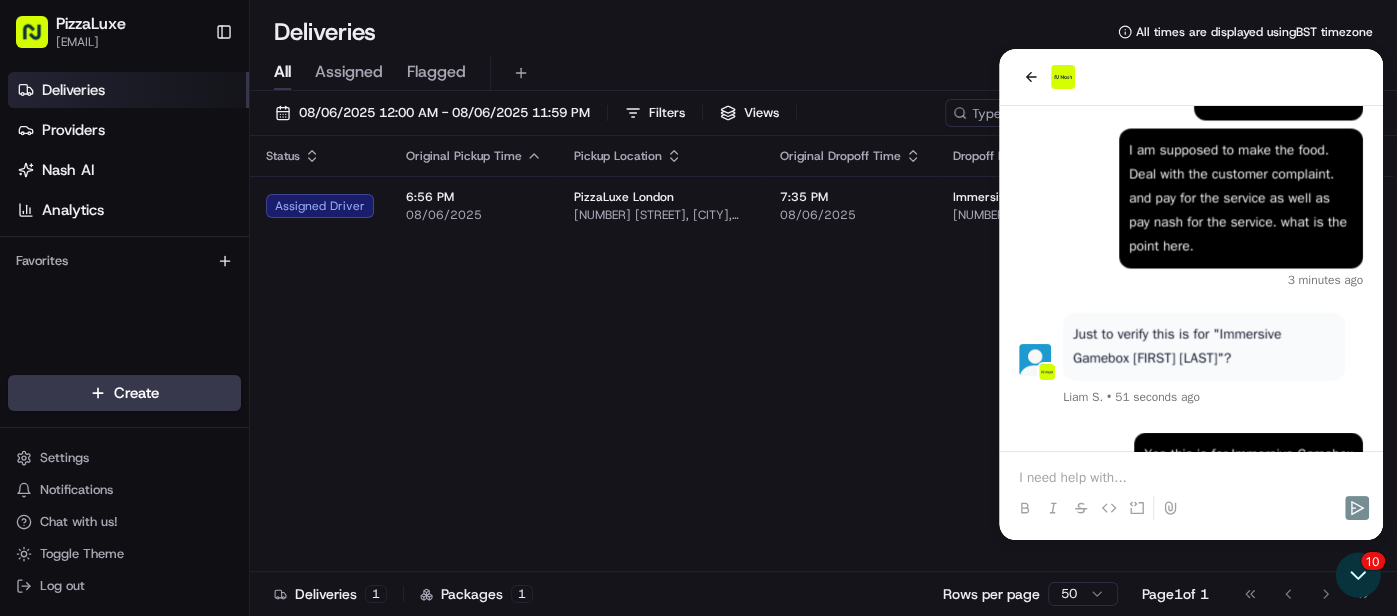 scroll, scrollTop: 2565, scrollLeft: 0, axis: vertical 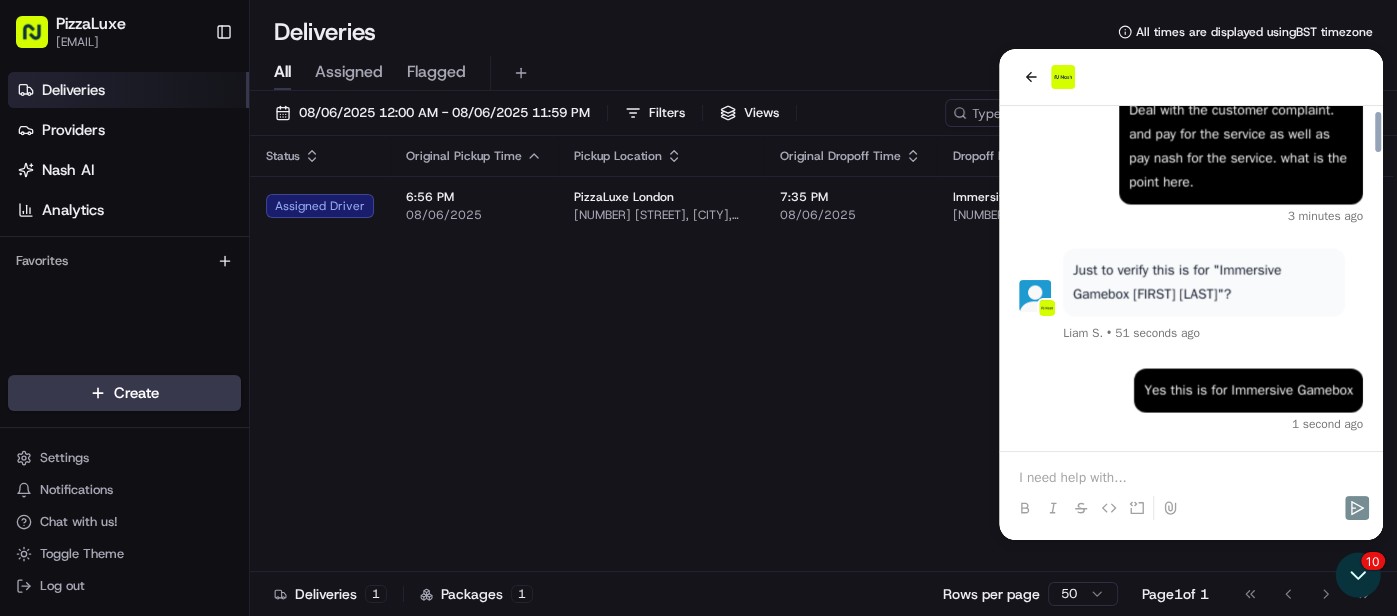 click on "Just to verify this is for " Immersive Gamebox Kieran Brocklehurst"?" at bounding box center [1204, 282] 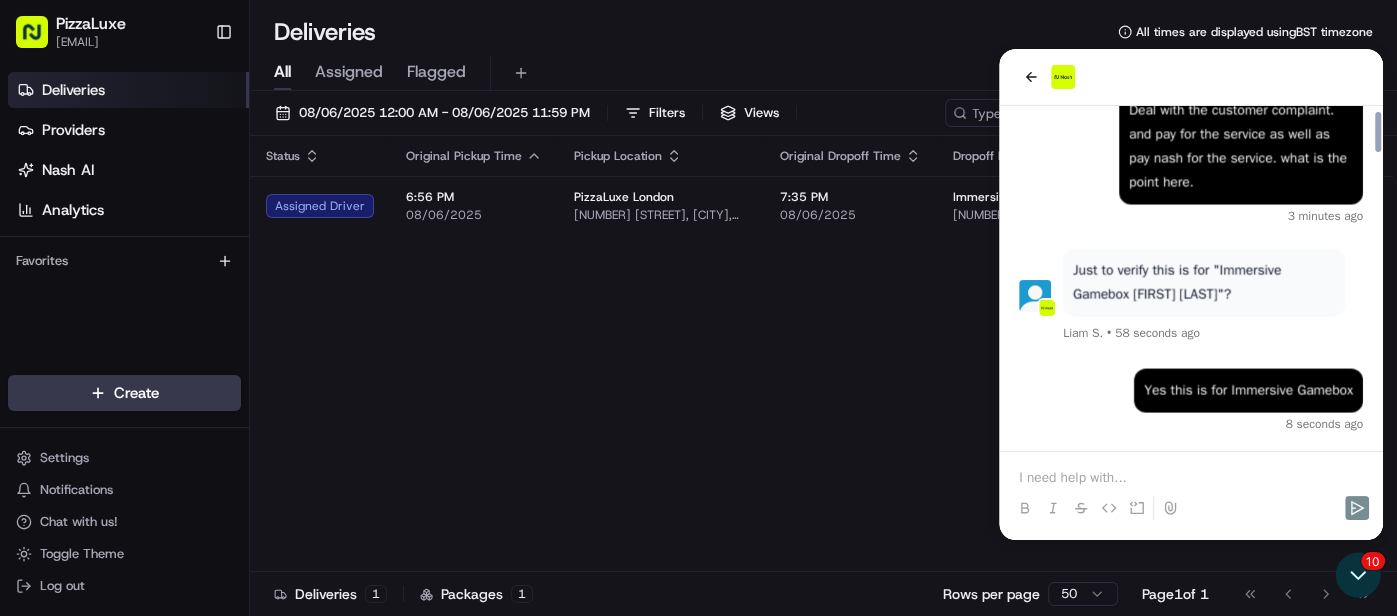 click on "Status Original Pickup Time Pickup Location Original Dropoff Time Dropoff Location Provider Action Assigned Driver 6:56 PM 08/06/2025 PizzaLuxe London 2 Principal Pl, London, England EC2A 2BA, GB 7:35 PM 08/06/2025 Immersive Gamebox 83, 83 Scoresby St, London SE1 0XN, UK Gophr Muhammad" at bounding box center (821, 354) 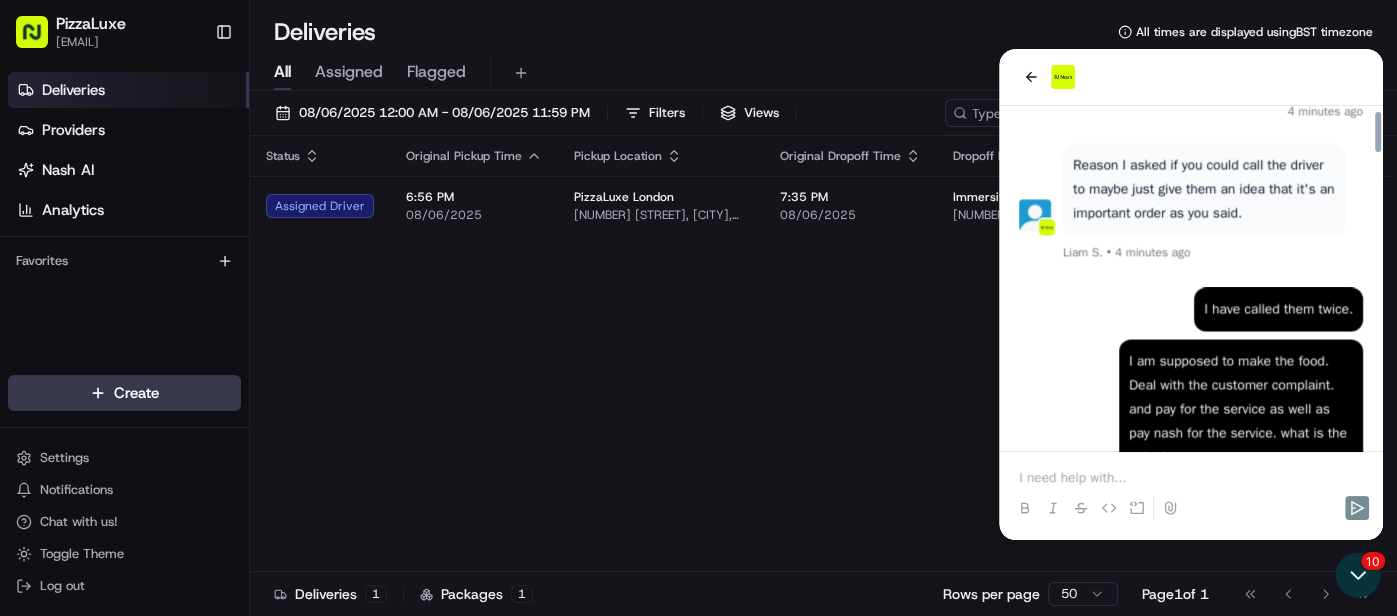 scroll, scrollTop: 2168, scrollLeft: 0, axis: vertical 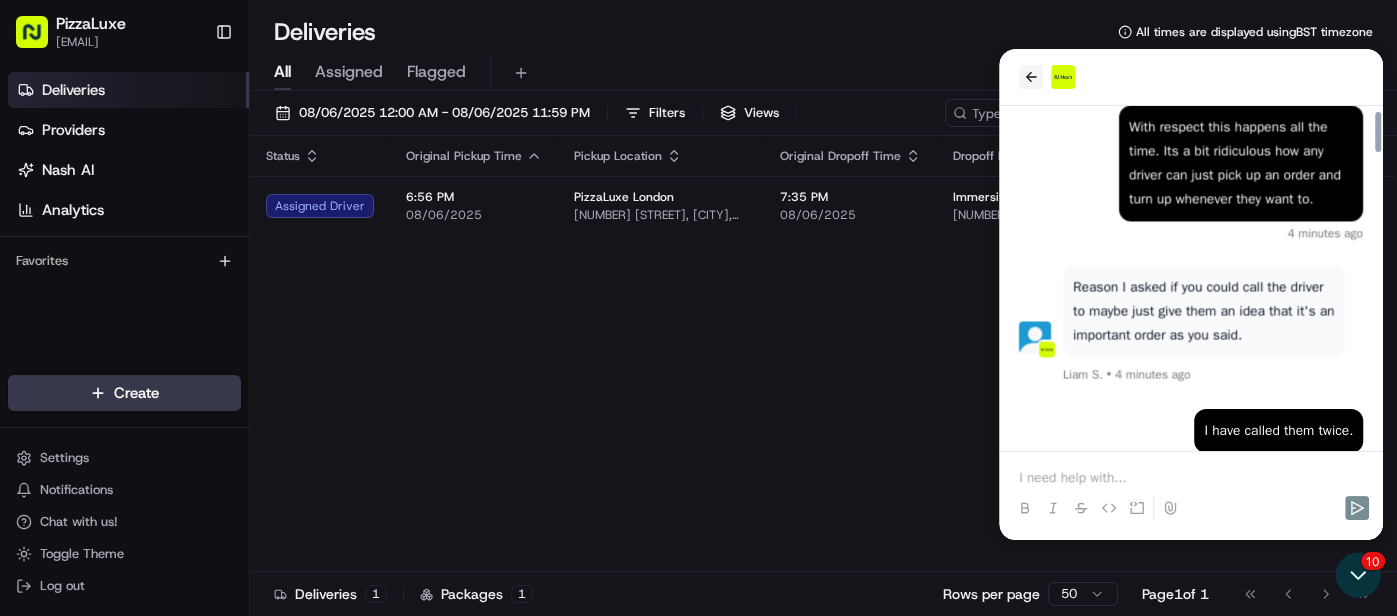 click 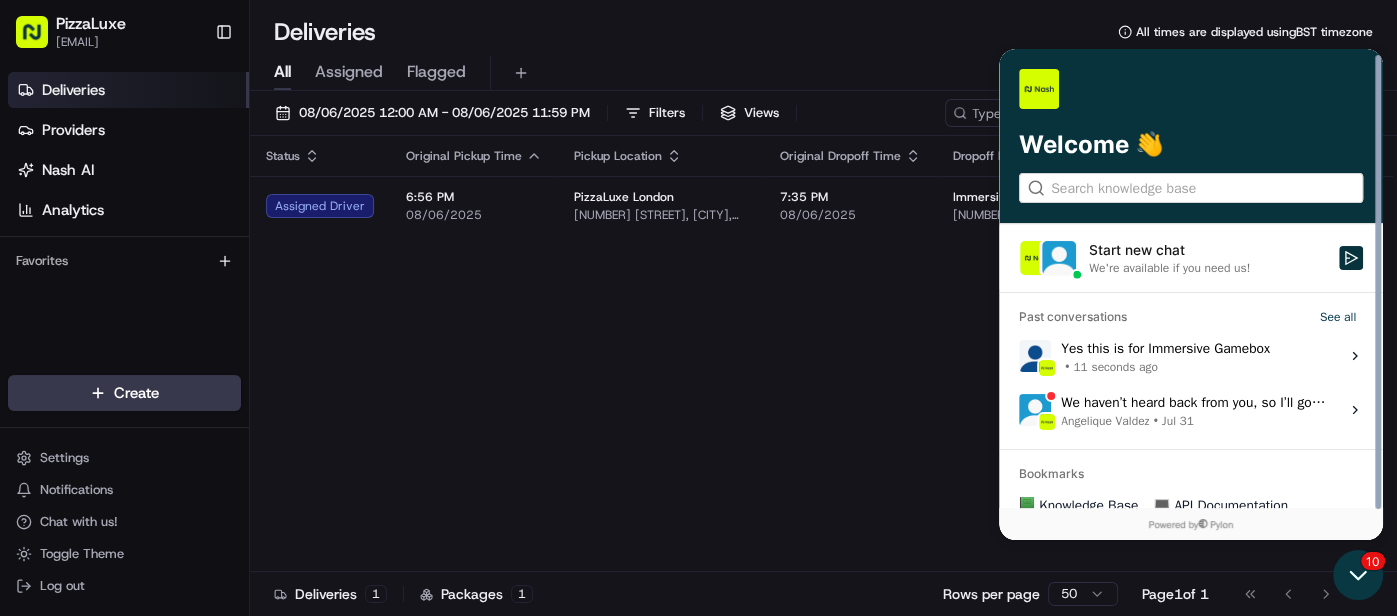 click 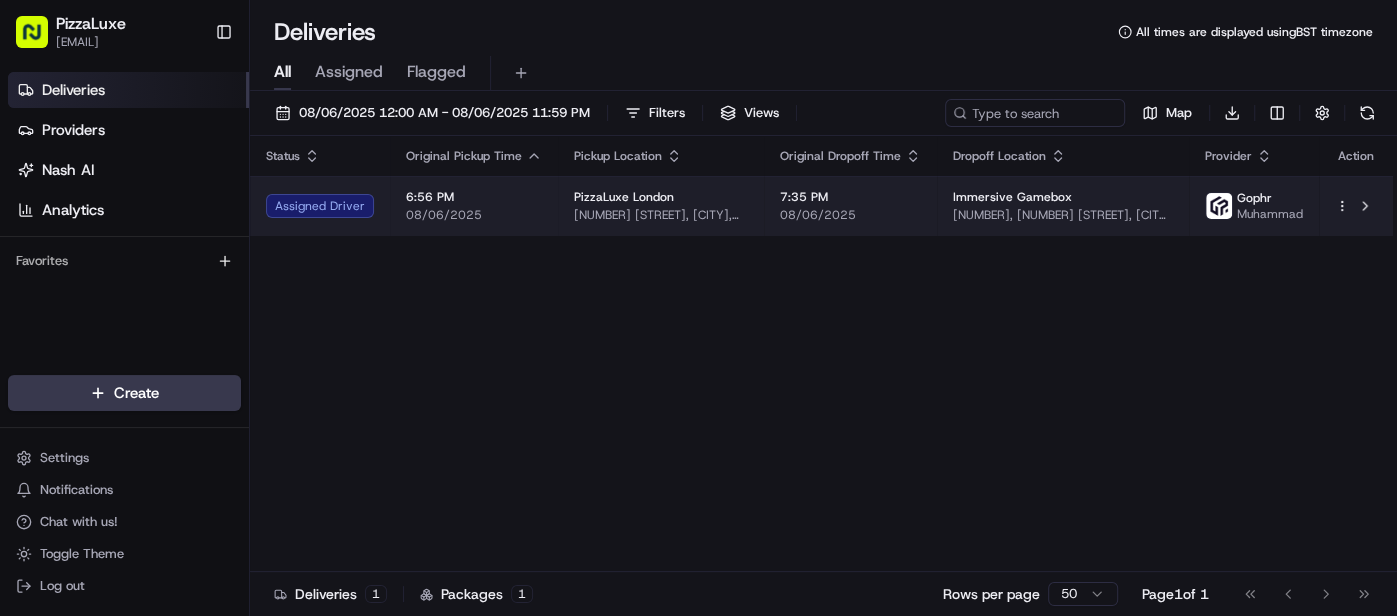 click on "6:56 PM 08/06/2025" at bounding box center (474, 206) 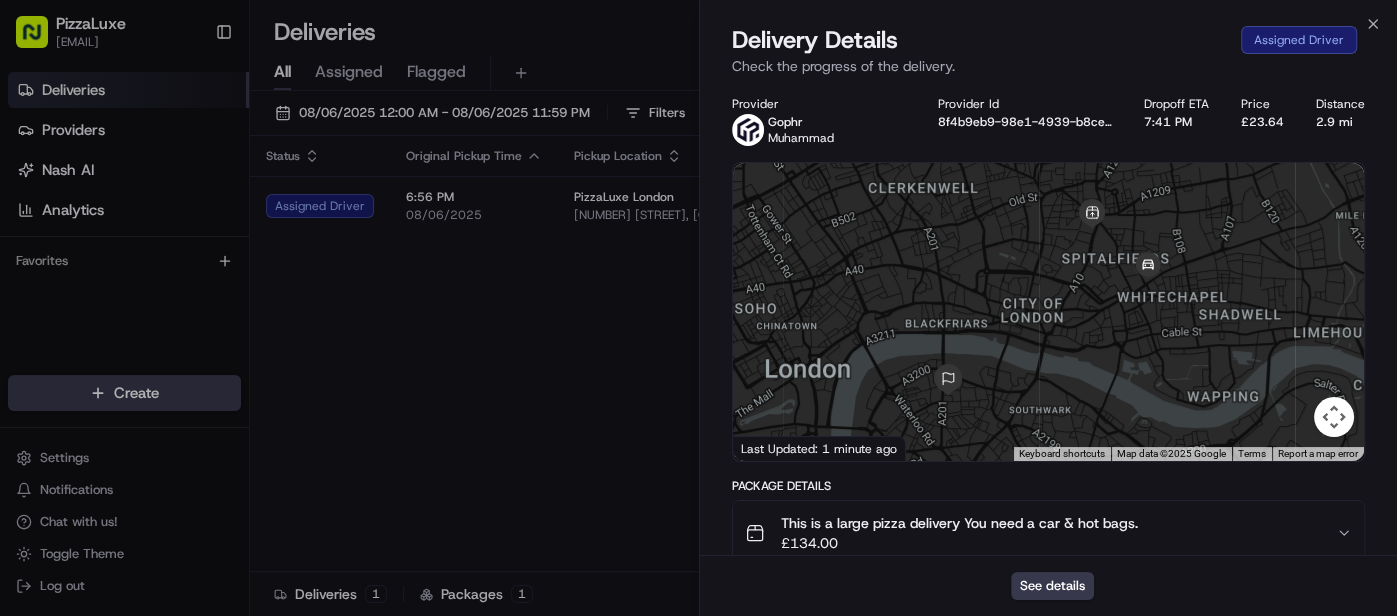 click at bounding box center (1334, 417) 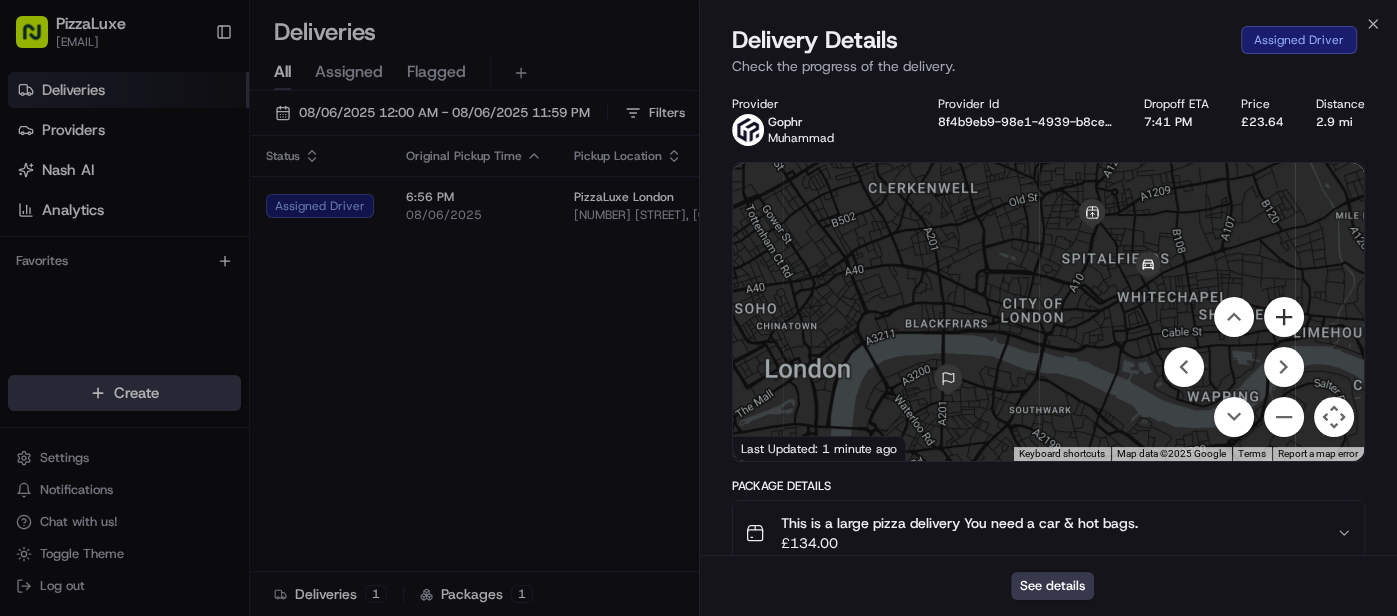 click at bounding box center (1284, 317) 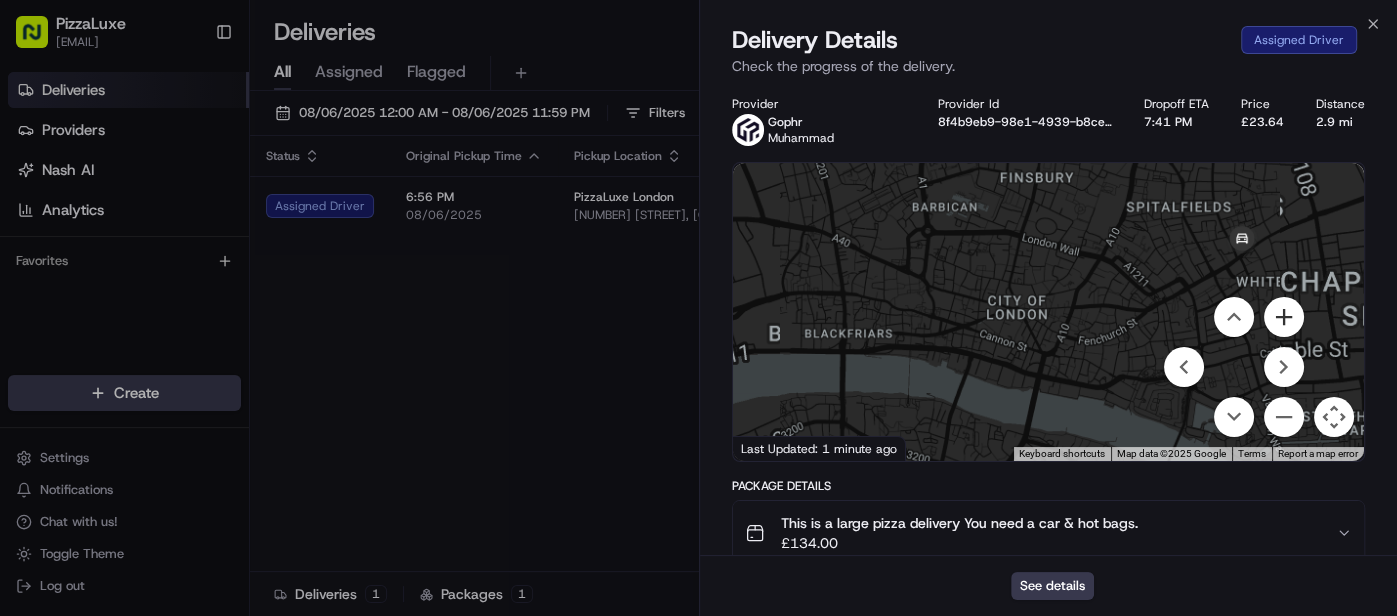 click at bounding box center [1284, 317] 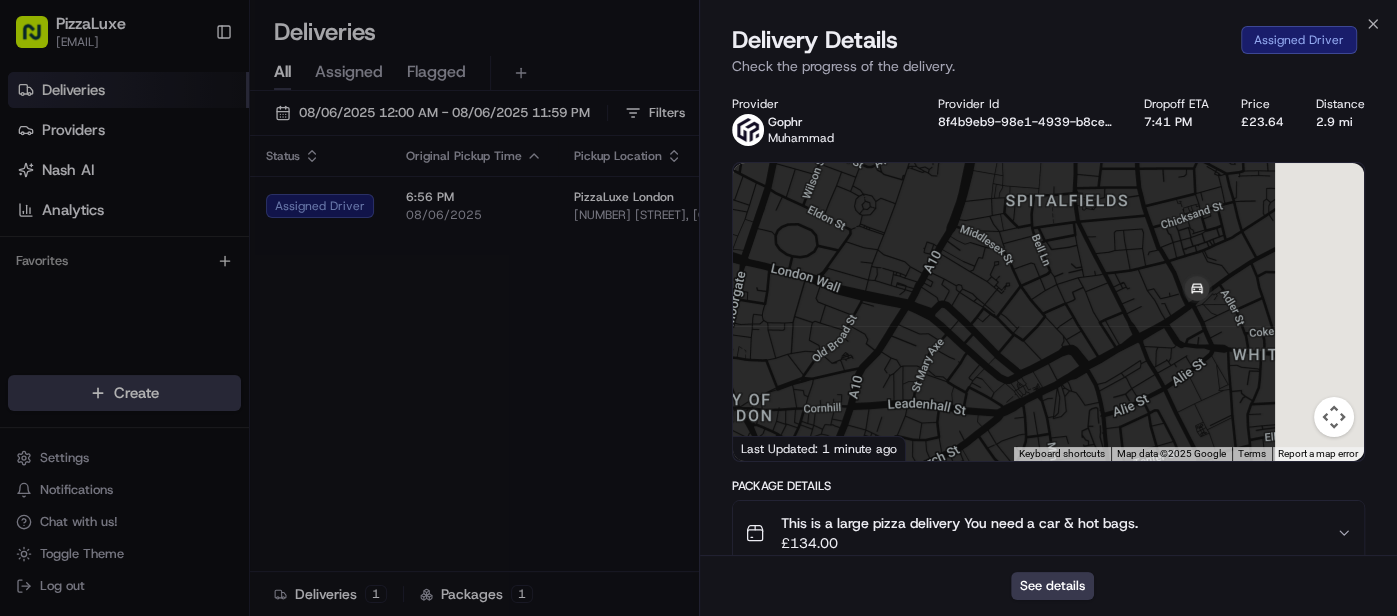 drag, startPoint x: 1230, startPoint y: 221, endPoint x: 942, endPoint y: 341, distance: 312 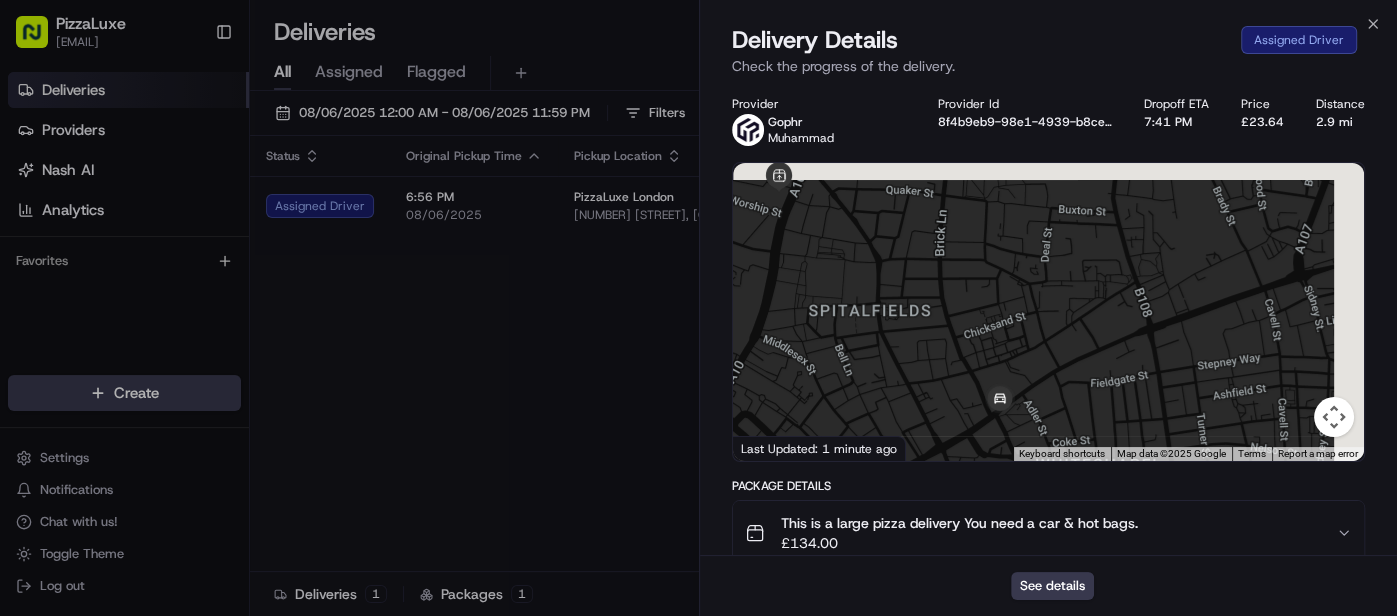 drag, startPoint x: 1061, startPoint y: 286, endPoint x: 850, endPoint y: 402, distance: 240.78413 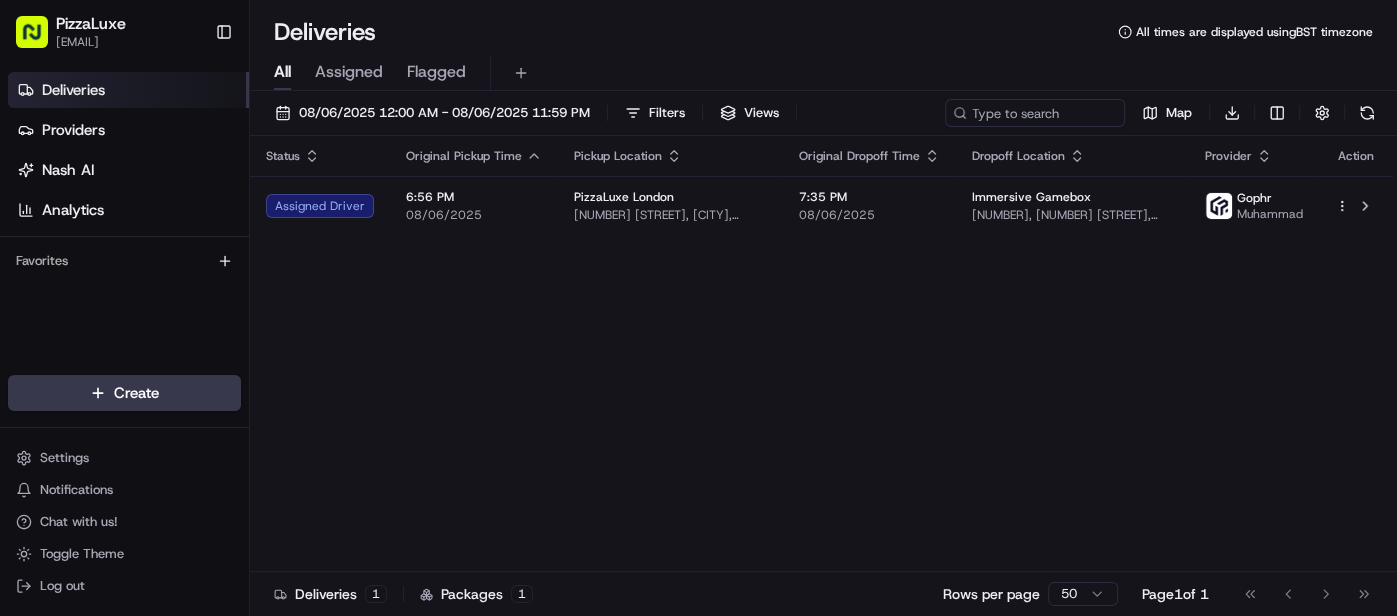 scroll, scrollTop: 0, scrollLeft: 0, axis: both 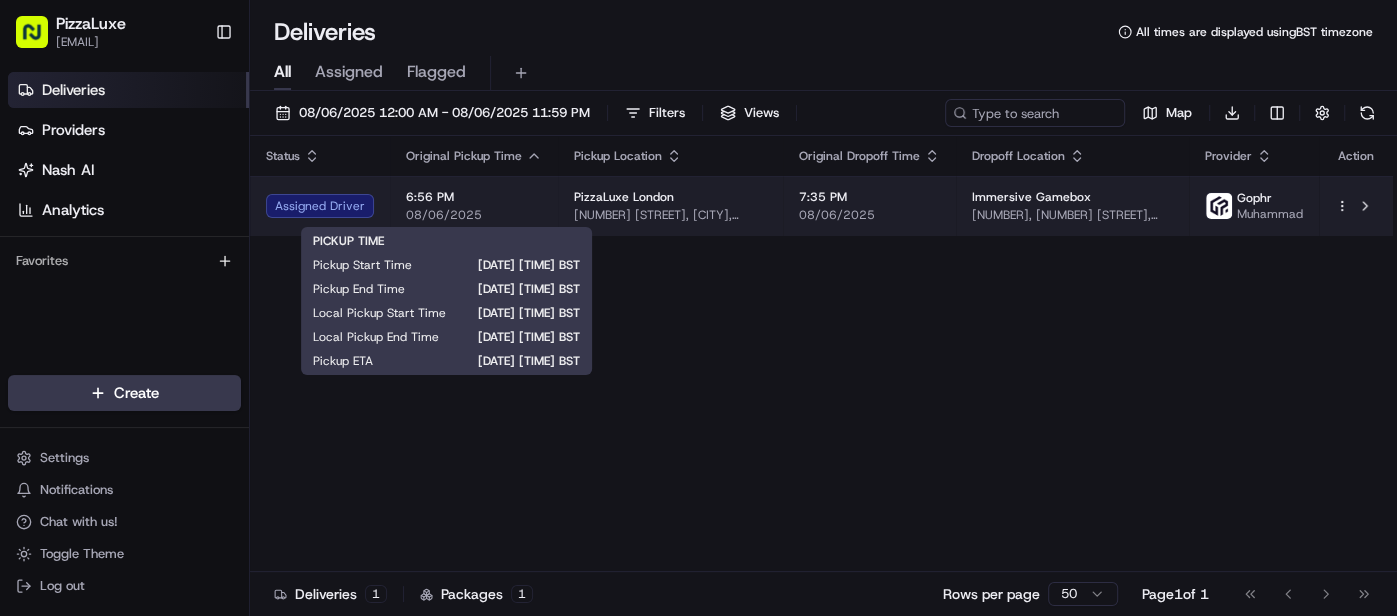 click on "08/06/2025" at bounding box center [474, 215] 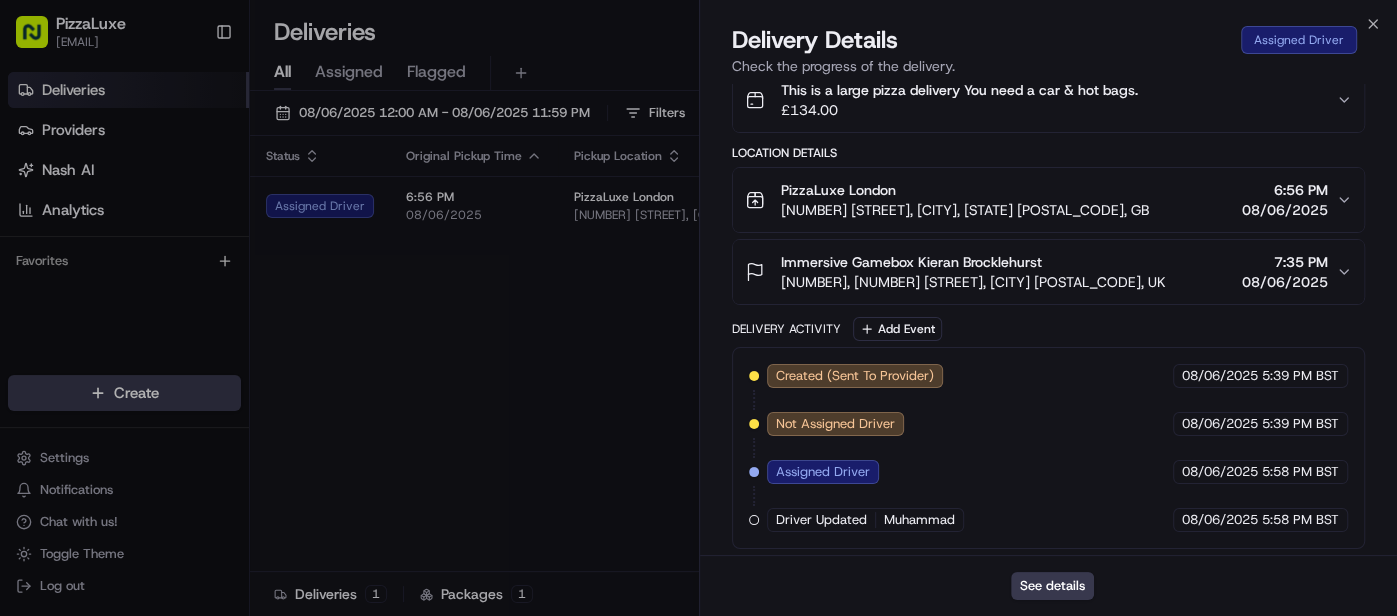 scroll, scrollTop: 0, scrollLeft: 0, axis: both 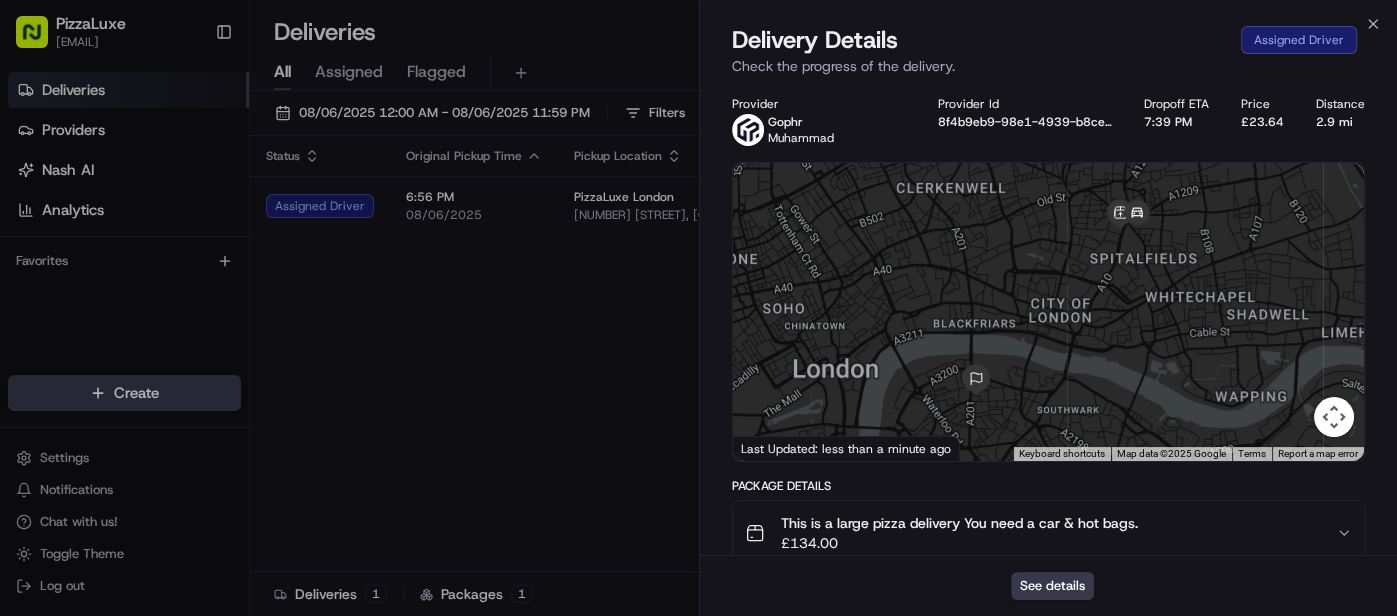 click at bounding box center (1334, 417) 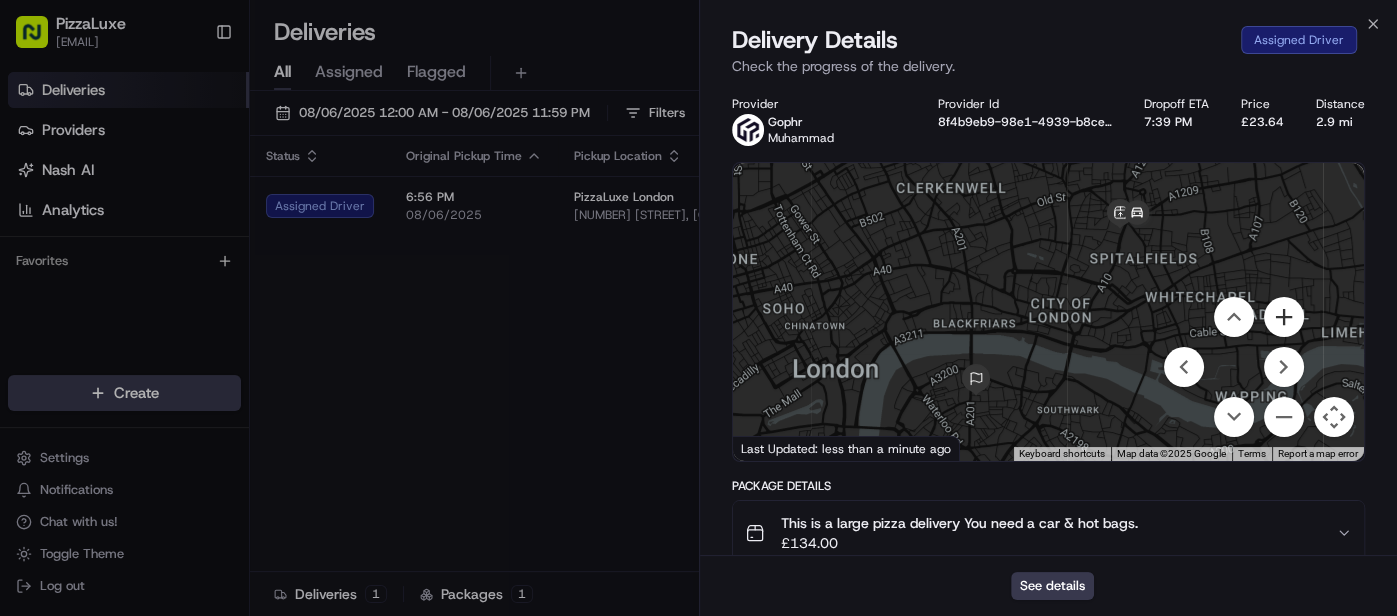 click at bounding box center (1284, 317) 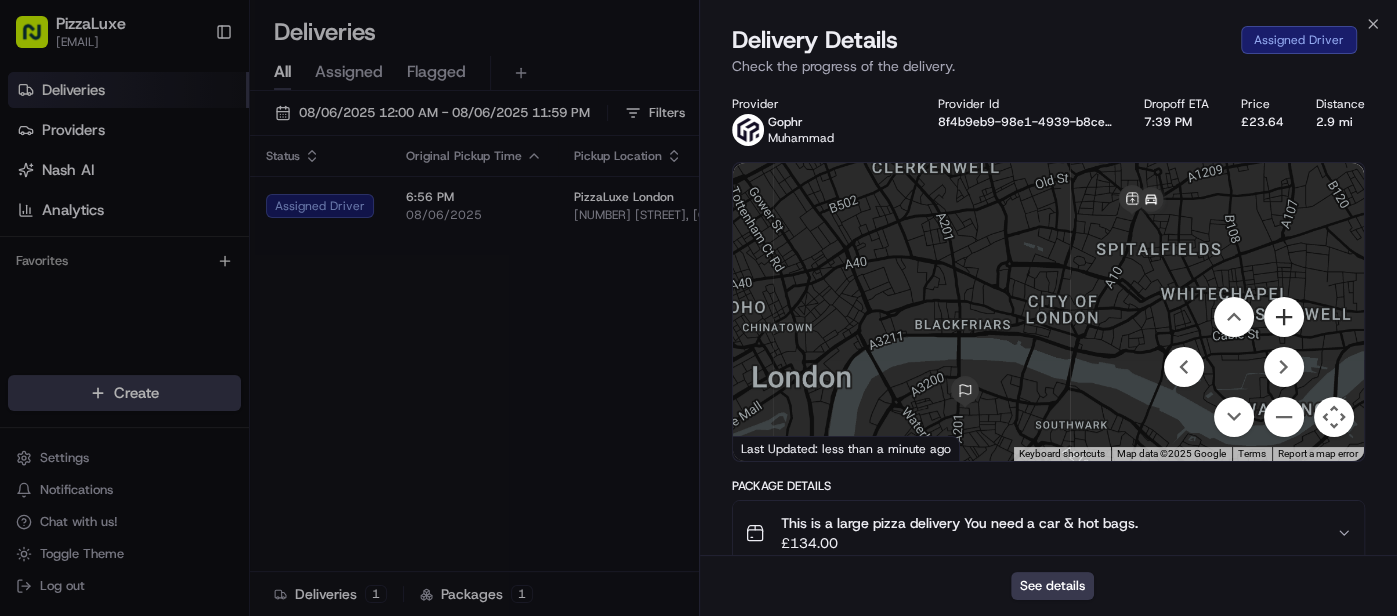 click at bounding box center (1284, 317) 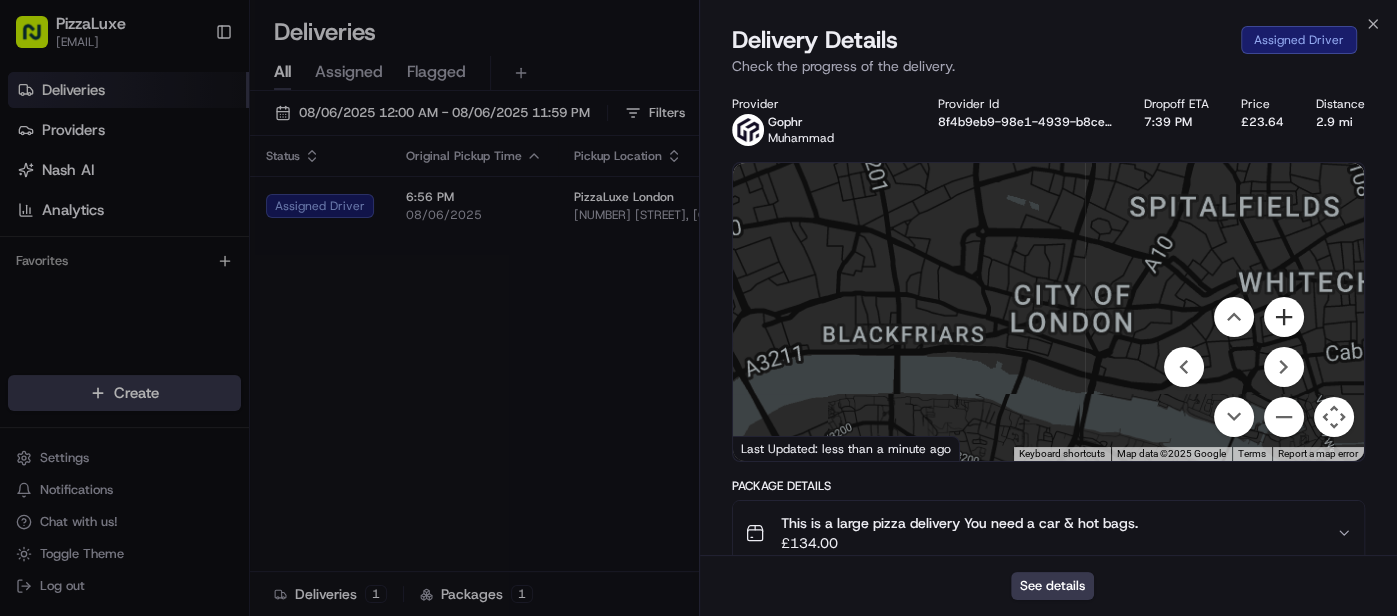 click at bounding box center (1284, 317) 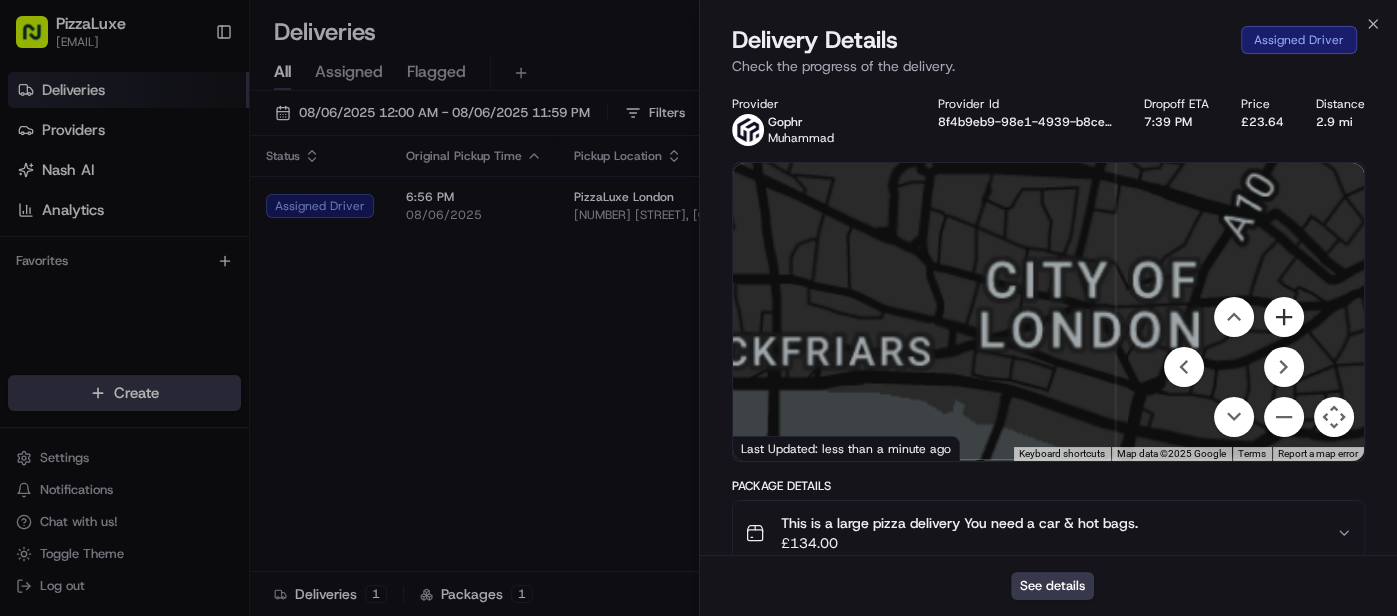 click at bounding box center (1284, 317) 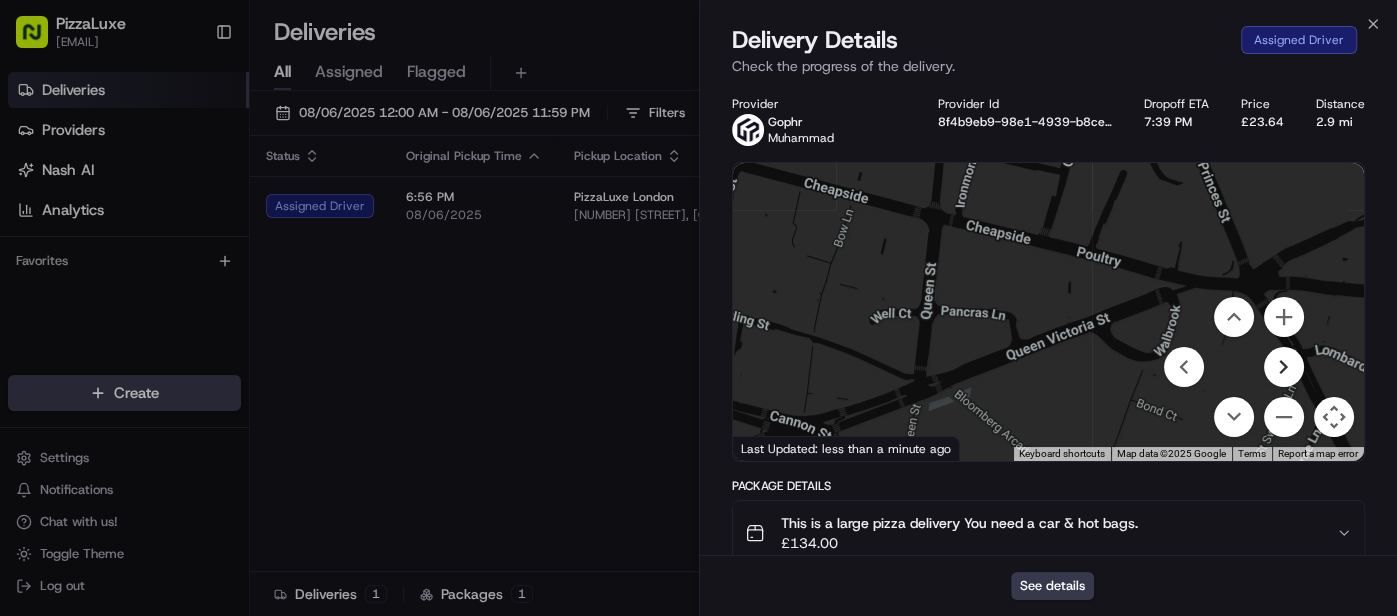 click at bounding box center (1284, 367) 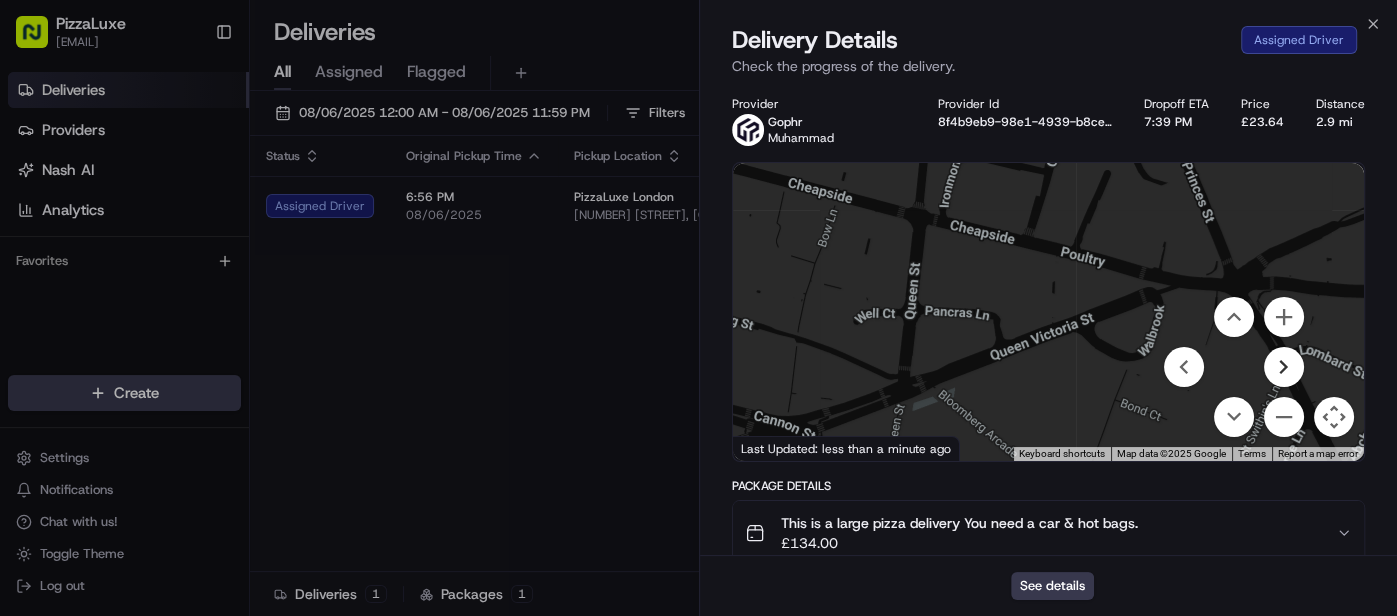 click at bounding box center (1284, 367) 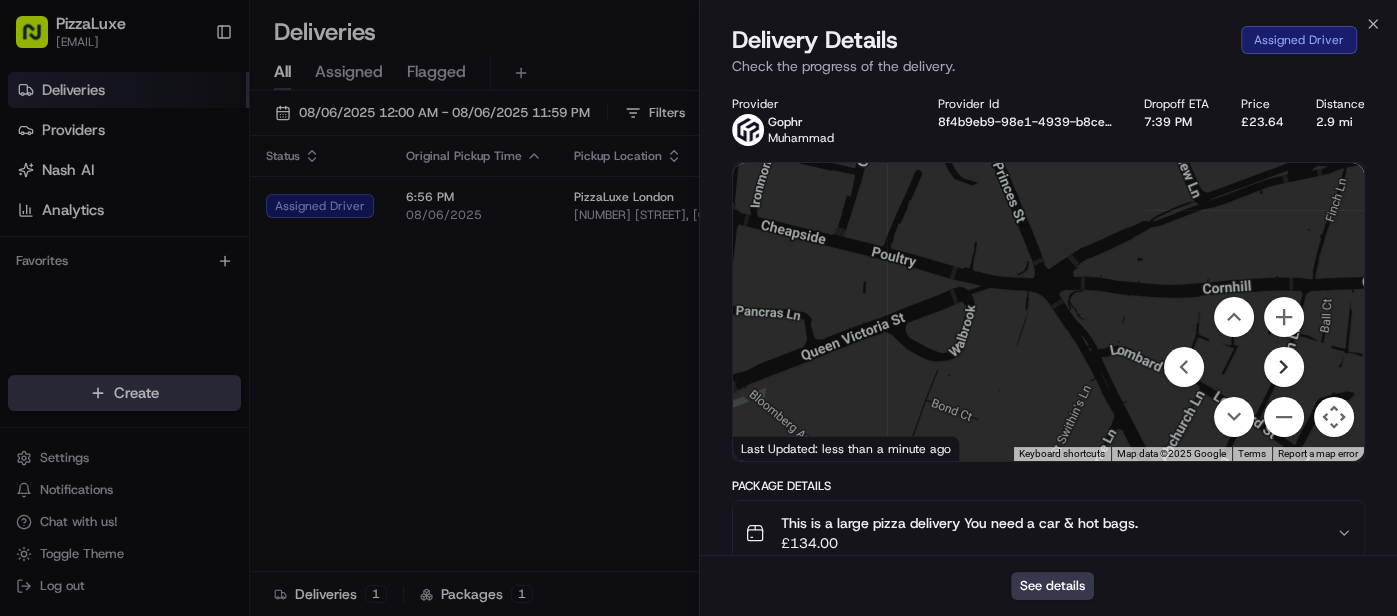 click at bounding box center [1284, 367] 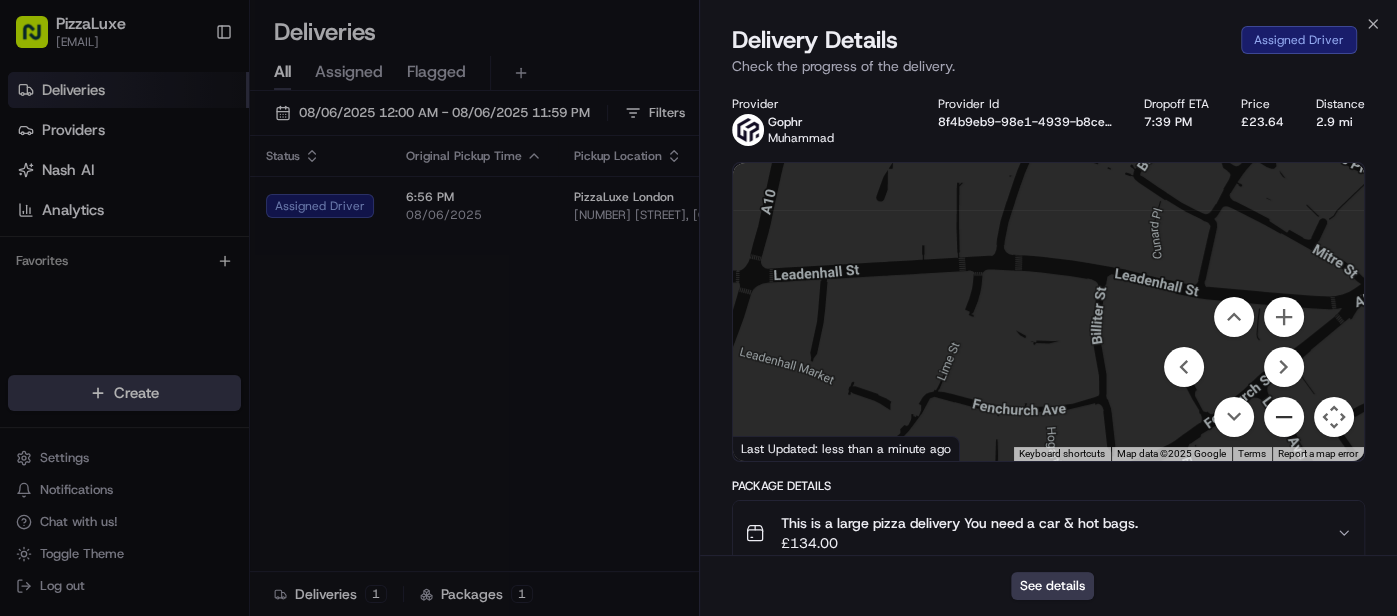 click at bounding box center (1284, 417) 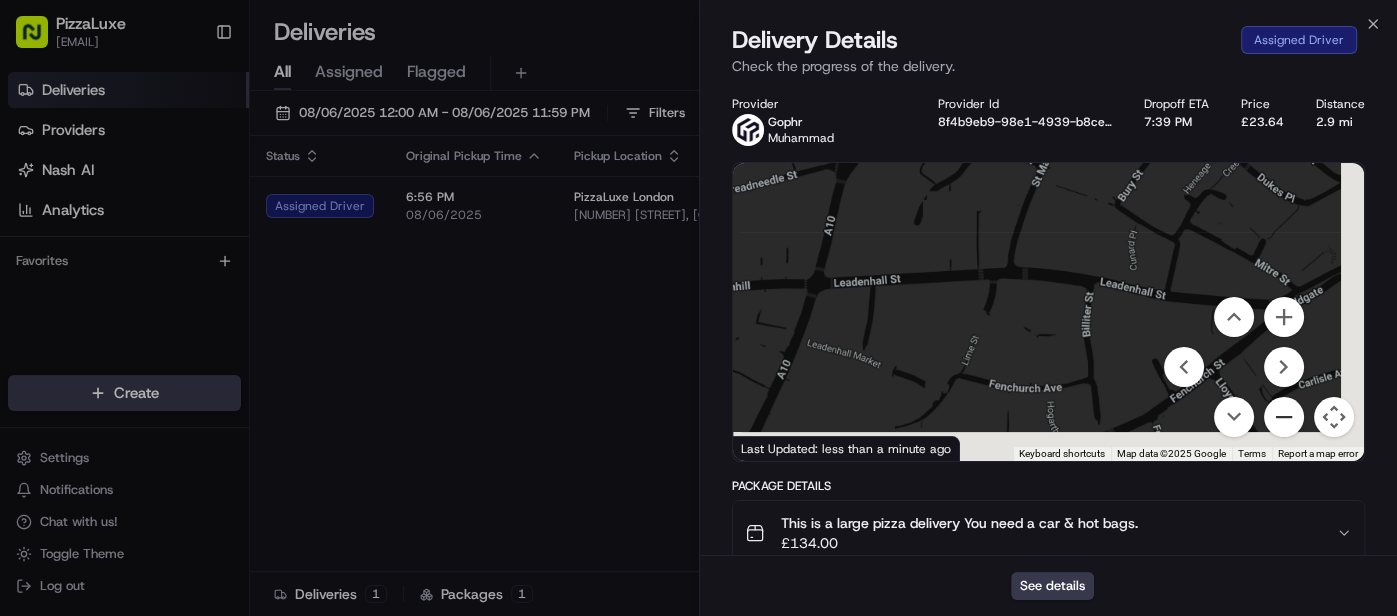 click at bounding box center (1284, 417) 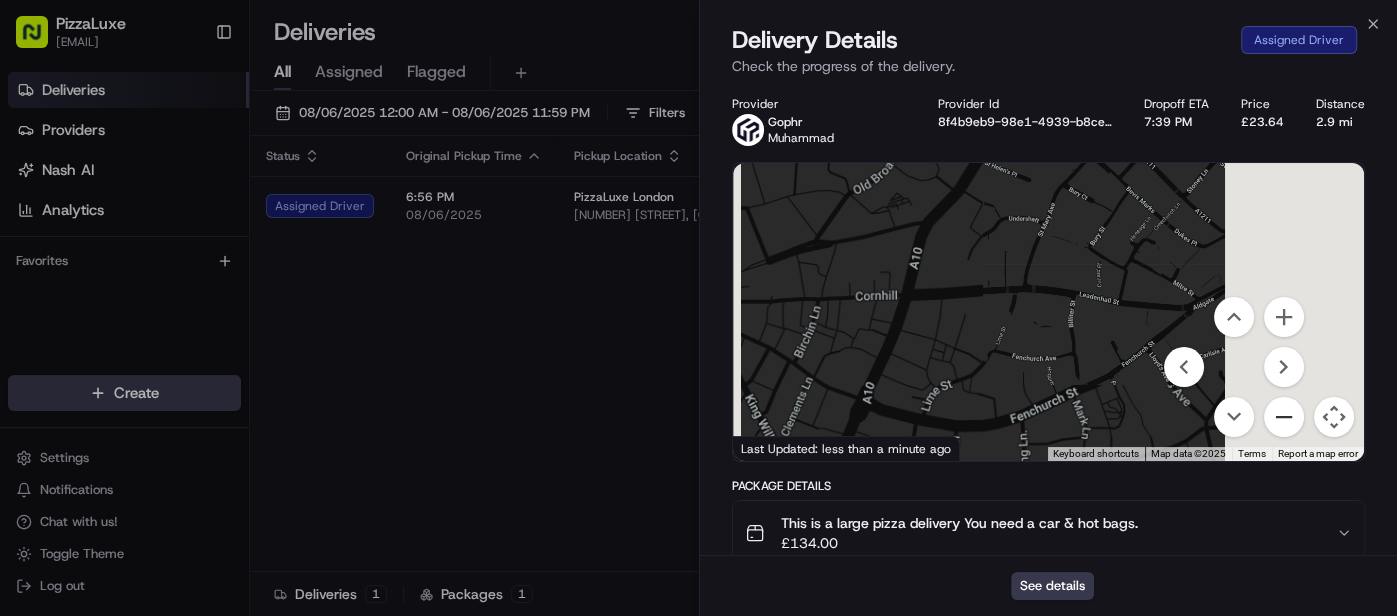 click at bounding box center [1284, 417] 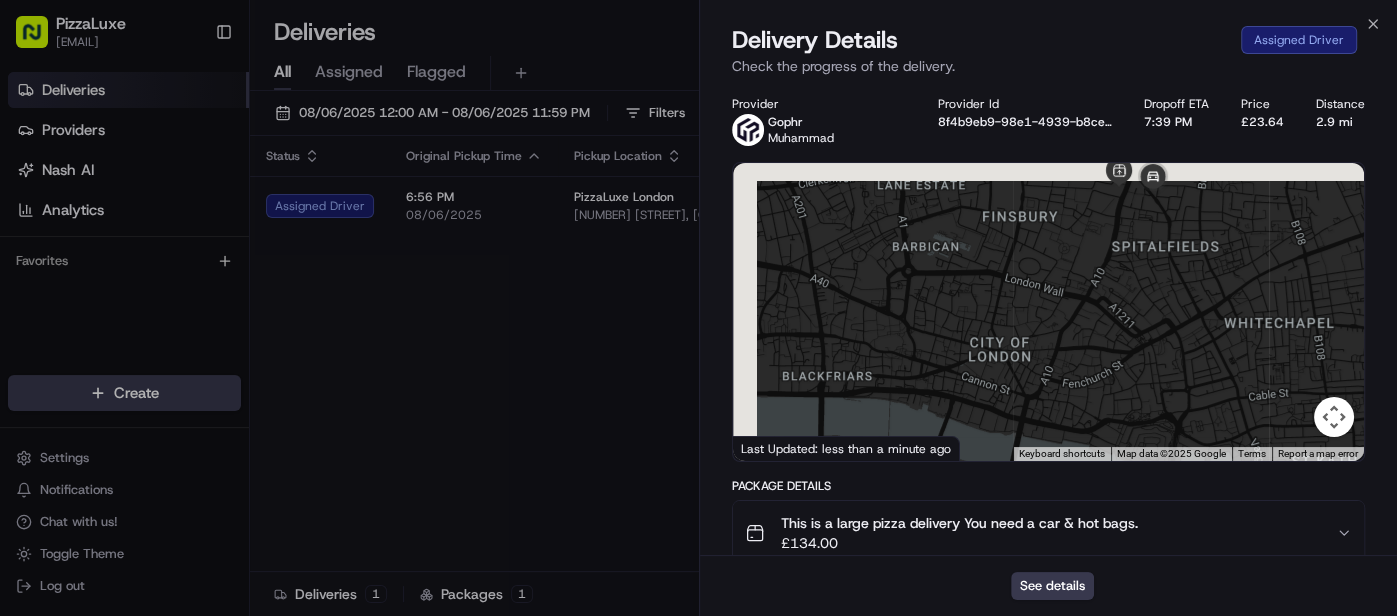 drag, startPoint x: 1015, startPoint y: 245, endPoint x: 1095, endPoint y: 322, distance: 111.03603 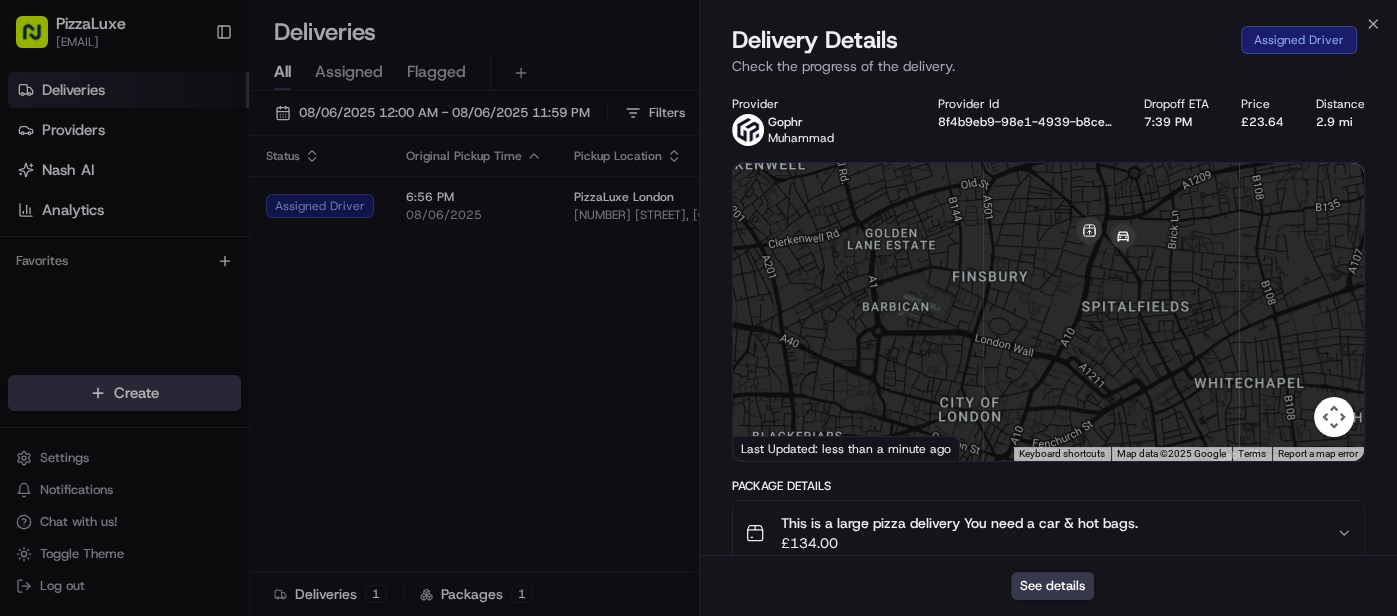 drag, startPoint x: 1141, startPoint y: 275, endPoint x: 1079, endPoint y: 339, distance: 89.106674 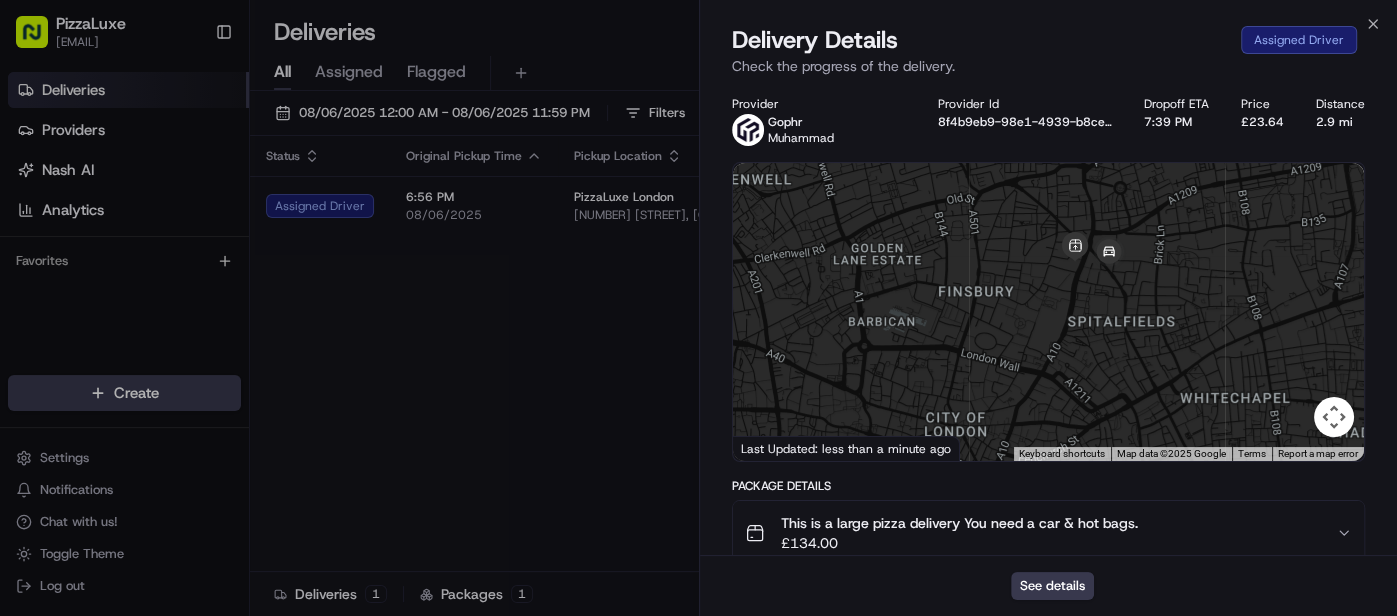 click at bounding box center (1049, 312) 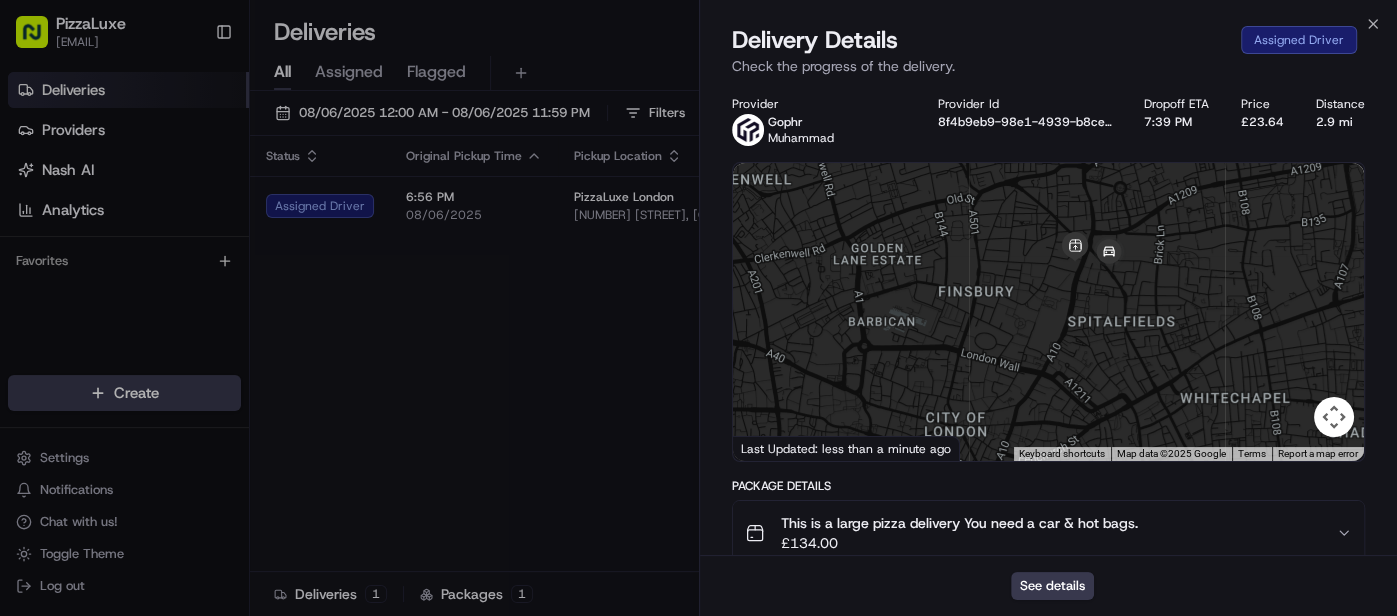 click at bounding box center [1334, 417] 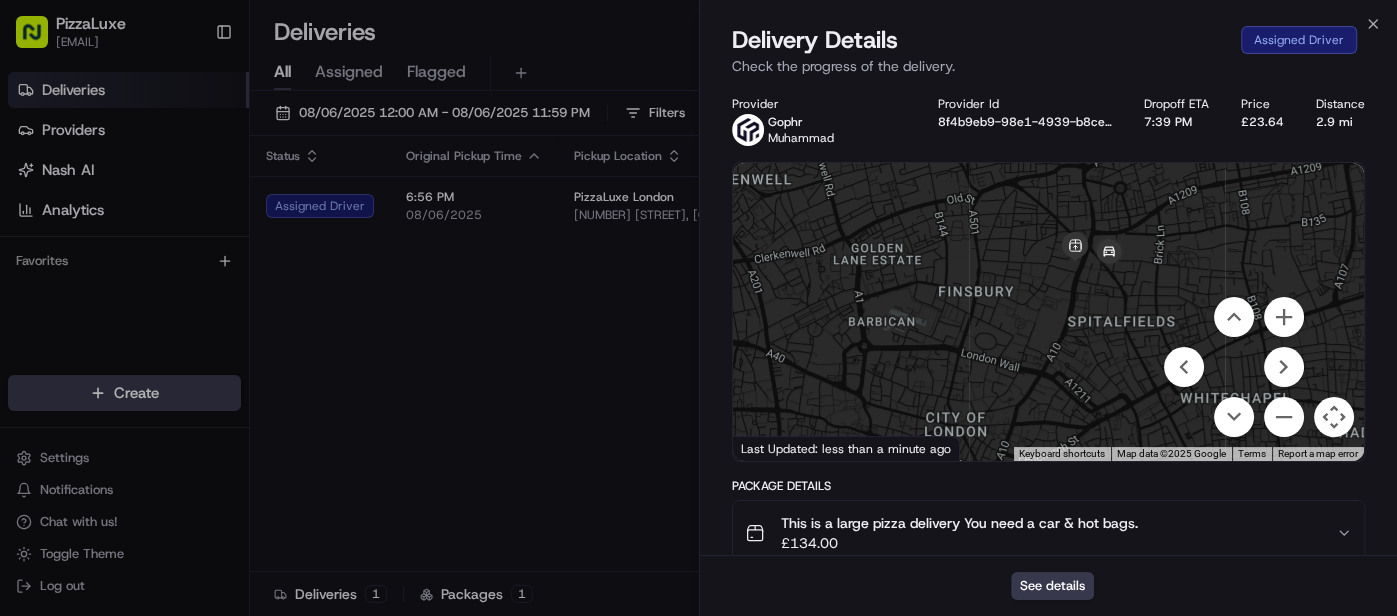 click at bounding box center [1049, 312] 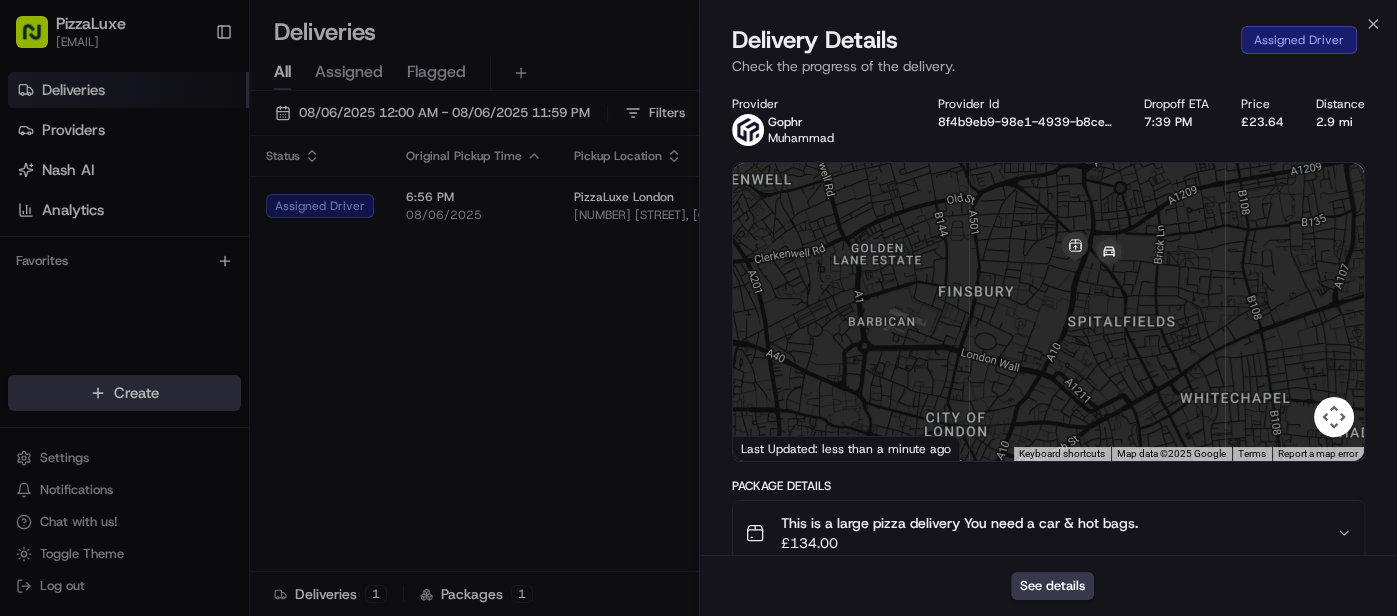 click at bounding box center (1049, 312) 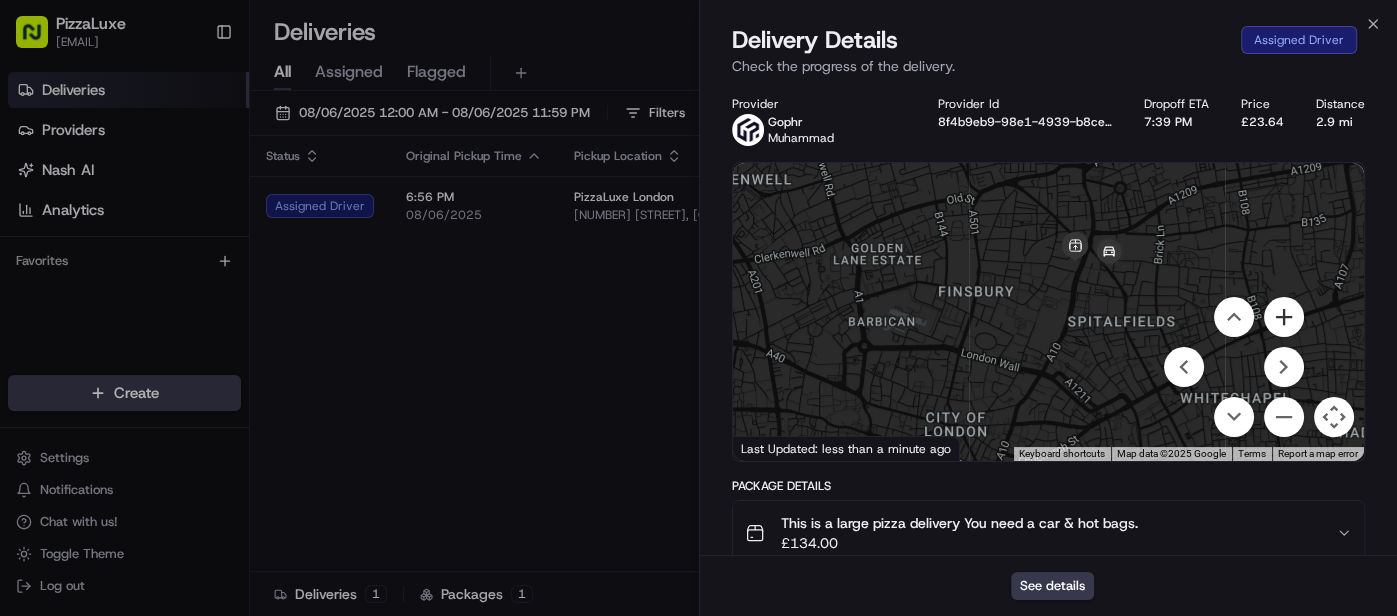 click at bounding box center (1284, 317) 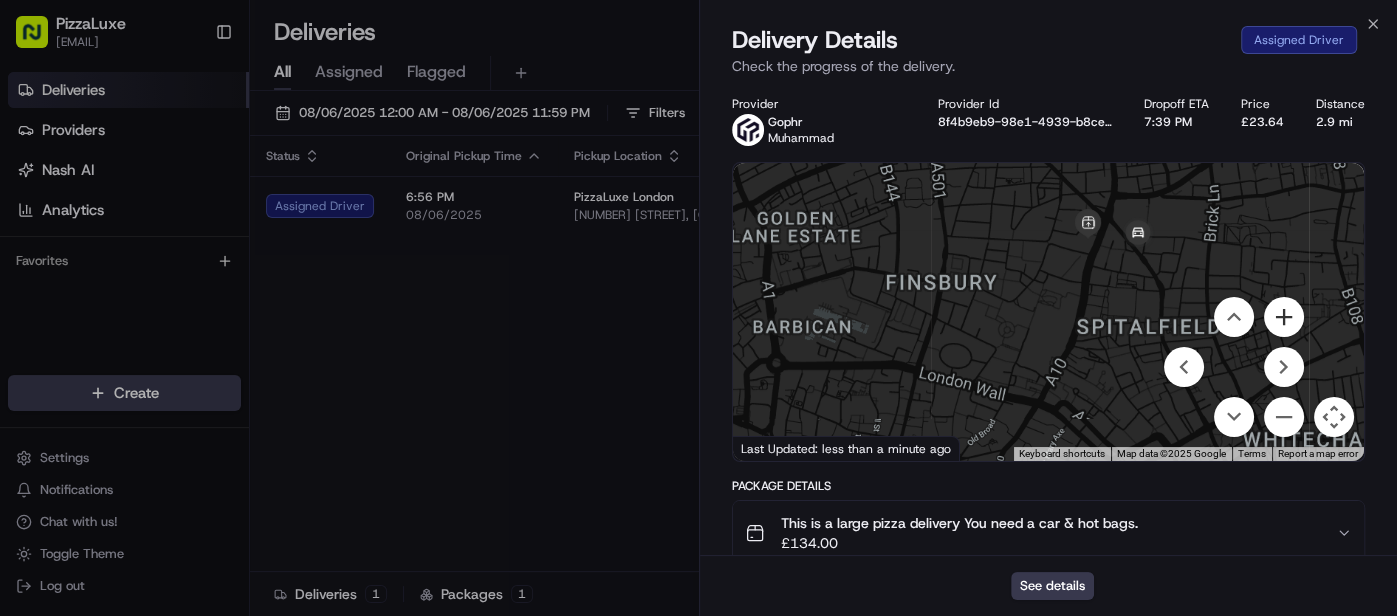 click at bounding box center (1284, 317) 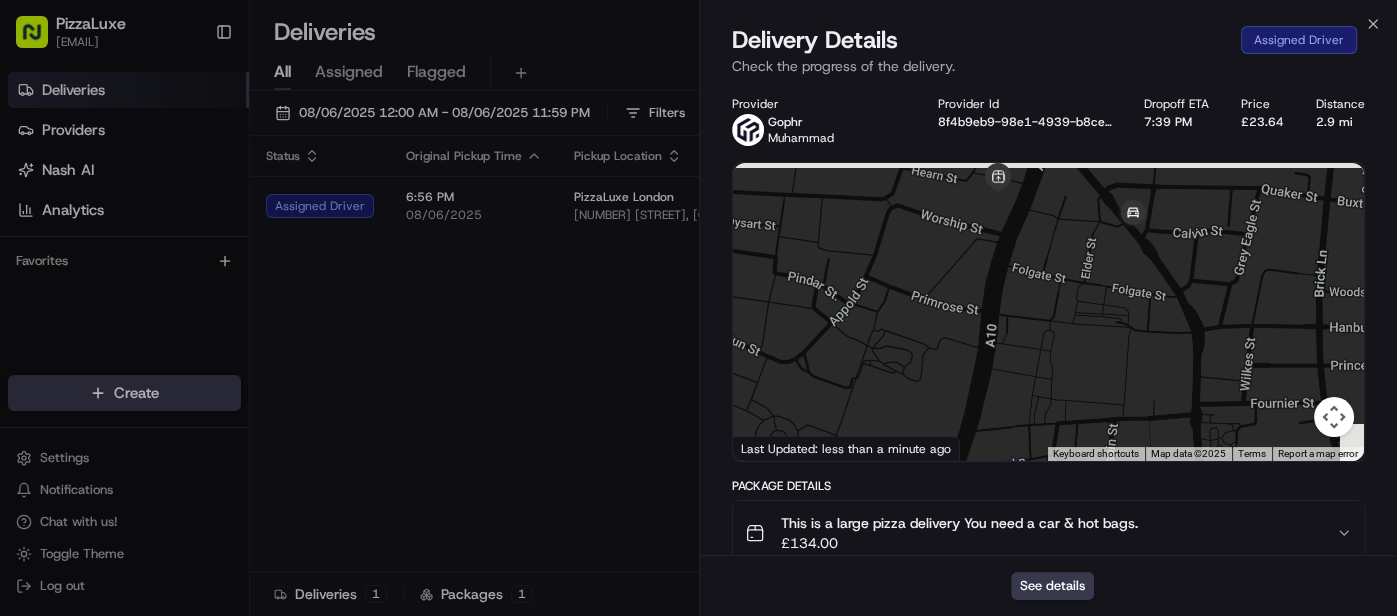 drag, startPoint x: 1144, startPoint y: 251, endPoint x: 968, endPoint y: 337, distance: 195.88773 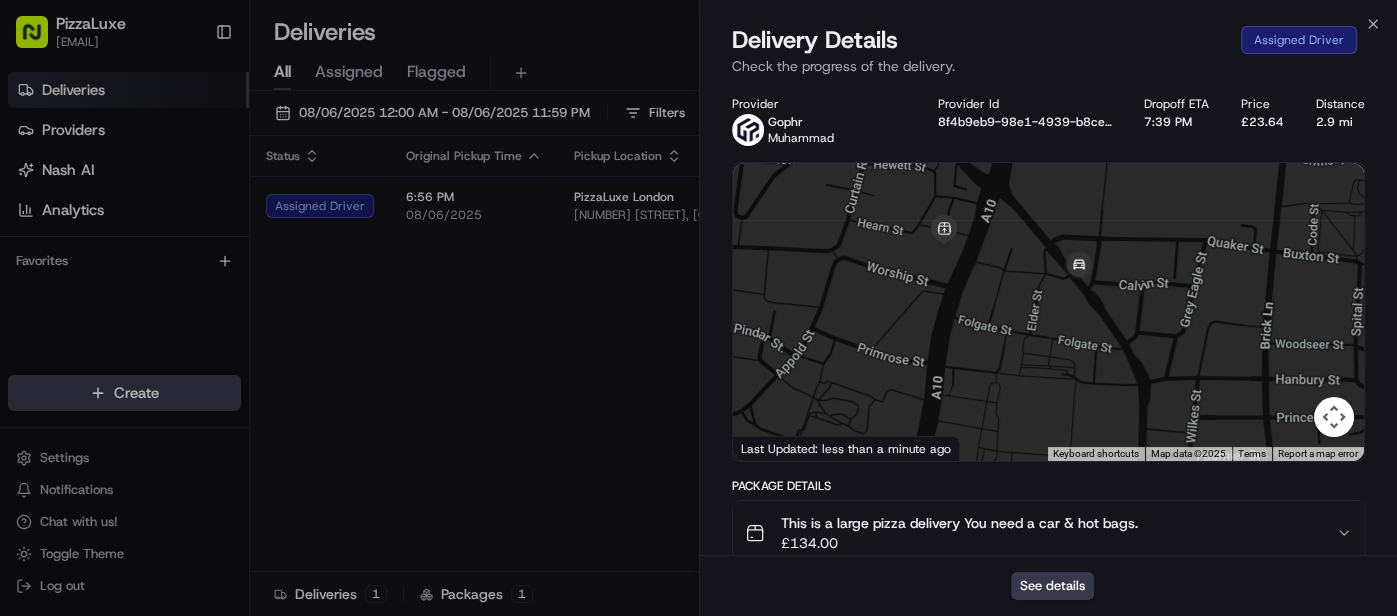 drag, startPoint x: 1045, startPoint y: 294, endPoint x: 983, endPoint y: 357, distance: 88.391174 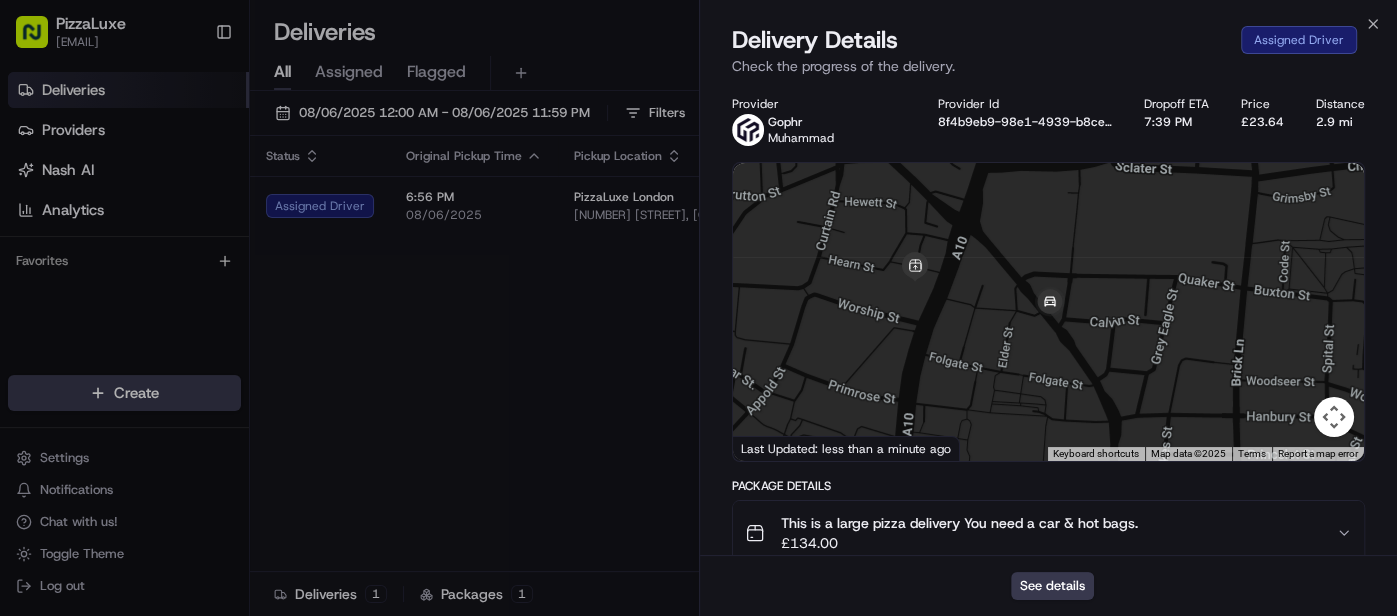 drag, startPoint x: 996, startPoint y: 371, endPoint x: 973, endPoint y: 397, distance: 34.713108 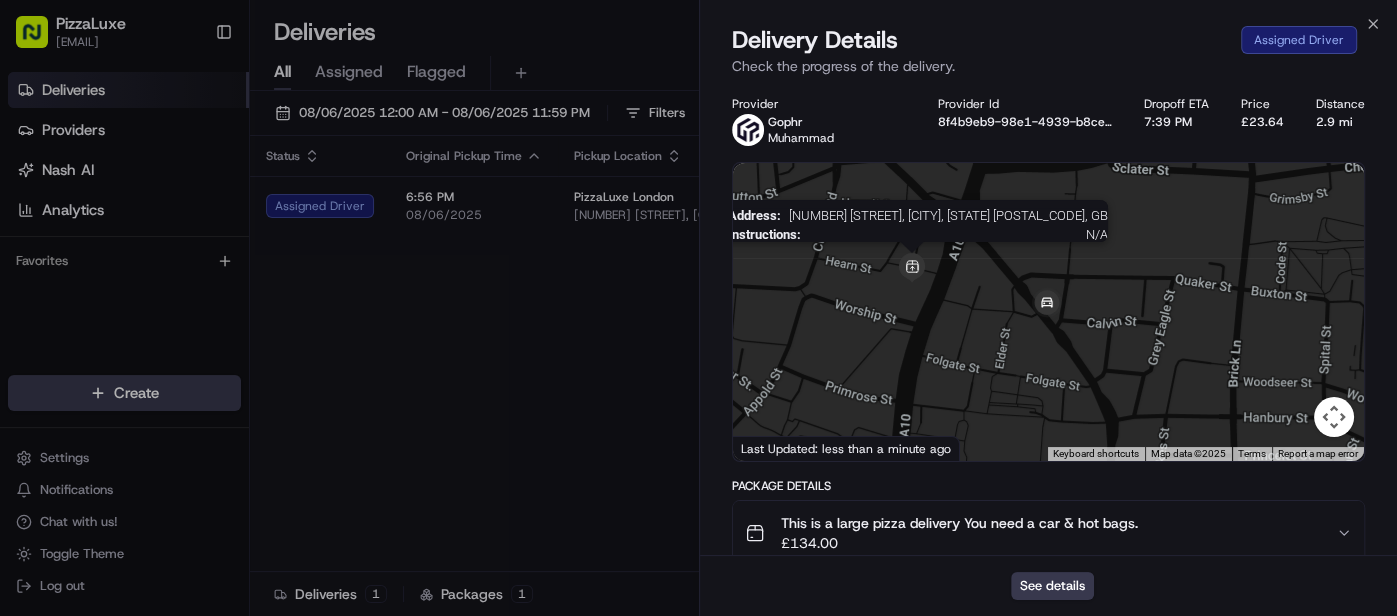 click at bounding box center (912, 268) 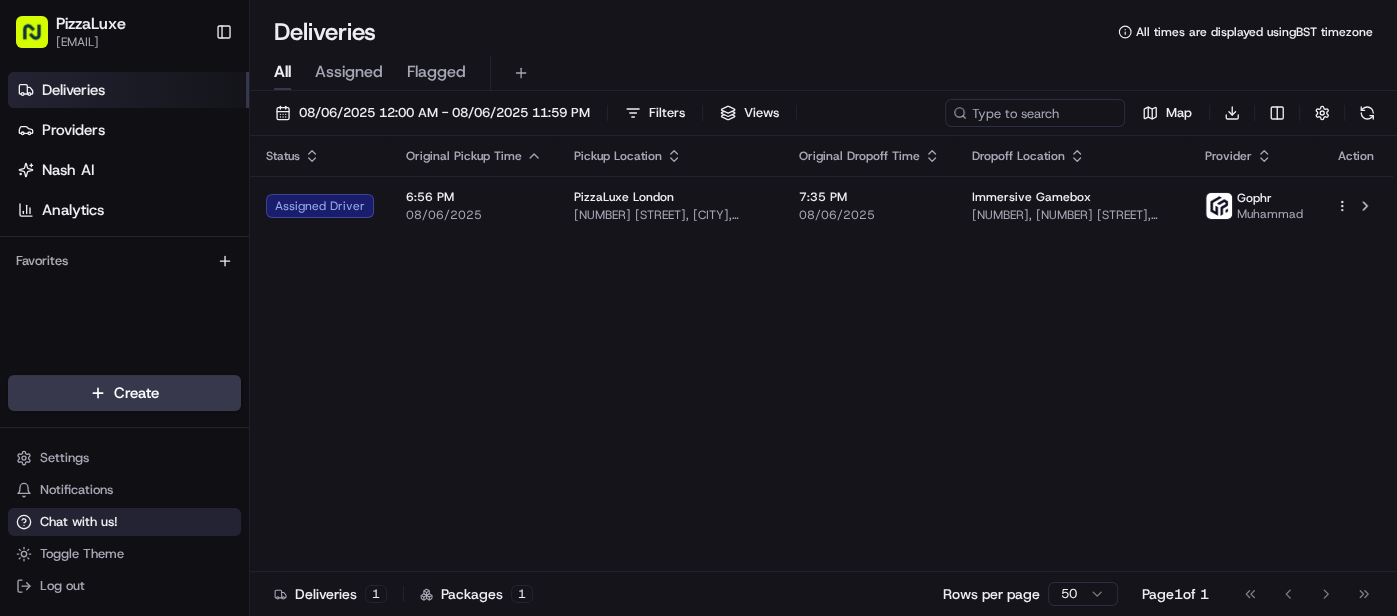 click on "Chat with us!" at bounding box center [124, 522] 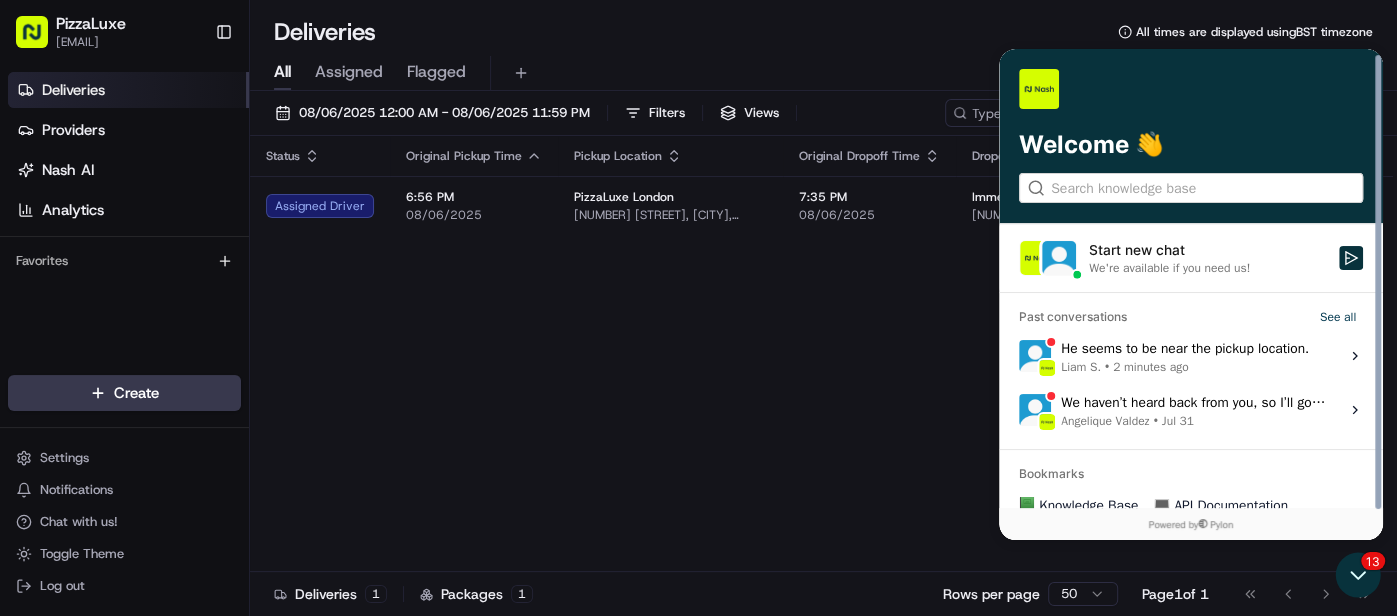 click on "Liam S." at bounding box center (1081, 367) 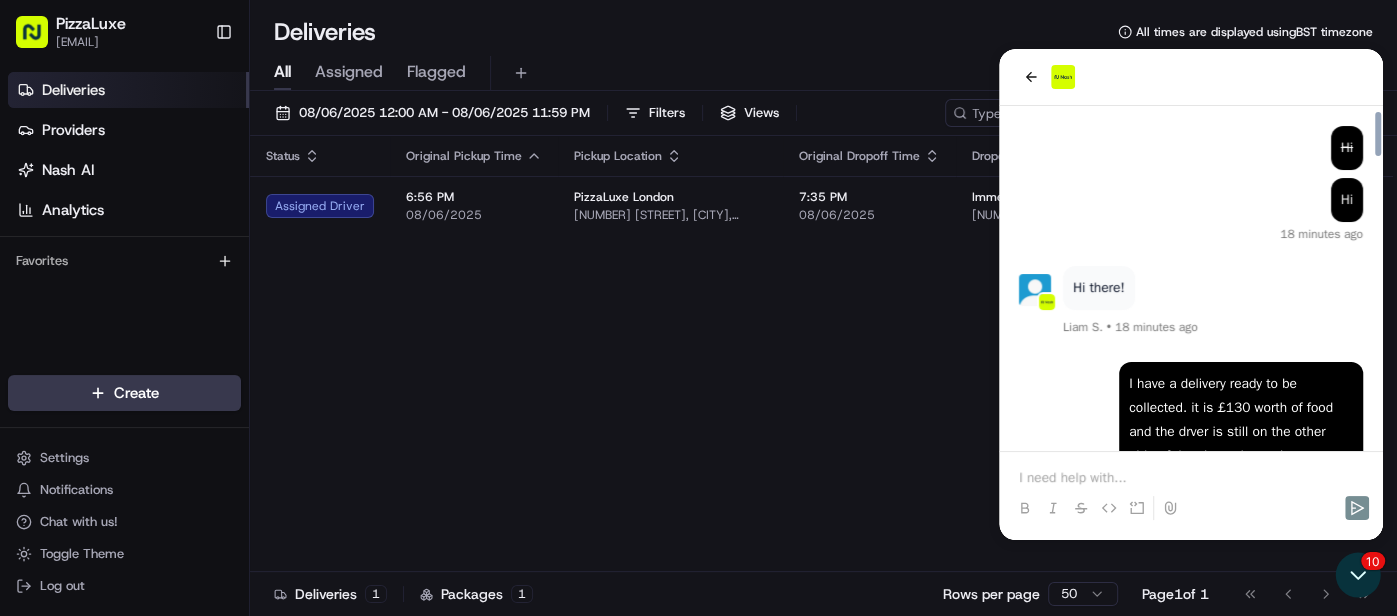 scroll, scrollTop: 2837, scrollLeft: 0, axis: vertical 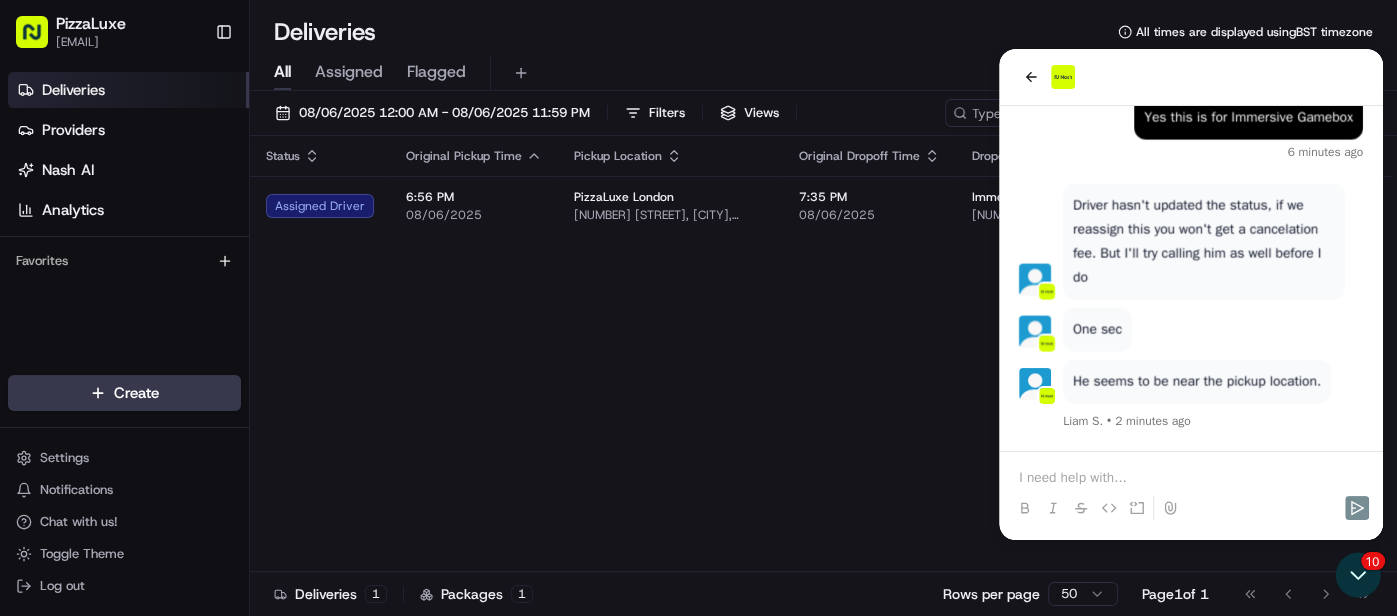 click at bounding box center [1191, 478] 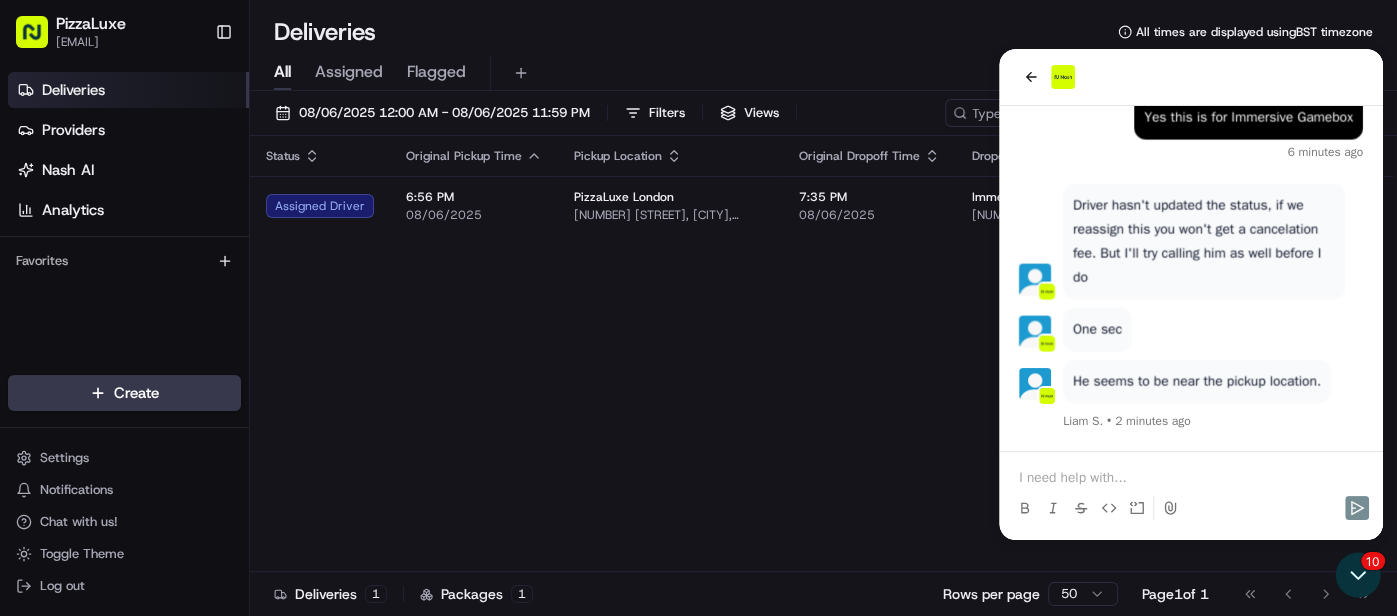 type 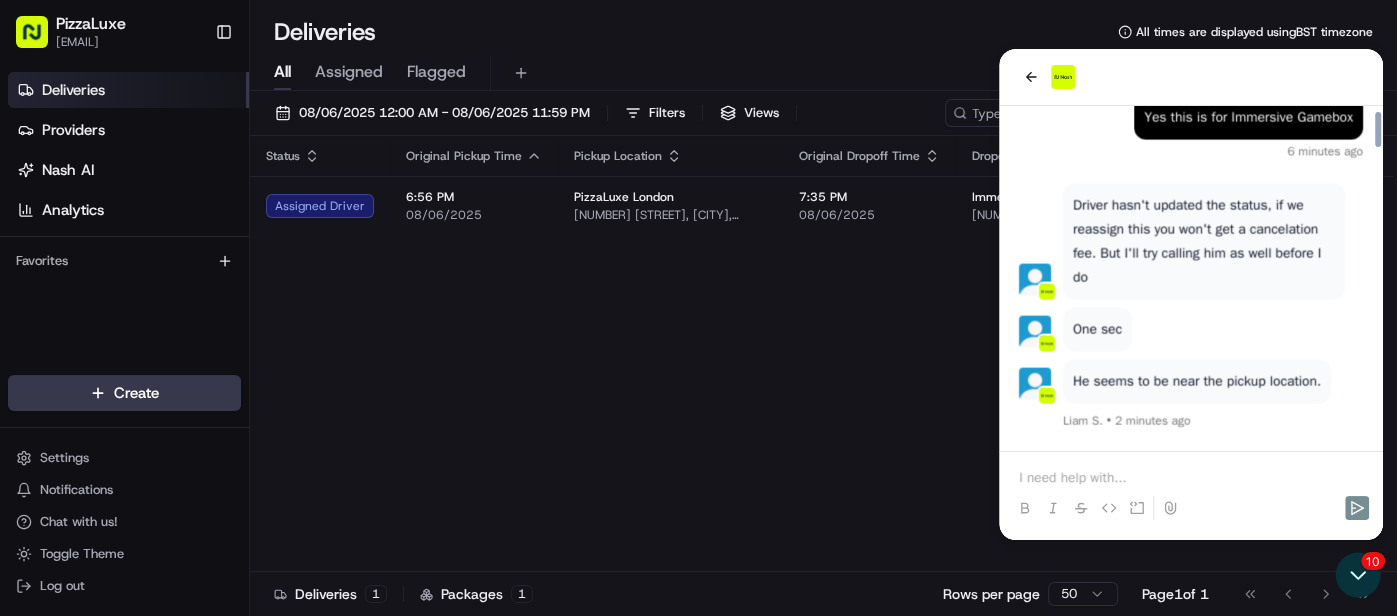scroll, scrollTop: 2973, scrollLeft: 0, axis: vertical 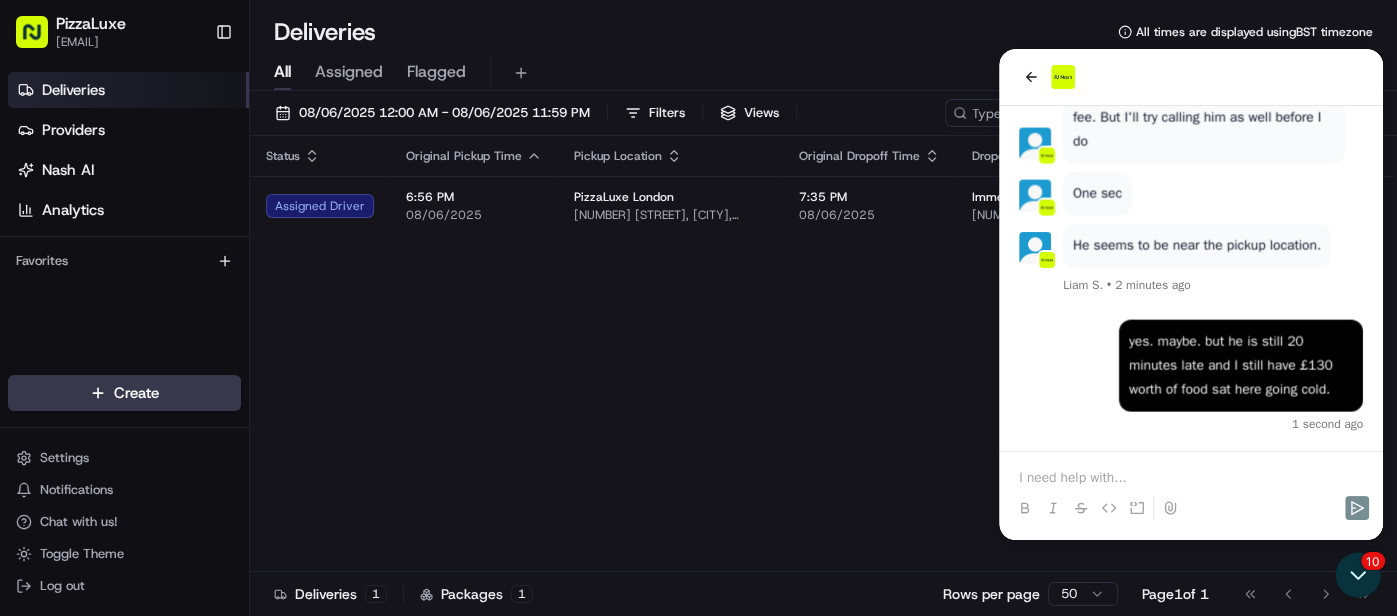 click at bounding box center (1191, 478) 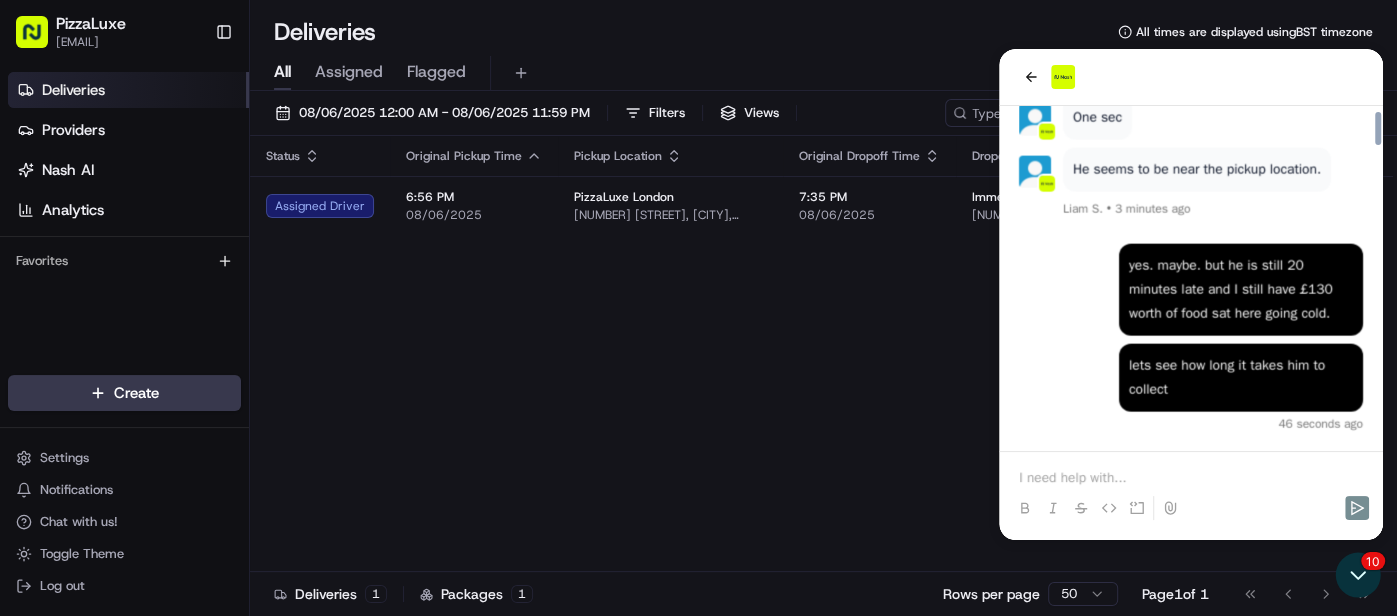 scroll, scrollTop: 3217, scrollLeft: 0, axis: vertical 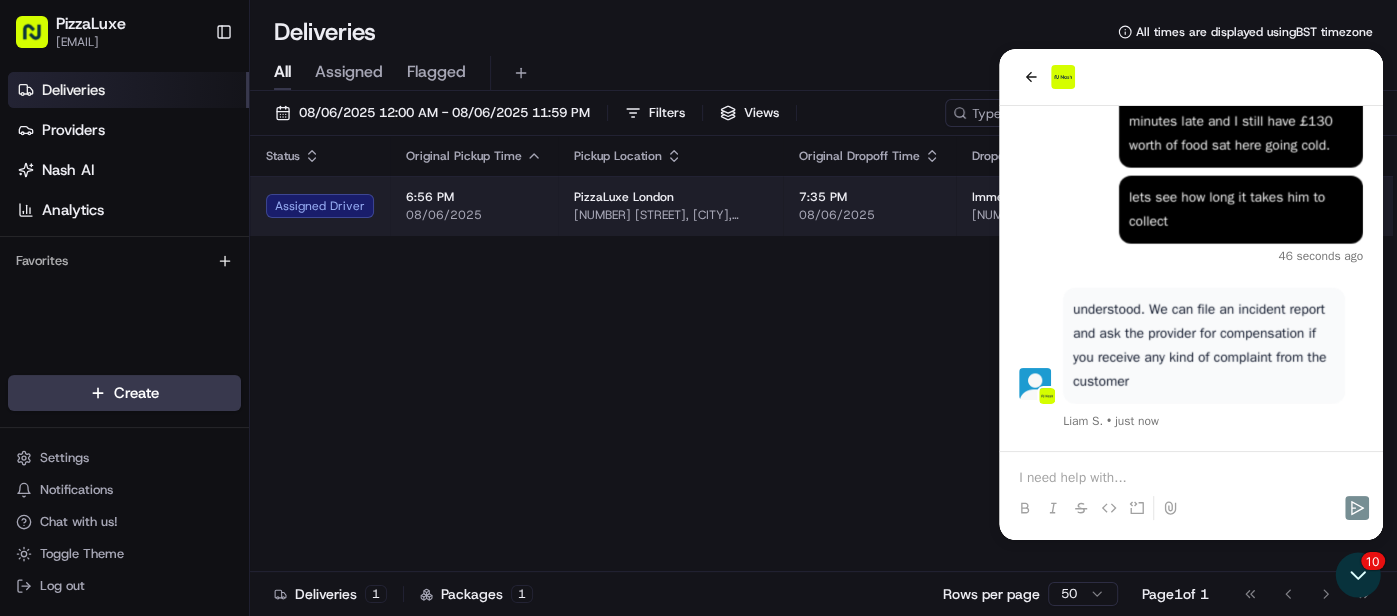 click on "[NUMBER] [STREET], [CITY], [STATE] [POSTAL_CODE], [COUNTRY]" at bounding box center [670, 215] 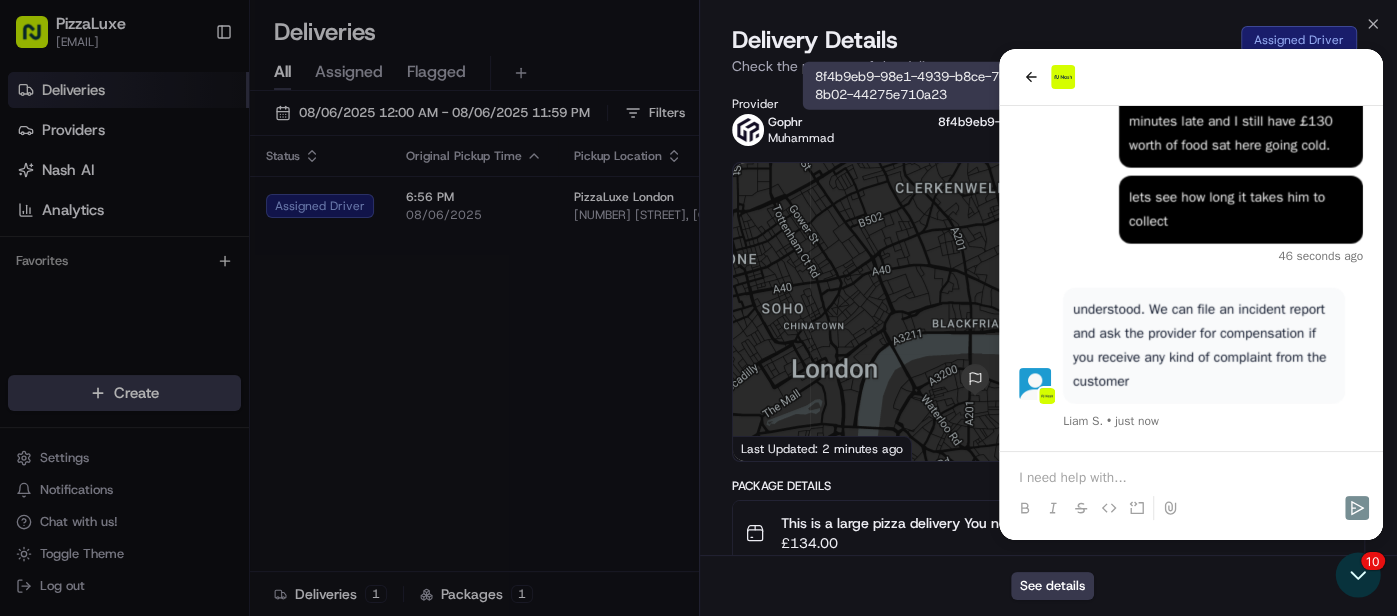 click on "8f4b9eb9-98e1-4939-b8ce-7022a8e961e9_60abfe26-159b-4f4b-8b02-44275e710a23 8f4b9eb9-98e1-4939-b8ce-7022a8e961e9_60abfe26-159b-4f4b-8b02-44275e710a23" at bounding box center (1027, 86) 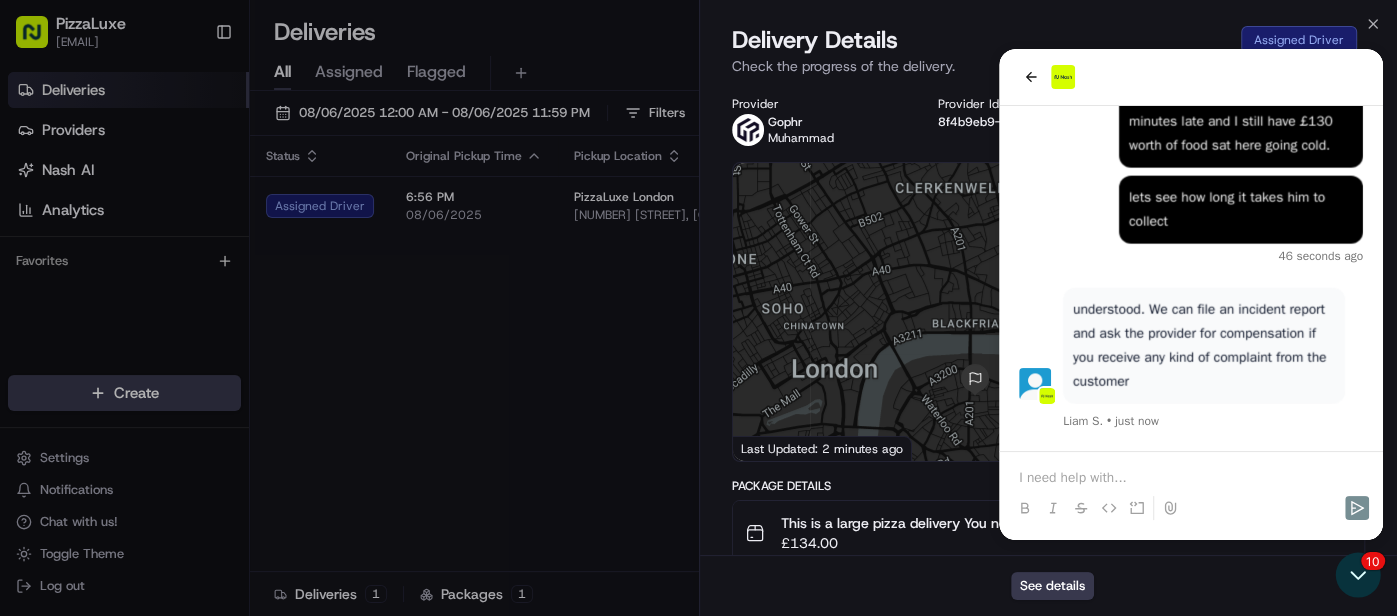 click on "See details" at bounding box center [1049, 585] 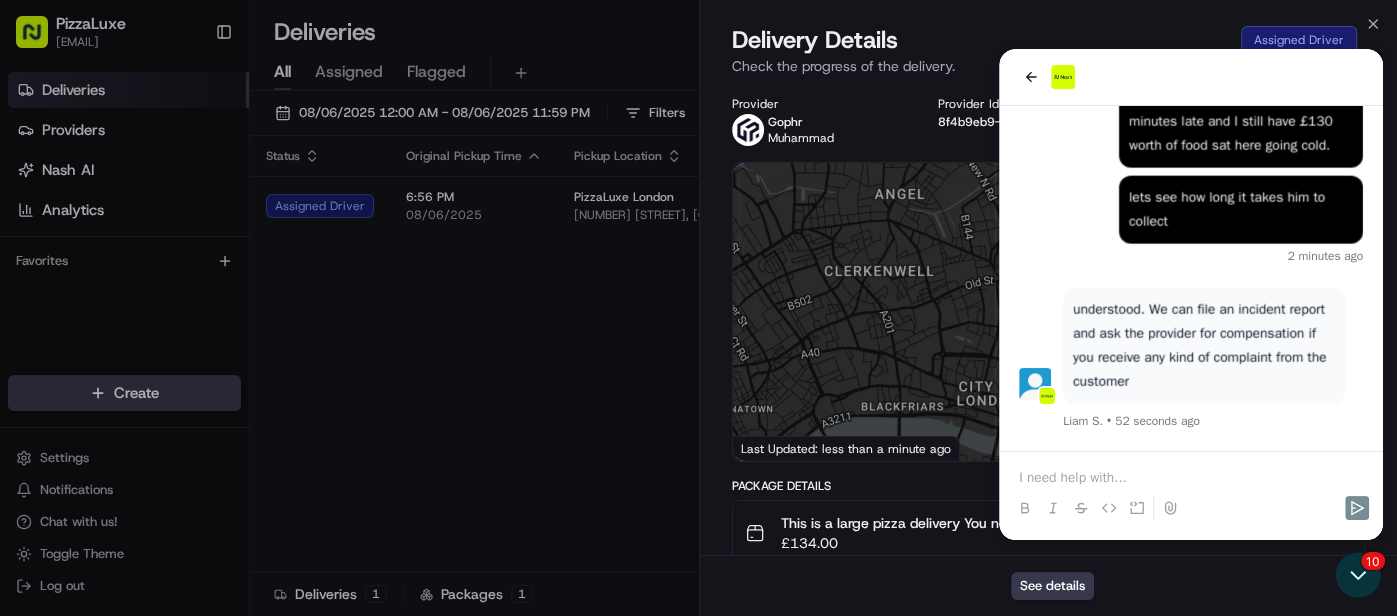 click on "Provider Gophr Muhammad Provider Id 8f4b9eb9-98e1-4939-b8ce-7022a8e961e9_60abfe26-159b-4f4b-8b02-44275e710a23 Dropoff ETA 7:38 PM Price £23.64 Distance 2.9 mi ← Move left → Move right ↑ Move up ↓ Move down + Zoom in - Zoom out Home Jump left by 75% End Jump right by 75% Page Up Jump up by 75% Page Down Jump down by 75% Keyboard shortcuts Map Data Map data ©2025 Google Map data ©2025 Google 500 m  Click to toggle between metric and imperial units Terms Report a map error Last Updated: less than a minute ago Package Details This is a large pizza delivery You need a car & hot bags. £ 134.00 Location Details PizzaLuxe London 2 Principal Pl, London, England EC2A 2BA, GB 6:56 PM 08/06/2025 Immersive Gamebox Kieran Brocklehurst 83, 83 Scoresby St, London SE1 0XN, UK 7:35 PM 08/06/2025 Delivery Activity Add Event Created (Sent To Provider) Gophr 08/06/2025 5:39 PM BST Not Assigned Driver Gophr 08/06/2025 5:39 PM BST Assigned Driver Gophr 08/06/2025 5:58 PM BST Driver Updated Muhammad Gophr 08/06/2025" at bounding box center [1049, 539] 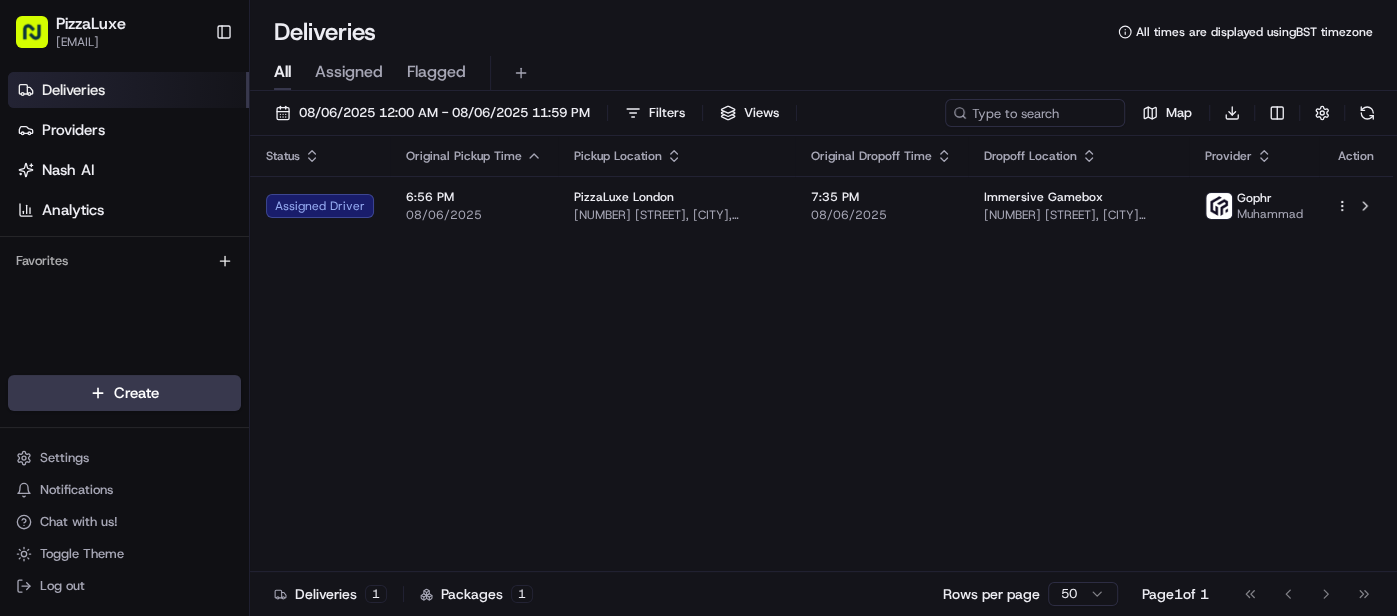 scroll, scrollTop: 0, scrollLeft: 0, axis: both 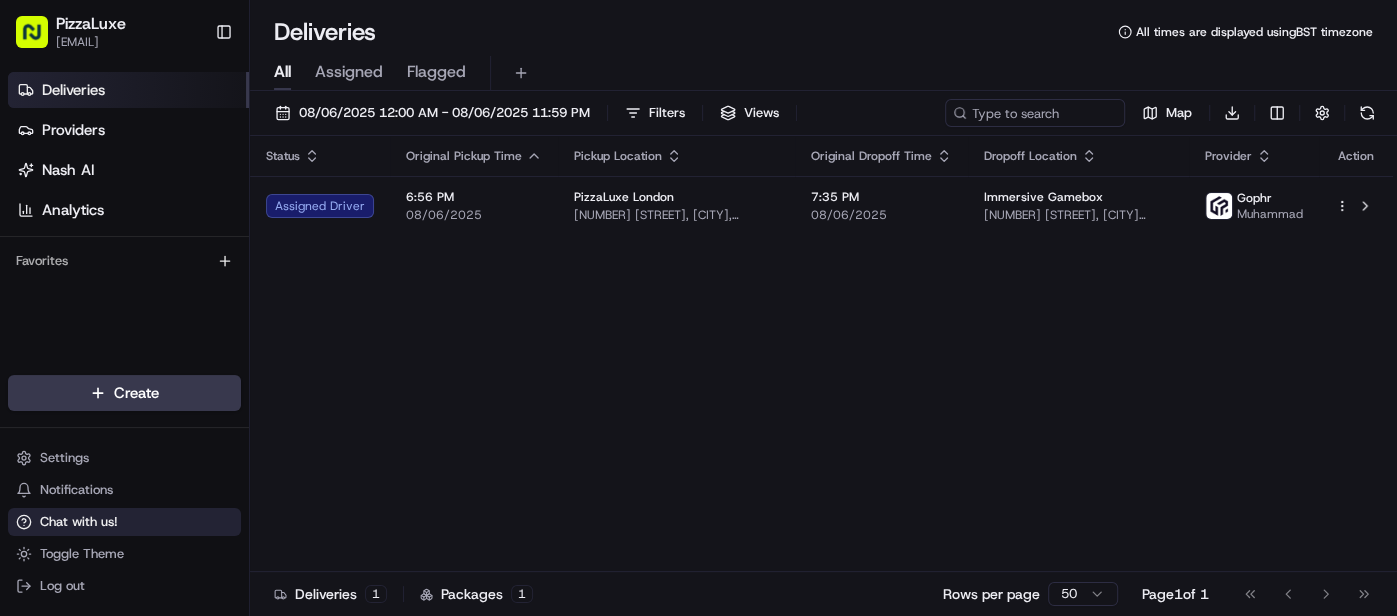 click on "Chat with us!" at bounding box center [79, 522] 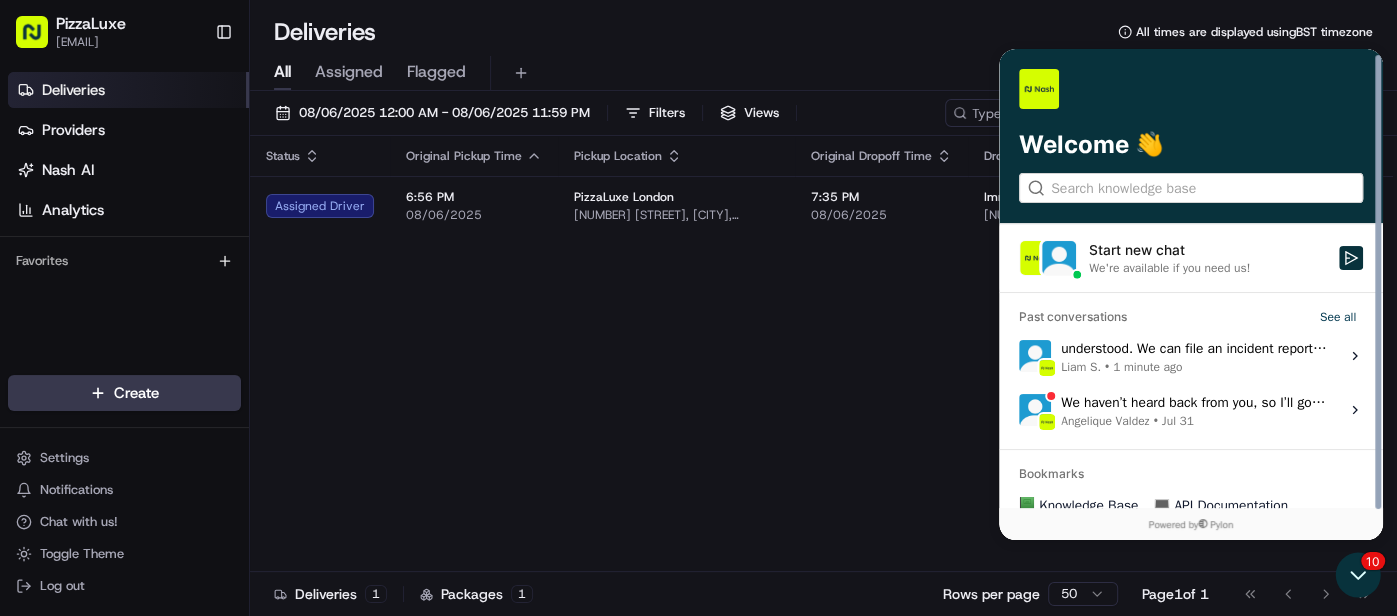 click on "1 minute ago" at bounding box center [1147, 367] 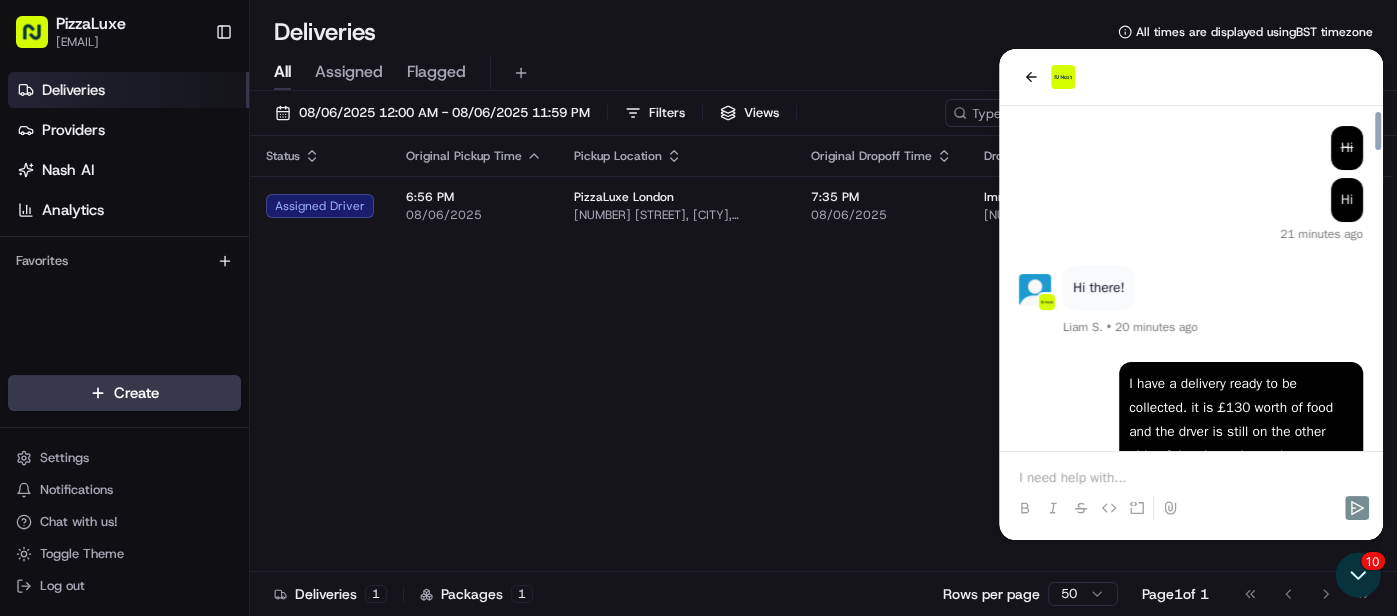 scroll, scrollTop: 3217, scrollLeft: 0, axis: vertical 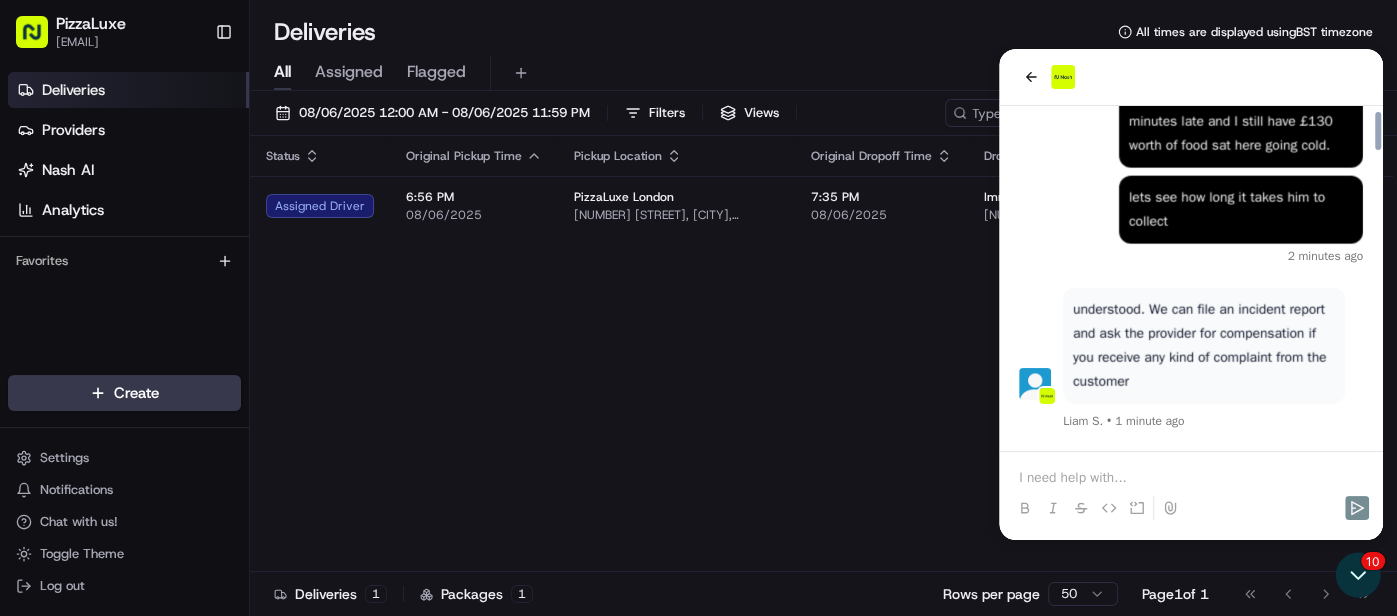 click at bounding box center [1191, 478] 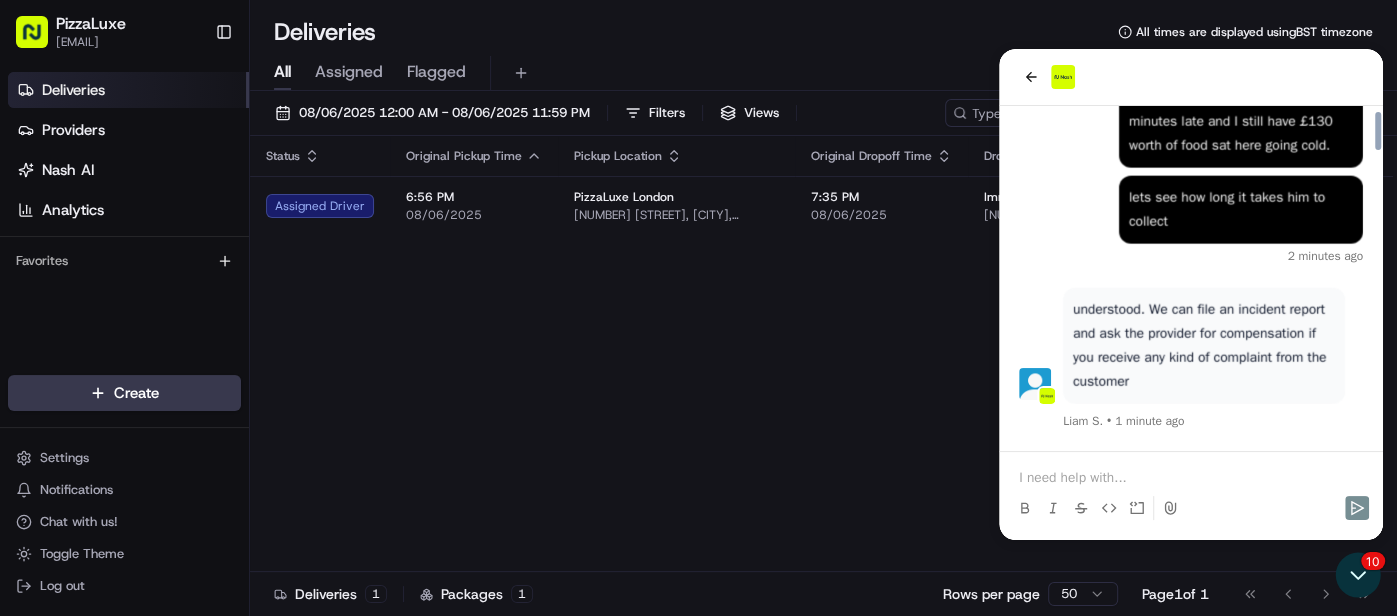 type 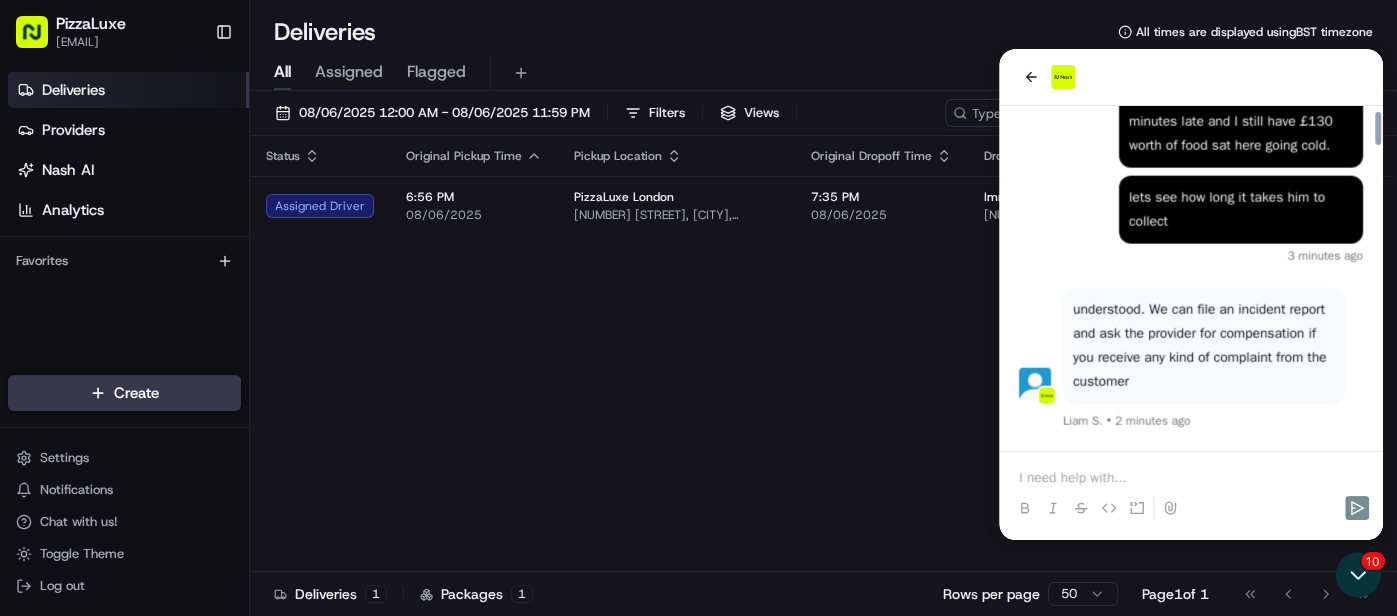 scroll, scrollTop: 3377, scrollLeft: 0, axis: vertical 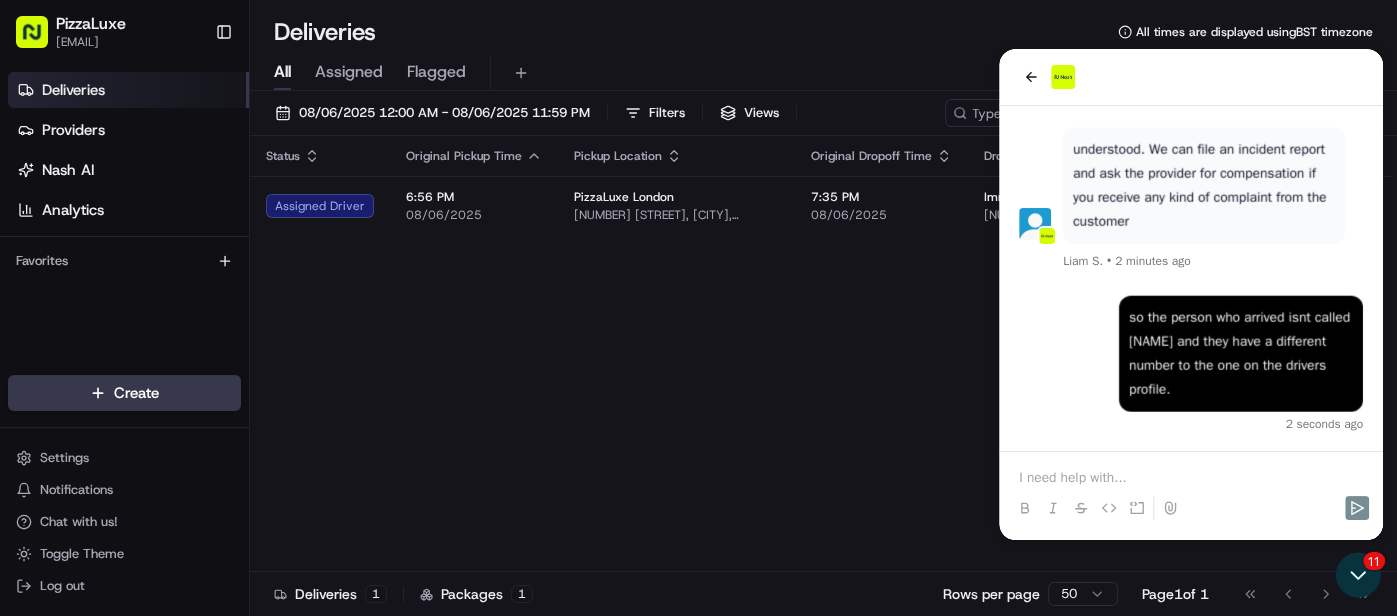click at bounding box center (1191, 490) 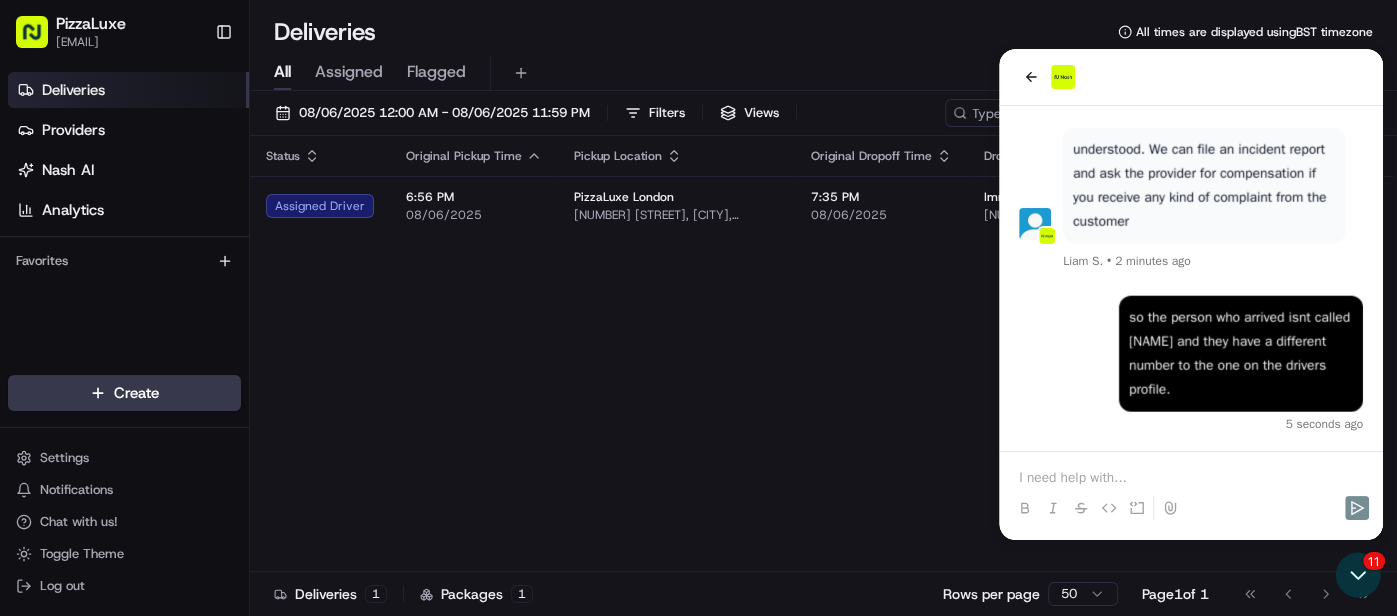 click at bounding box center (1191, 478) 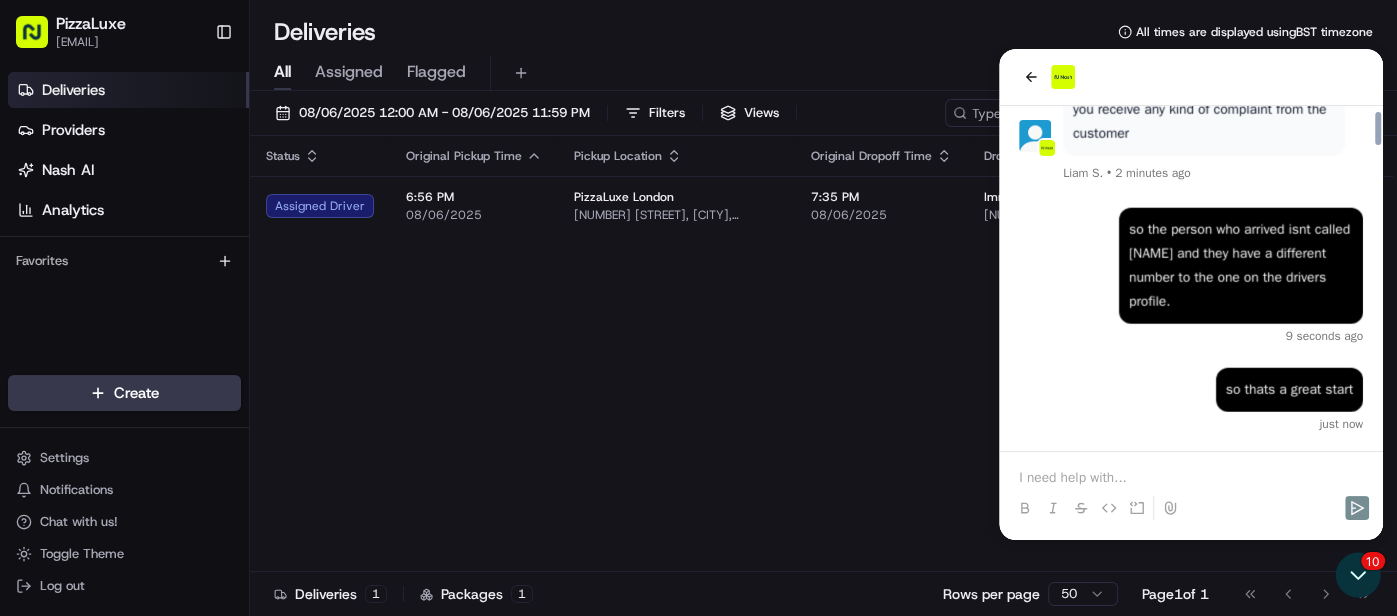 scroll, scrollTop: 3429, scrollLeft: 0, axis: vertical 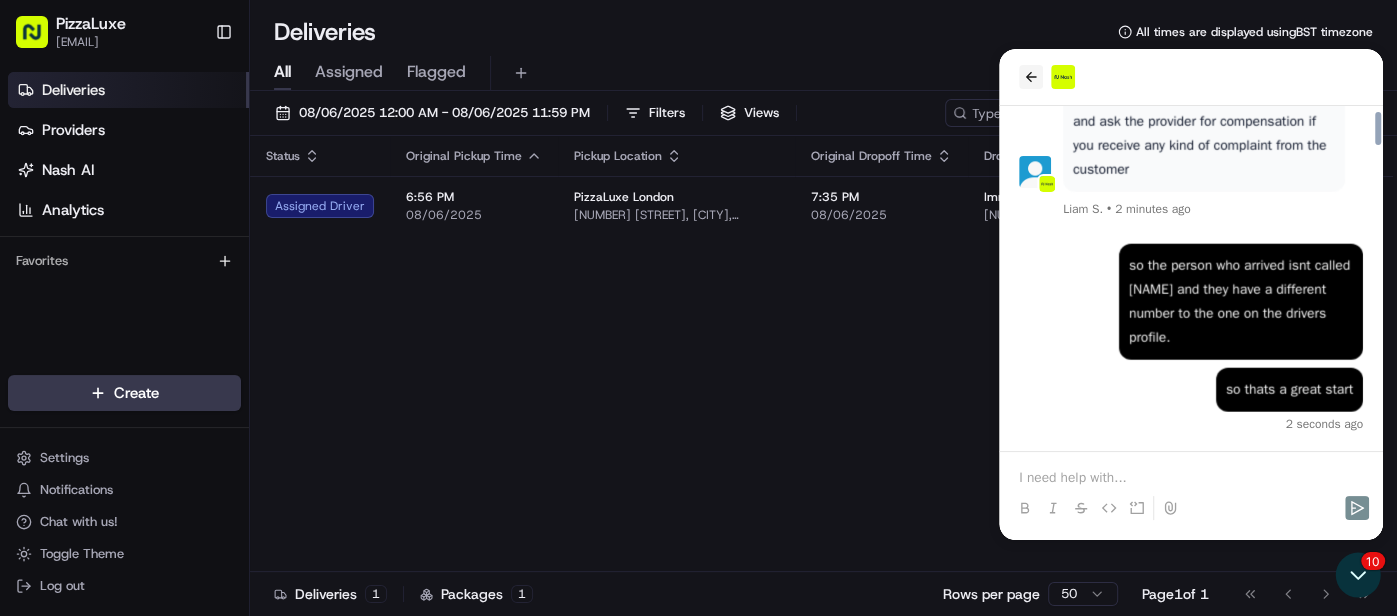 click 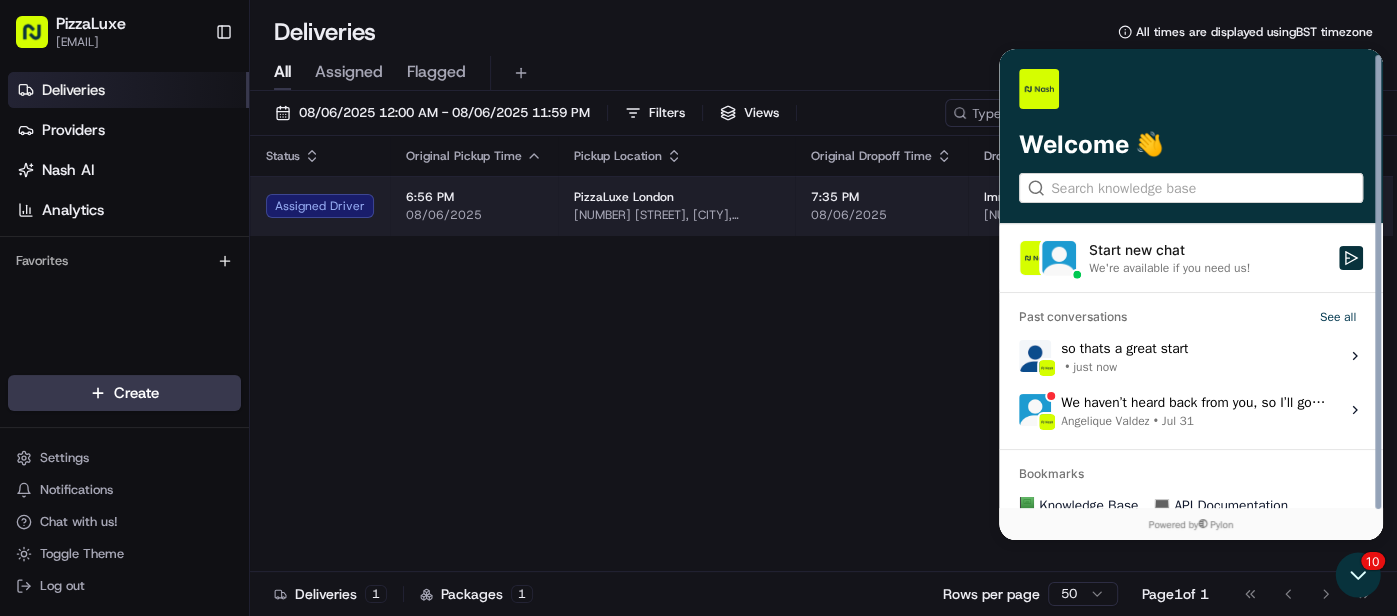 scroll, scrollTop: 0, scrollLeft: 0, axis: both 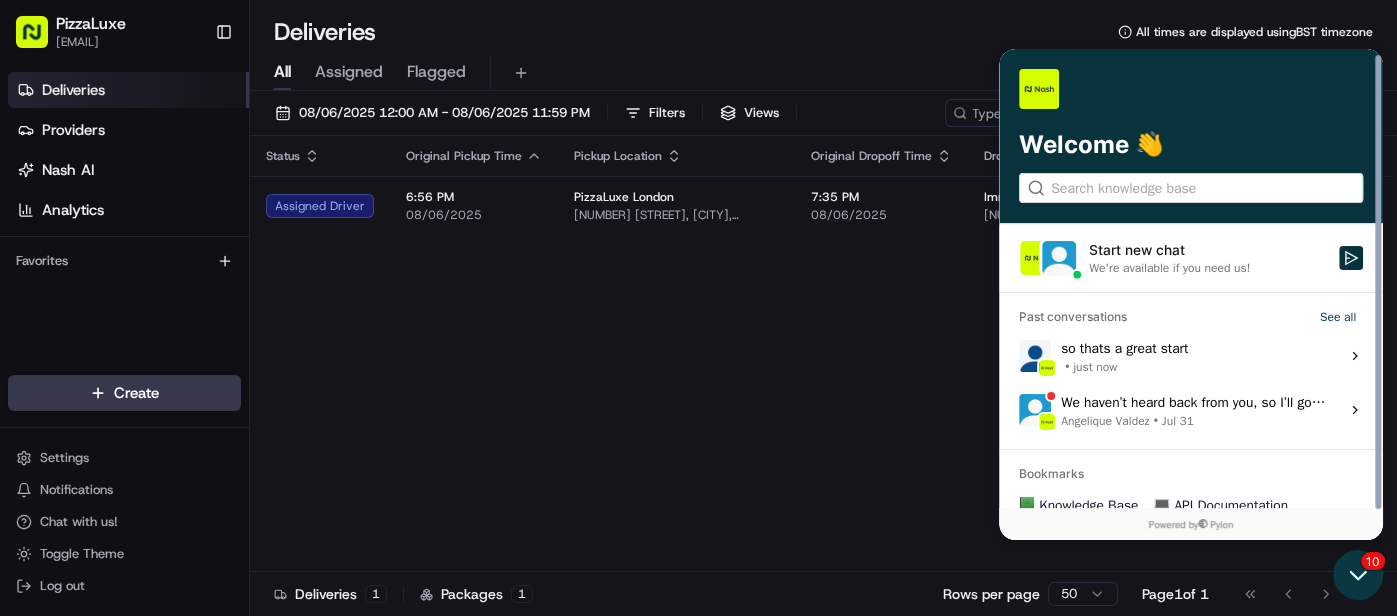 click 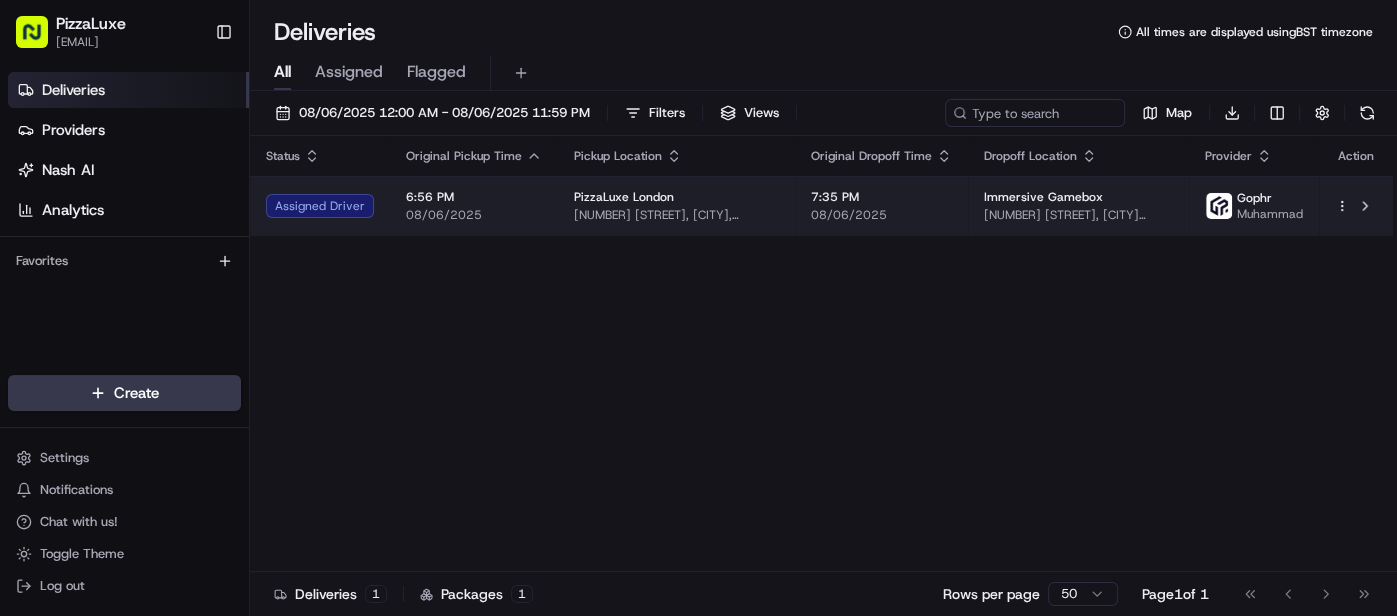 click on "6:56 PM" at bounding box center [474, 197] 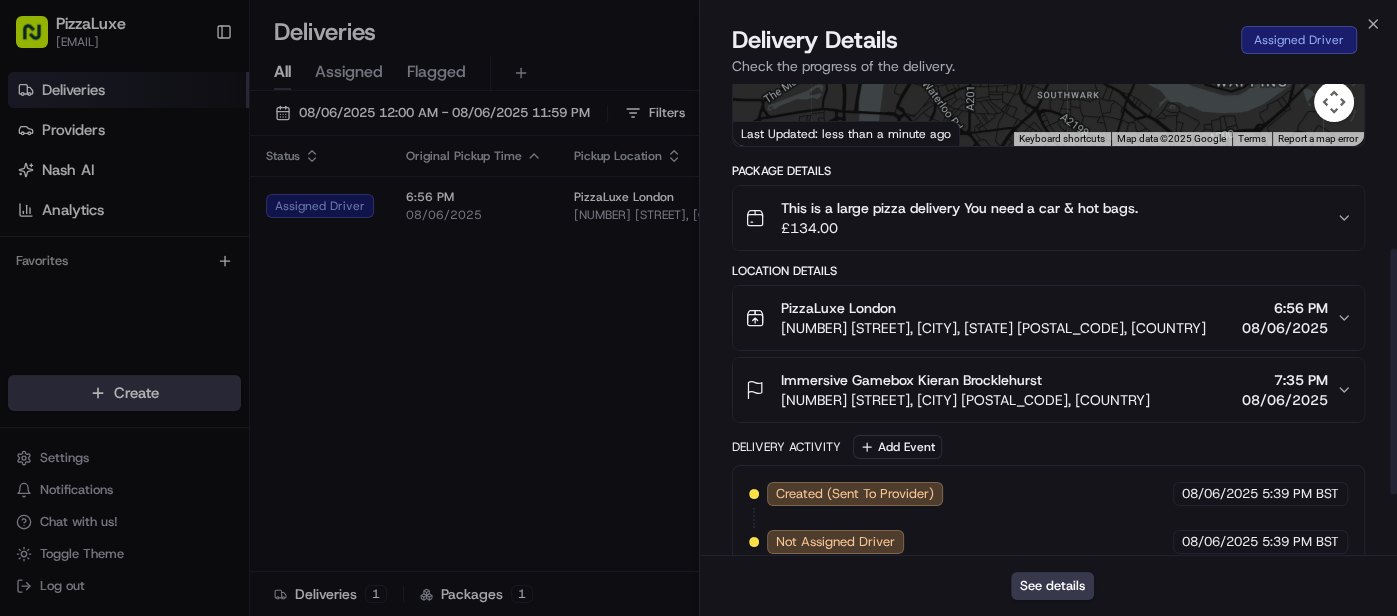 scroll, scrollTop: 433, scrollLeft: 0, axis: vertical 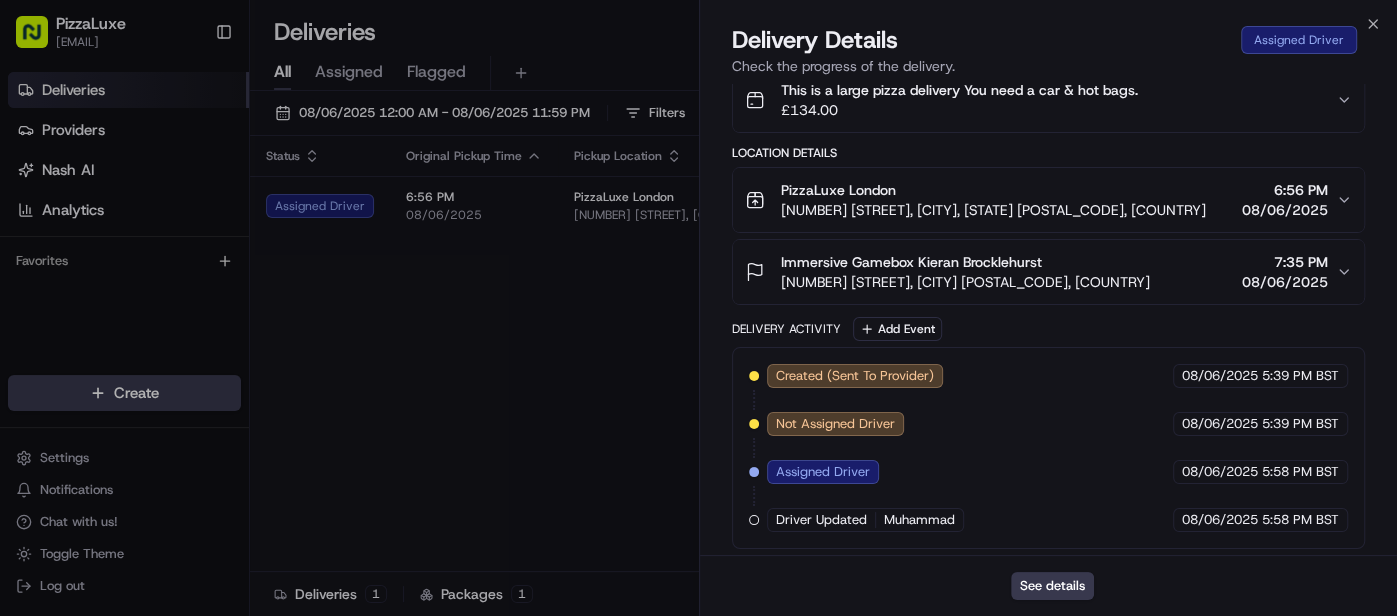 click on "[NUMBER] [STREET], [CITY], [STATE] [POSTAL_CODE], [COUNTRY]" at bounding box center (993, 210) 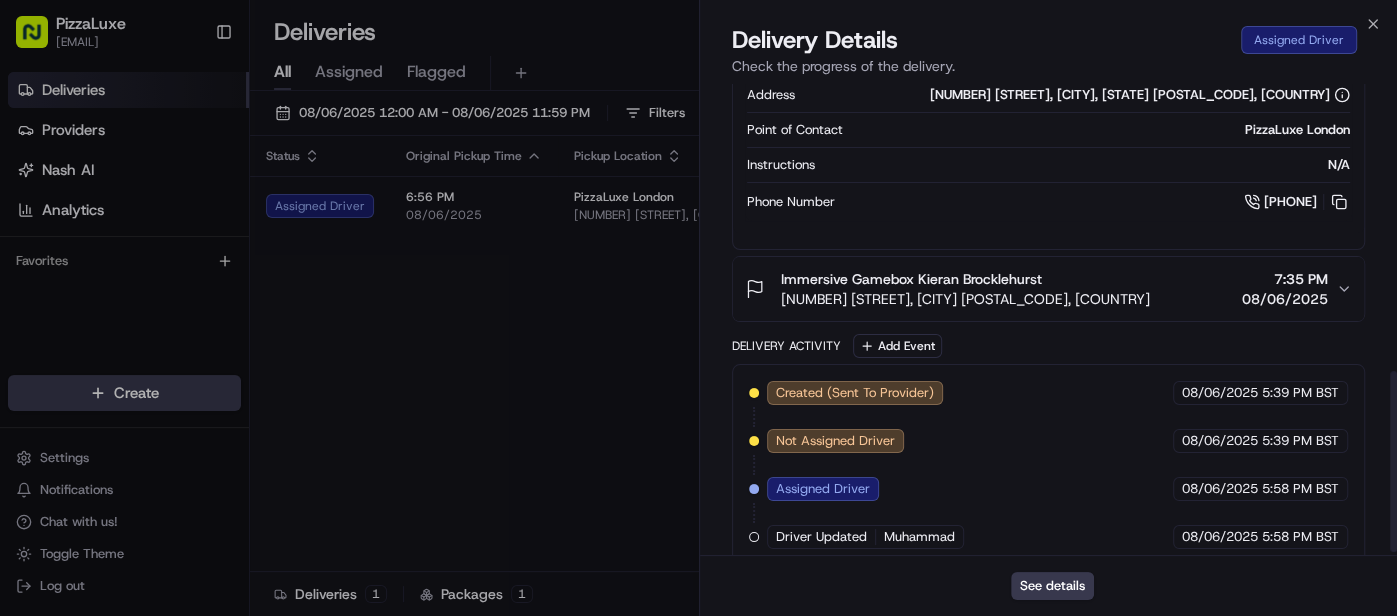 scroll, scrollTop: 761, scrollLeft: 0, axis: vertical 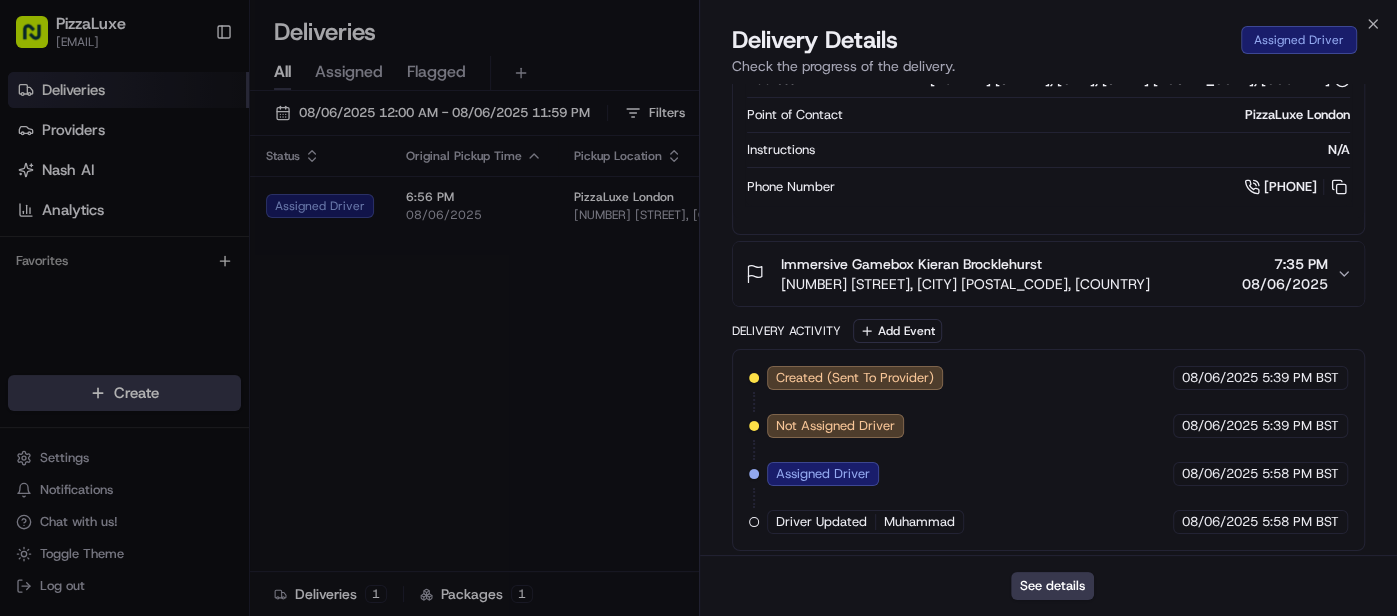 type 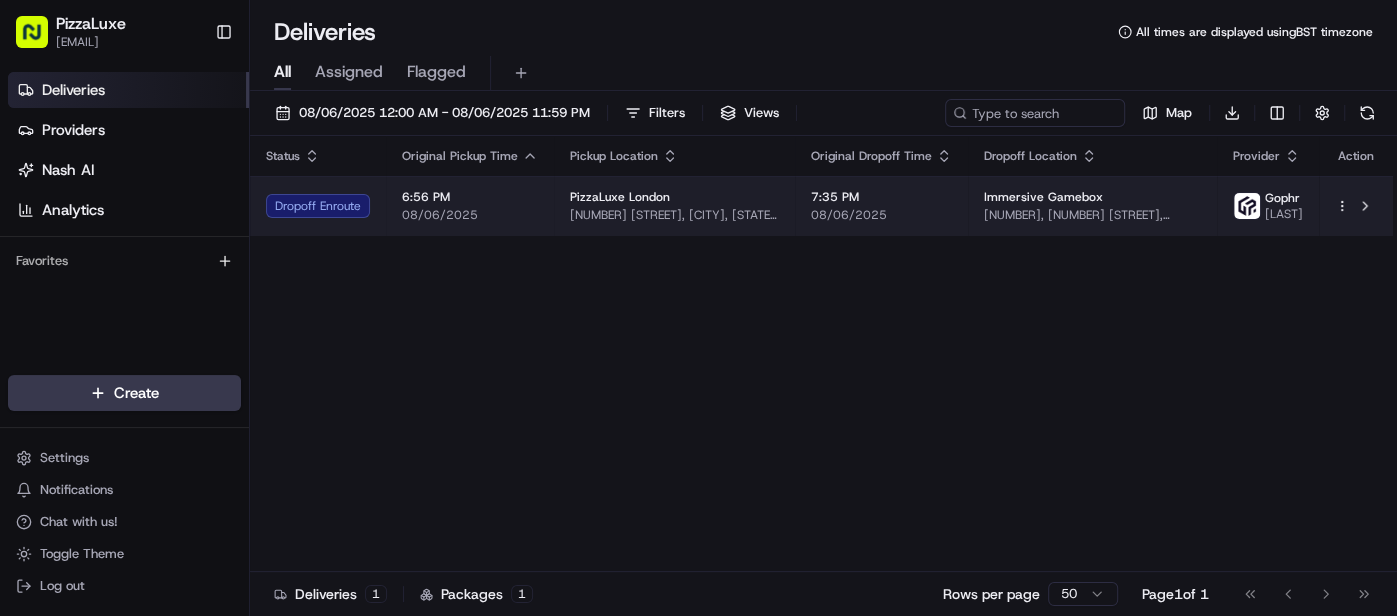 scroll, scrollTop: 0, scrollLeft: 0, axis: both 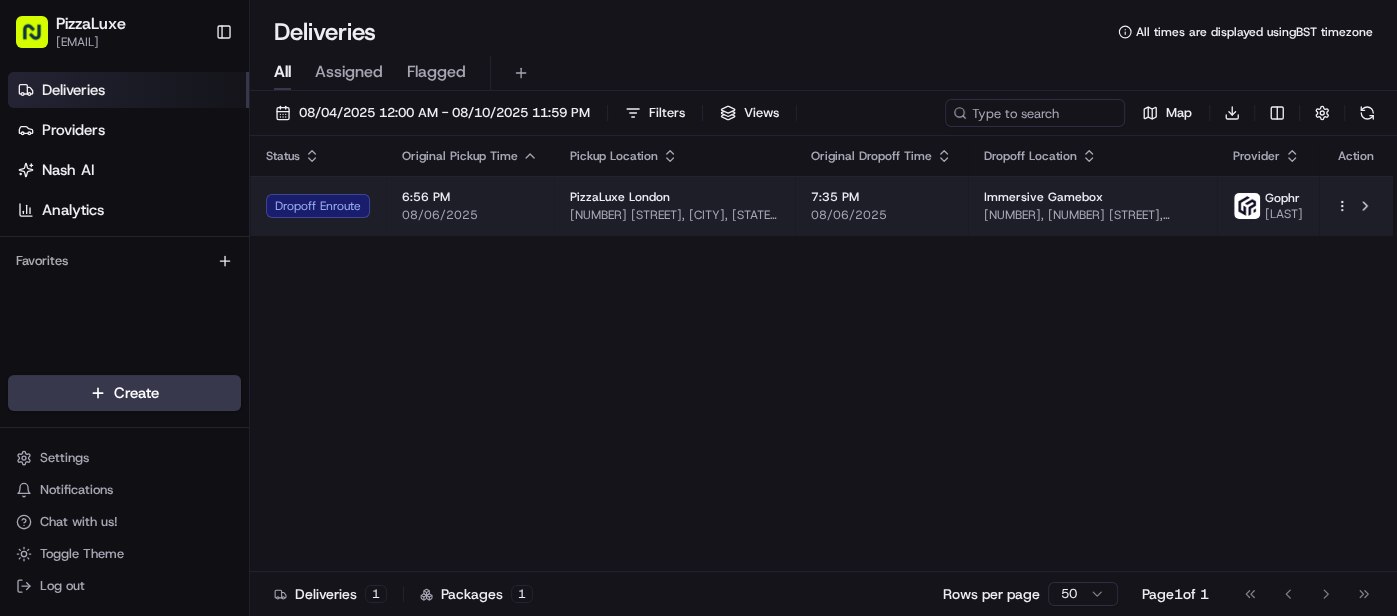 click on "[LAST]" at bounding box center (1284, 214) 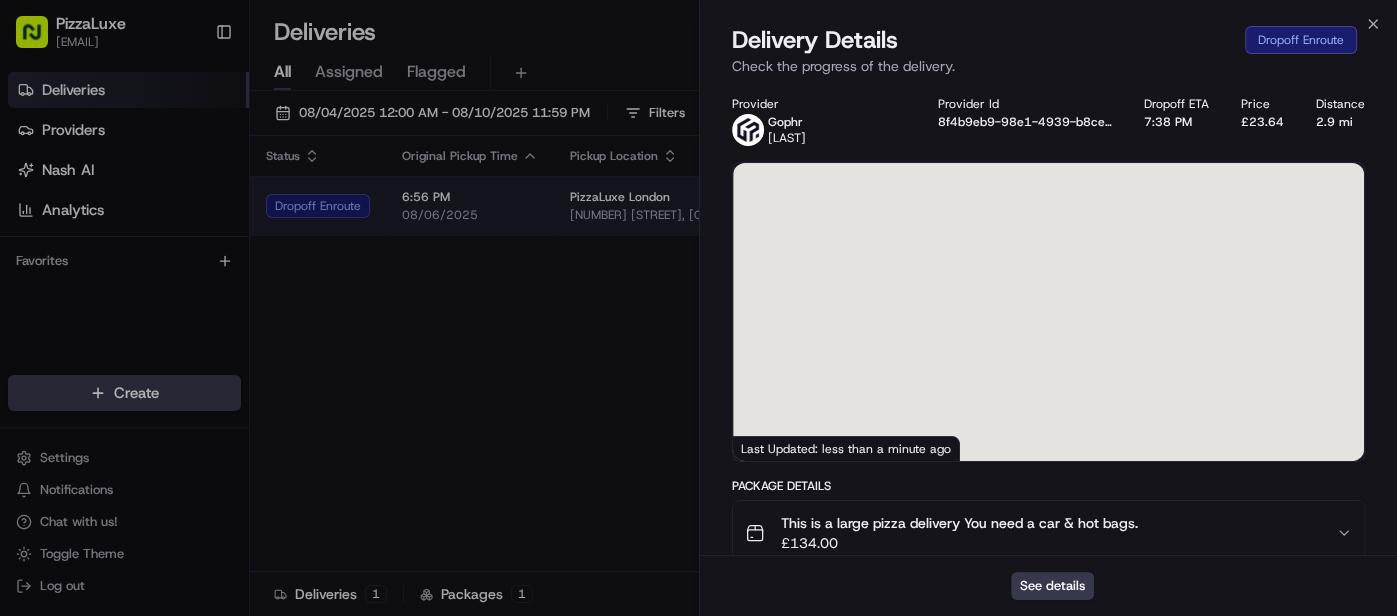 scroll, scrollTop: 0, scrollLeft: 0, axis: both 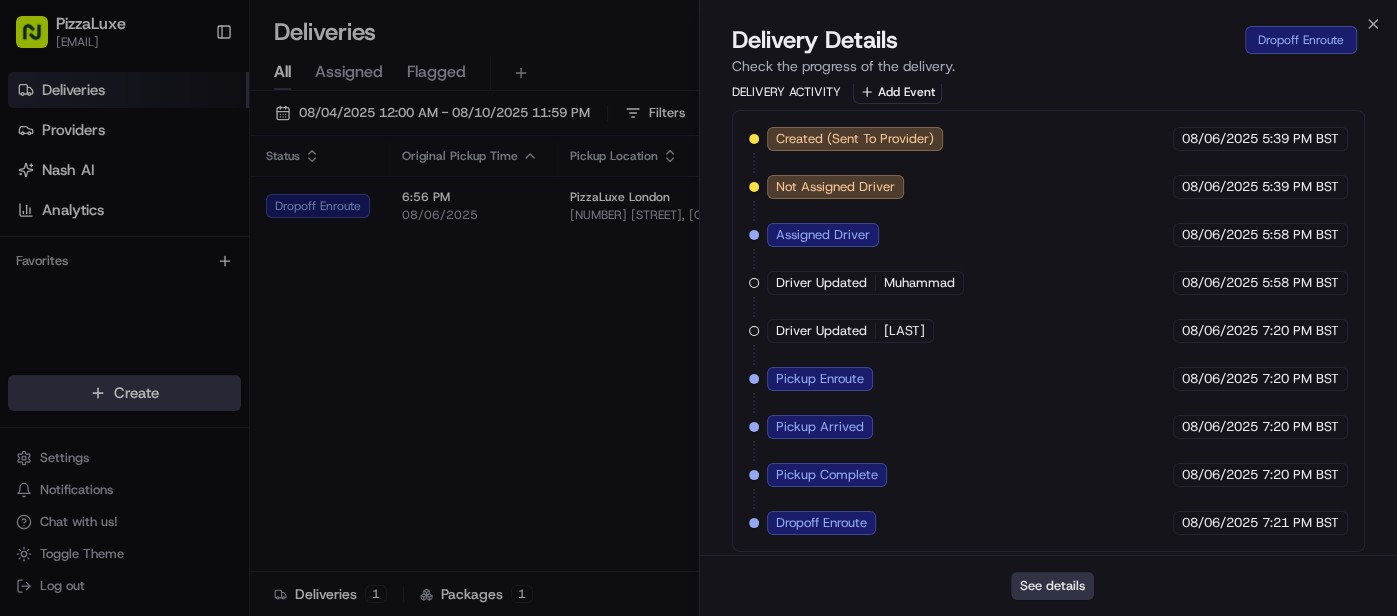 click on "See details" at bounding box center (1052, 586) 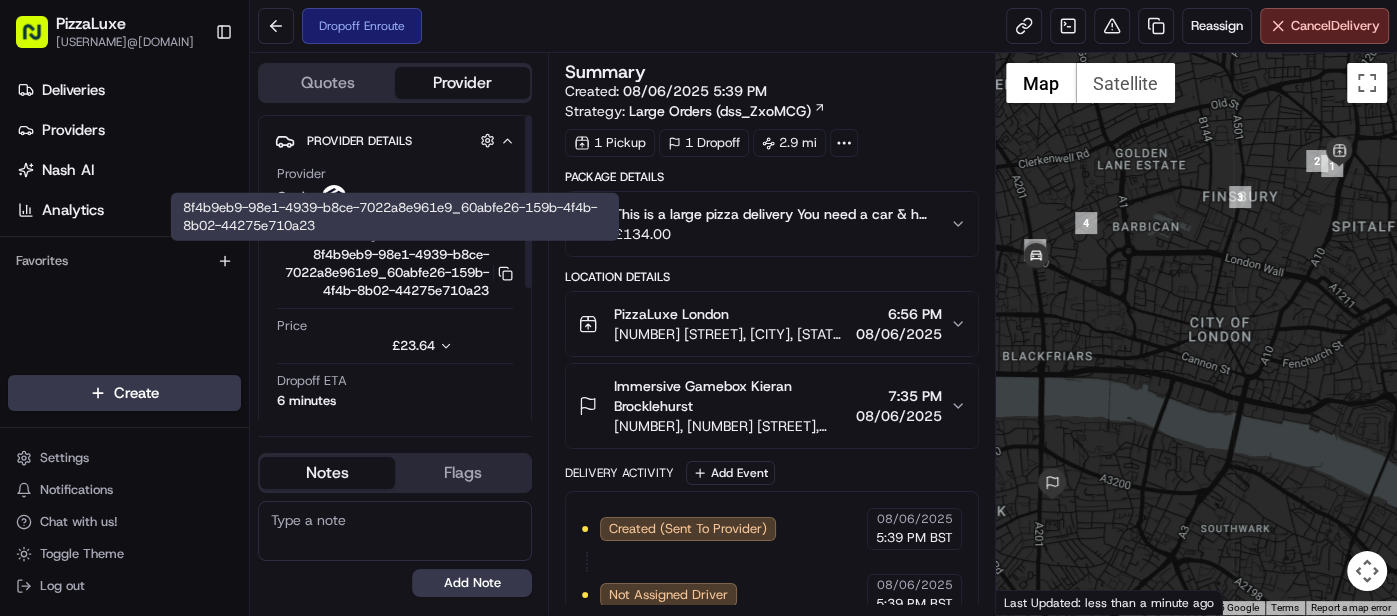 scroll, scrollTop: 0, scrollLeft: 0, axis: both 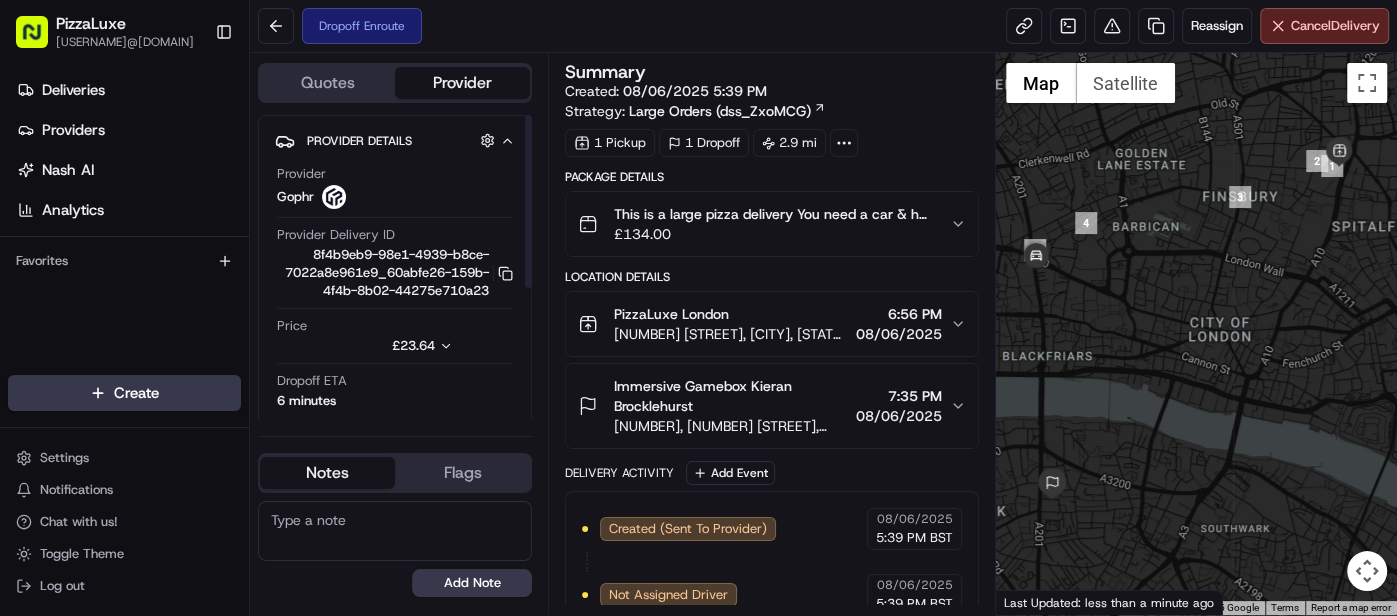click on "£23.64" at bounding box center (413, 345) 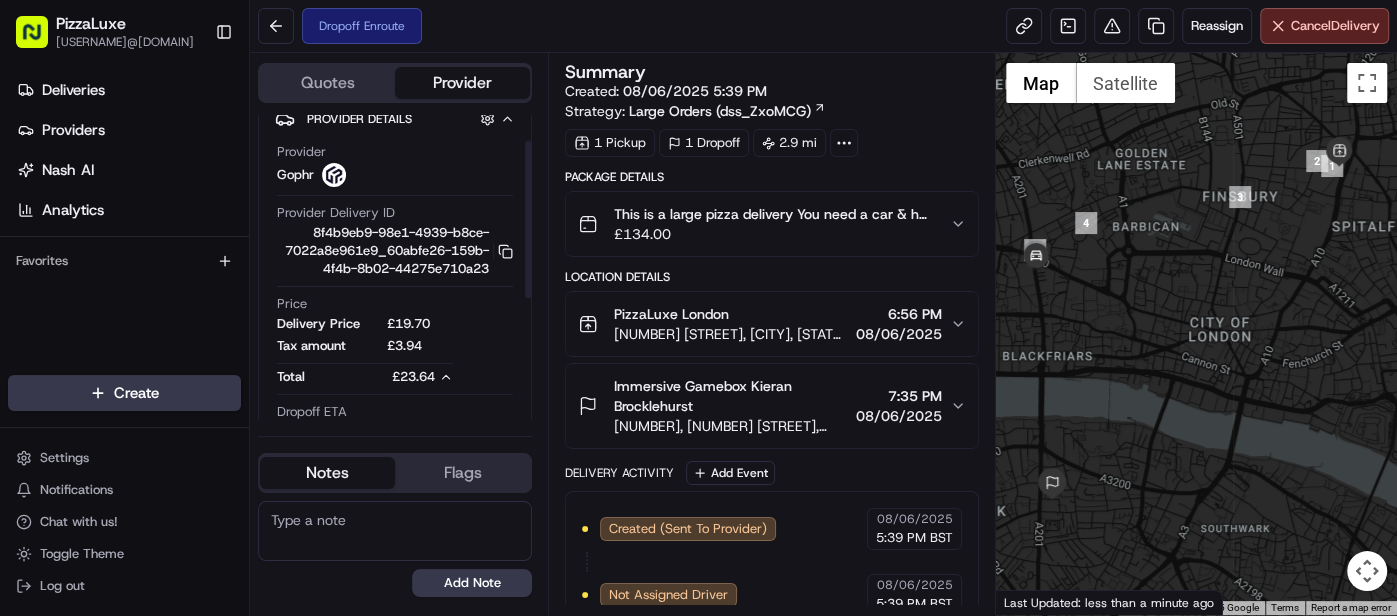 scroll, scrollTop: 0, scrollLeft: 0, axis: both 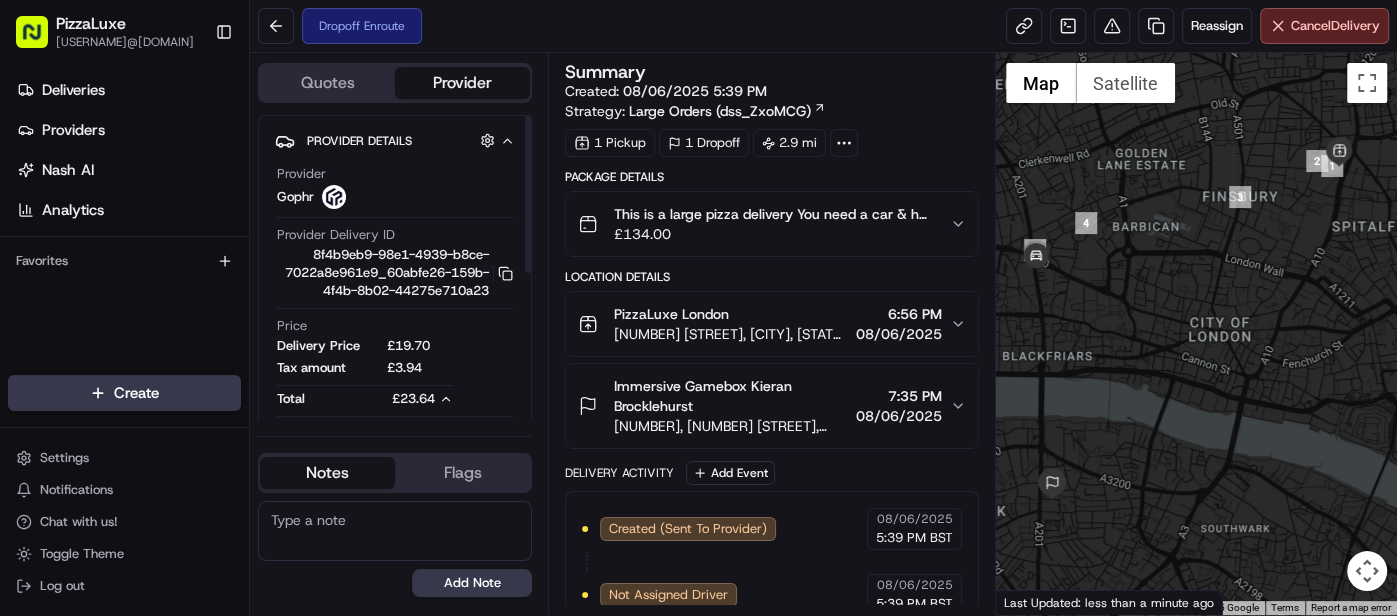 click on "Provider Details" at bounding box center (359, 141) 